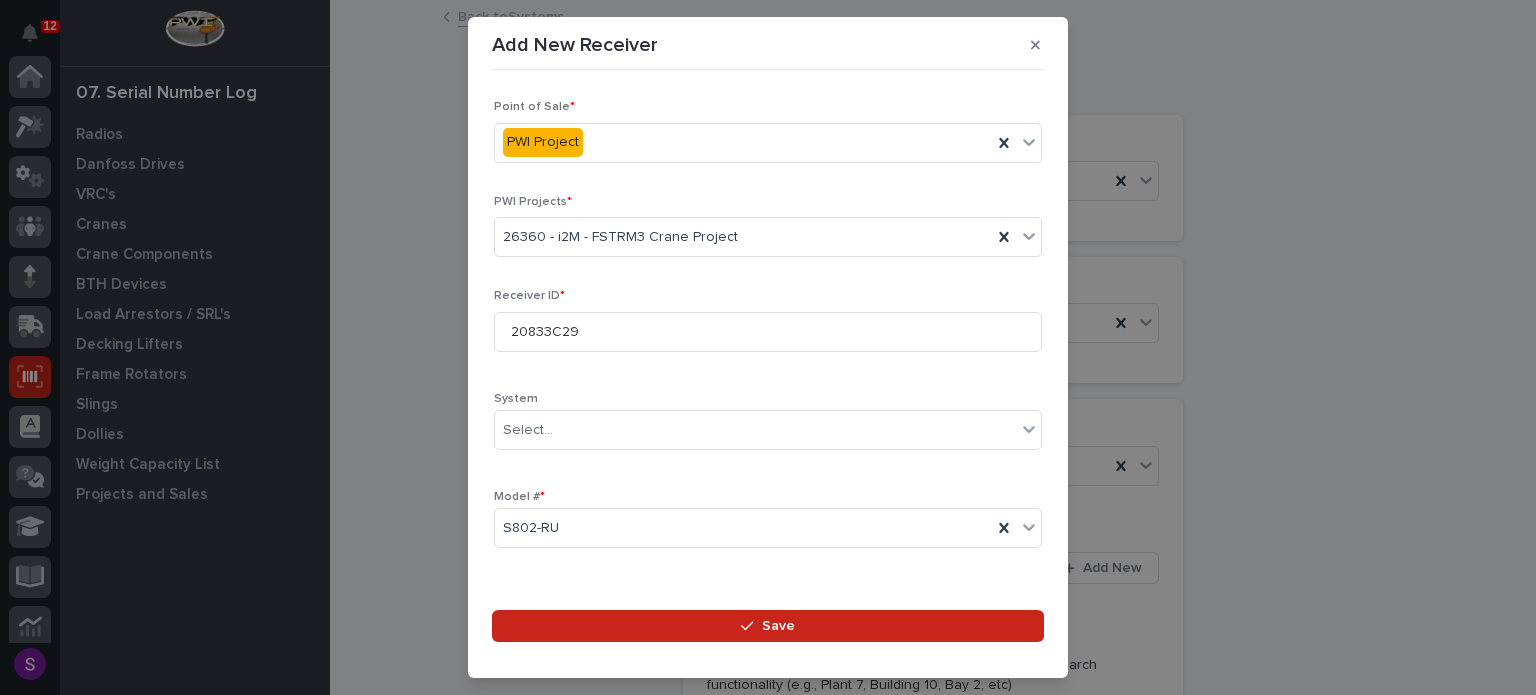 scroll, scrollTop: 0, scrollLeft: 0, axis: both 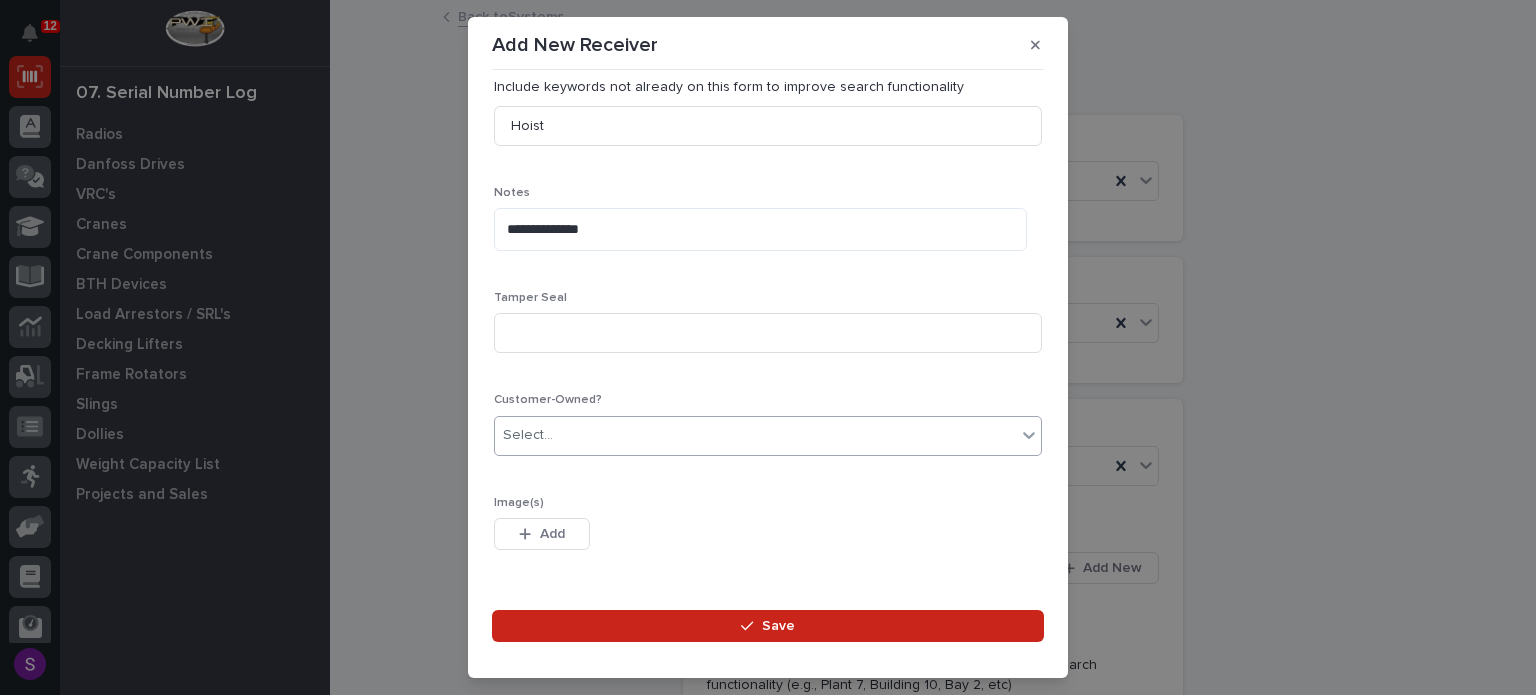 type 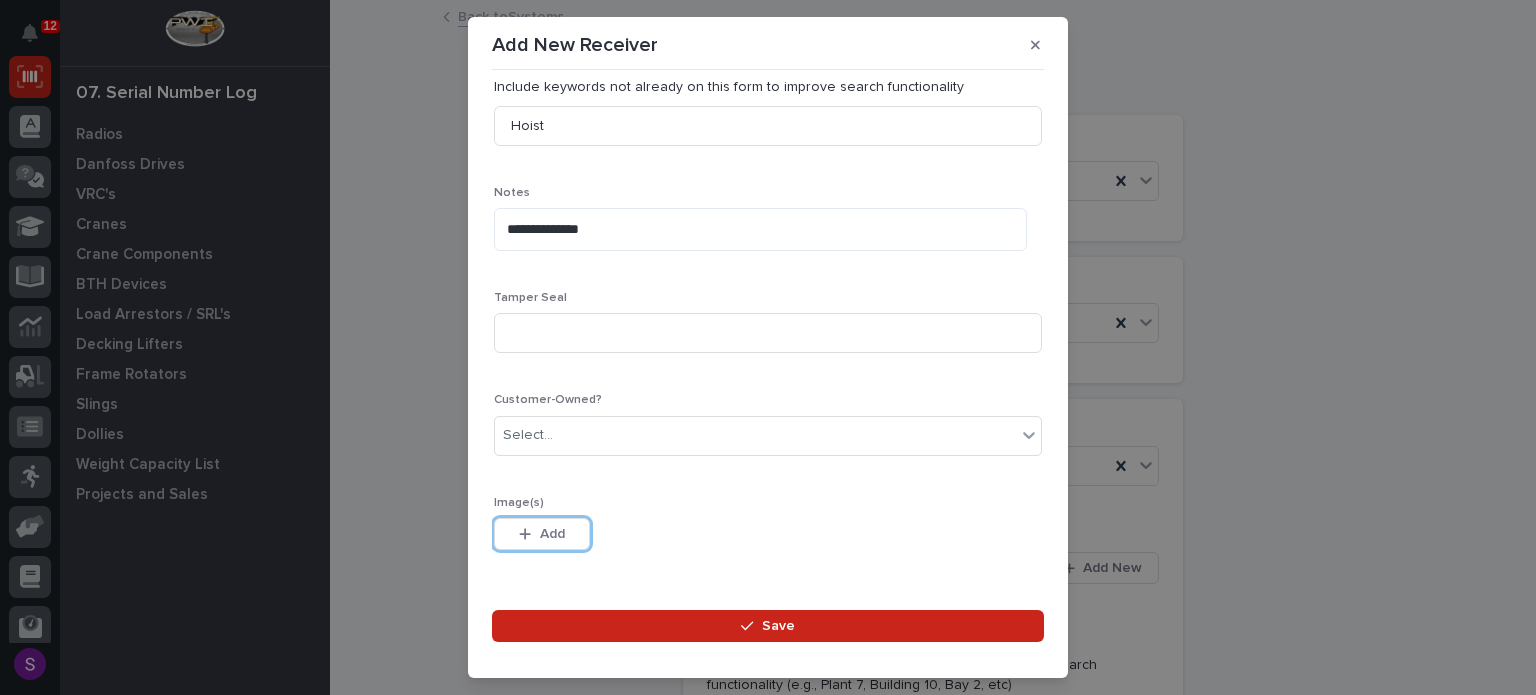 type 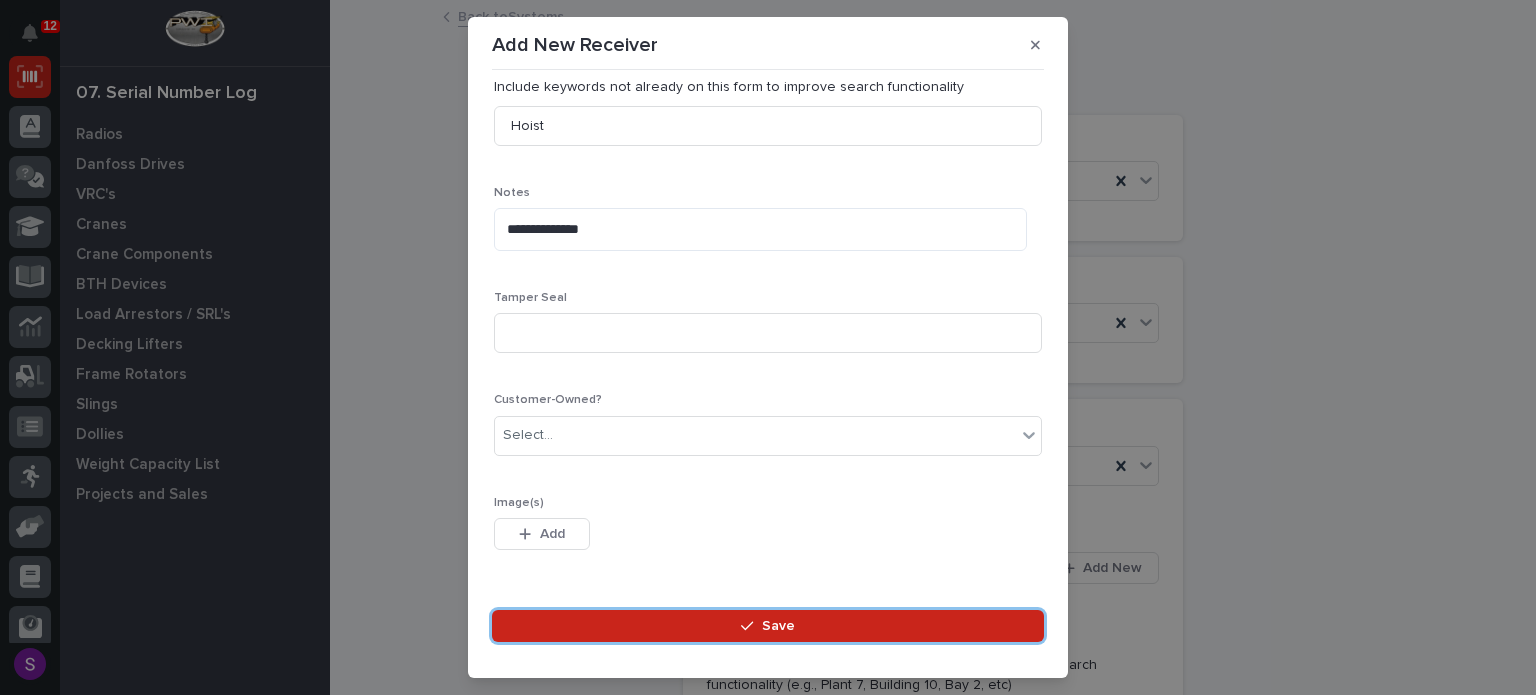 click on "Save" at bounding box center [768, 626] 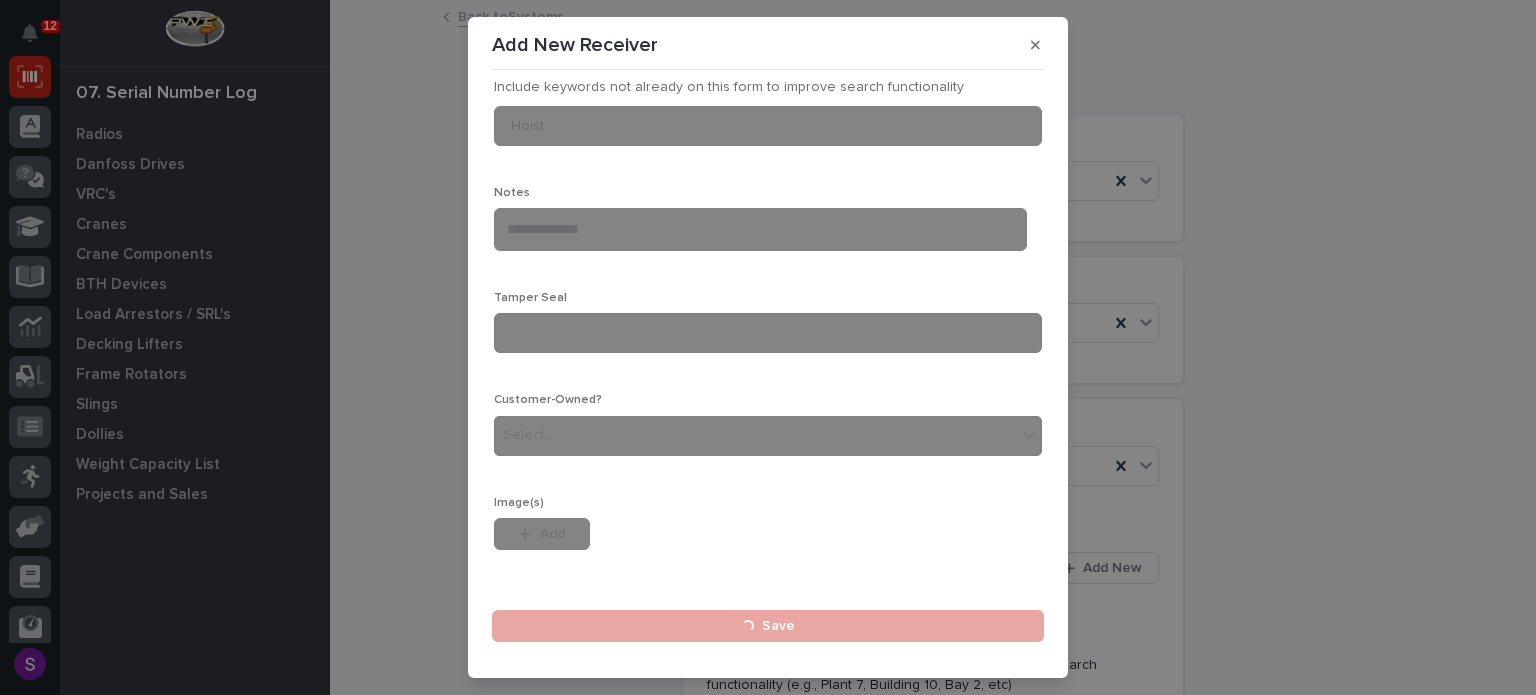 type 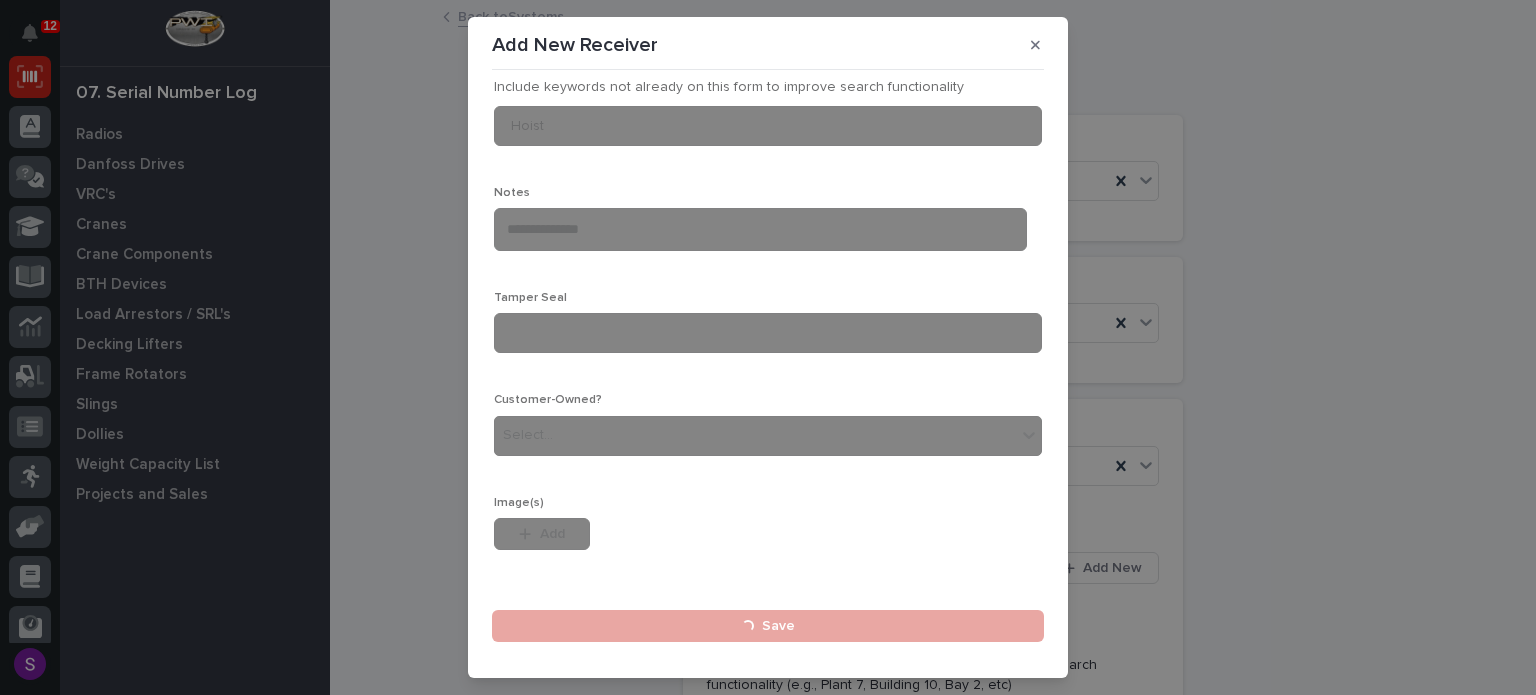 type 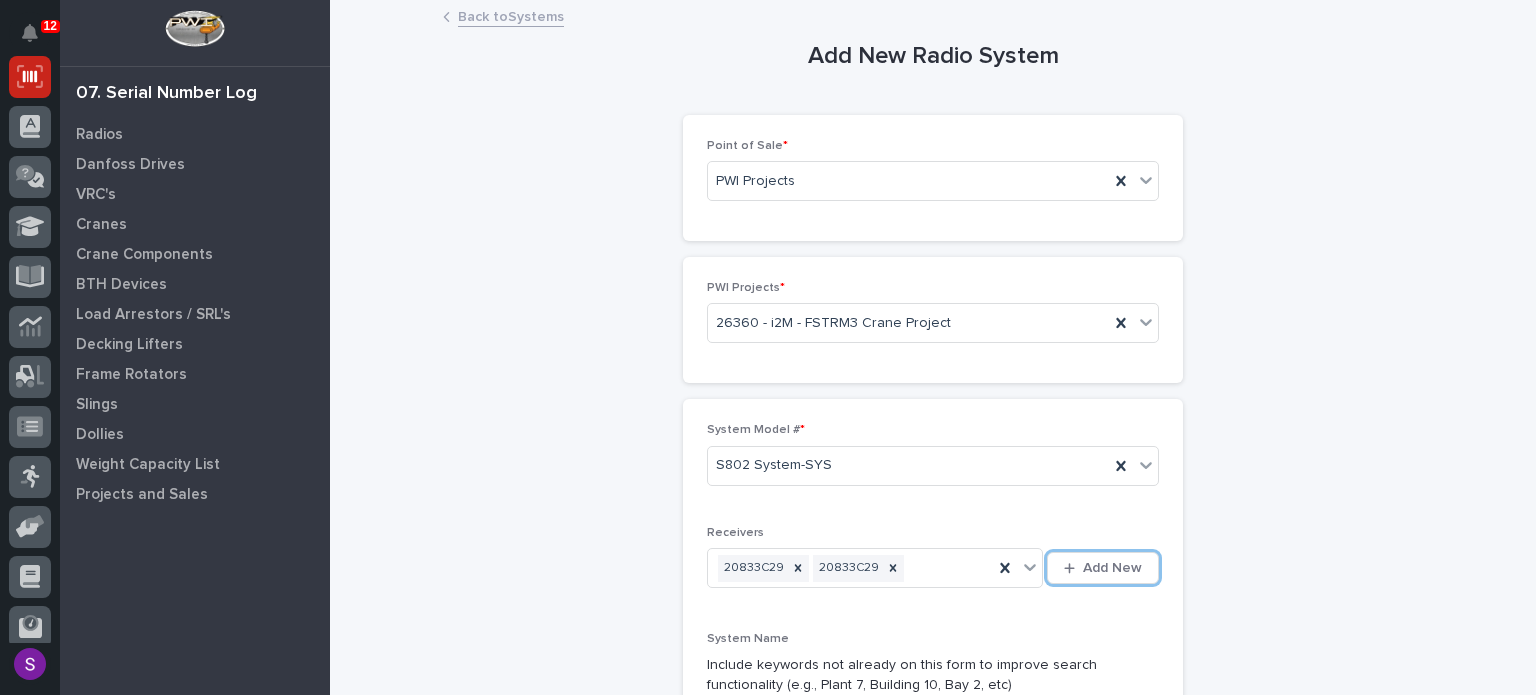 type 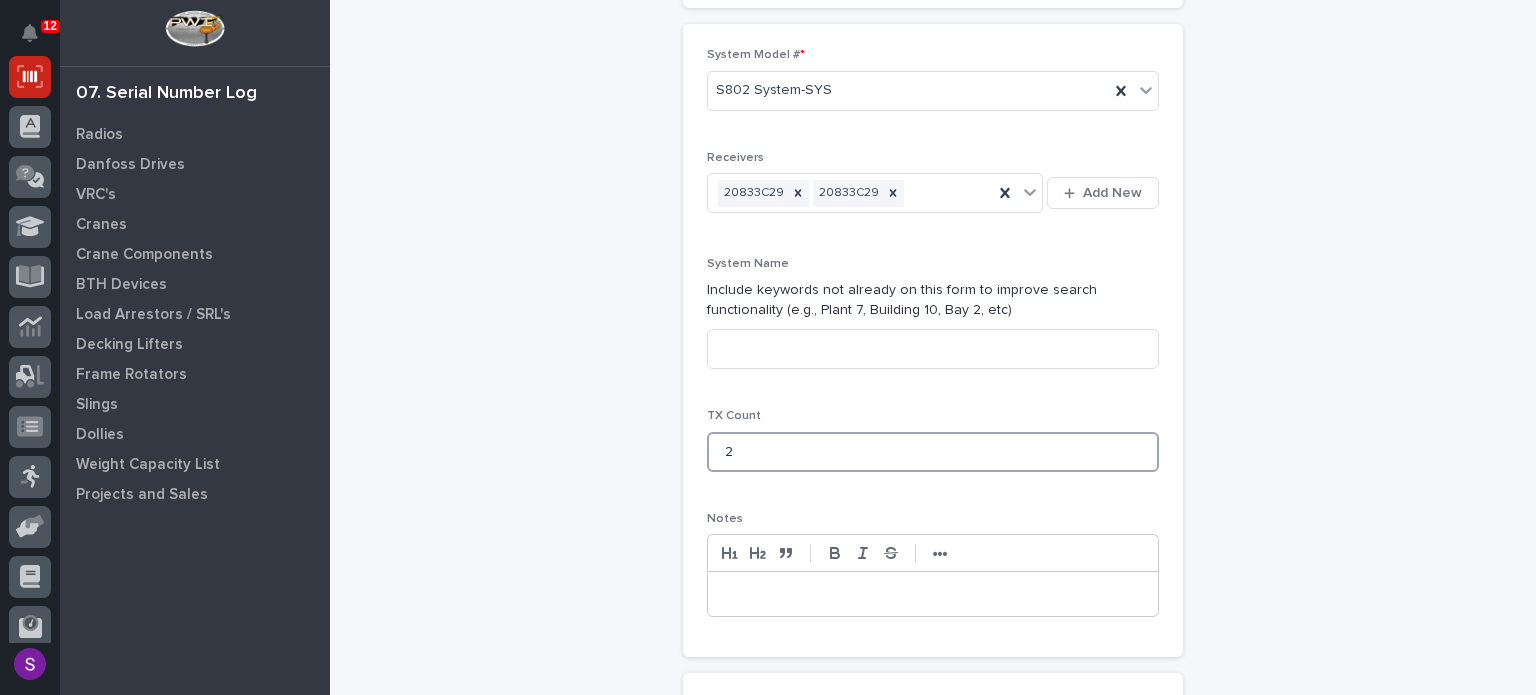 type on "2" 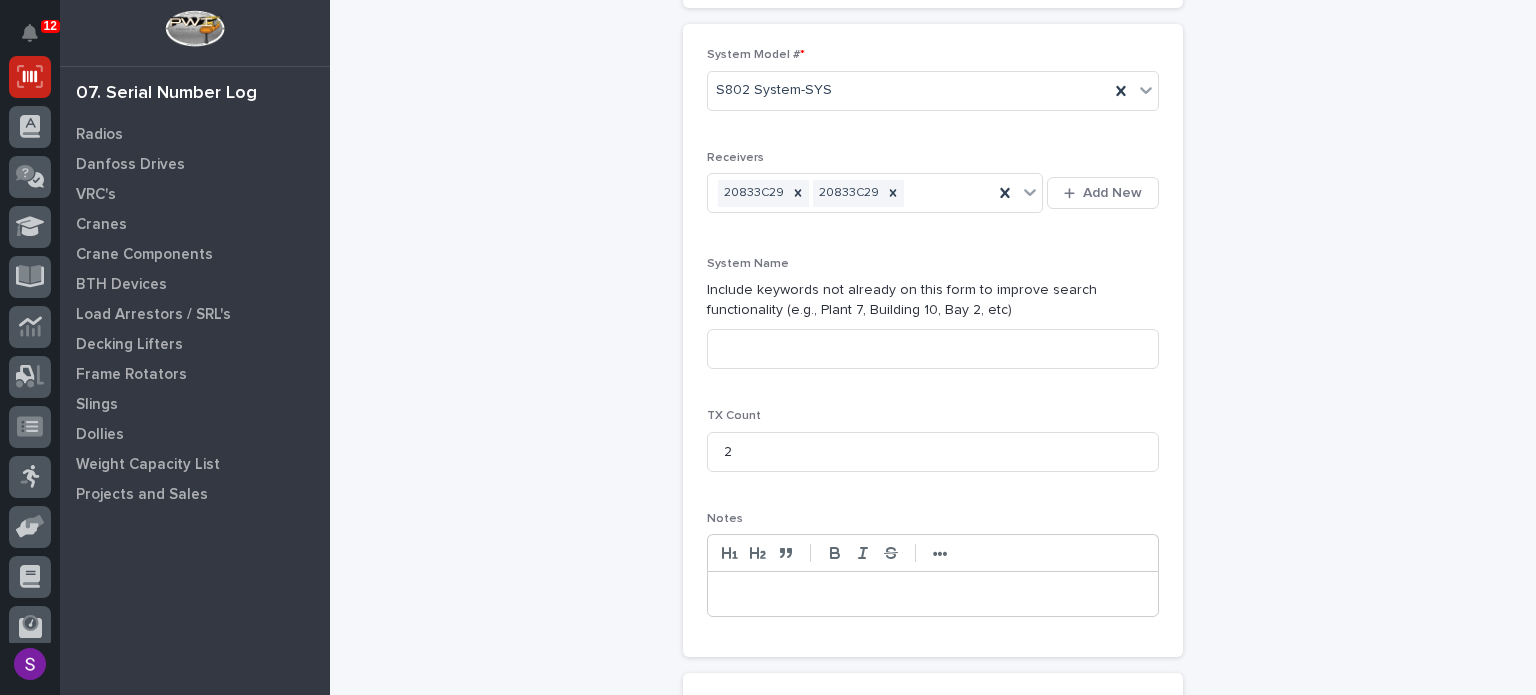 scroll, scrollTop: 764, scrollLeft: 0, axis: vertical 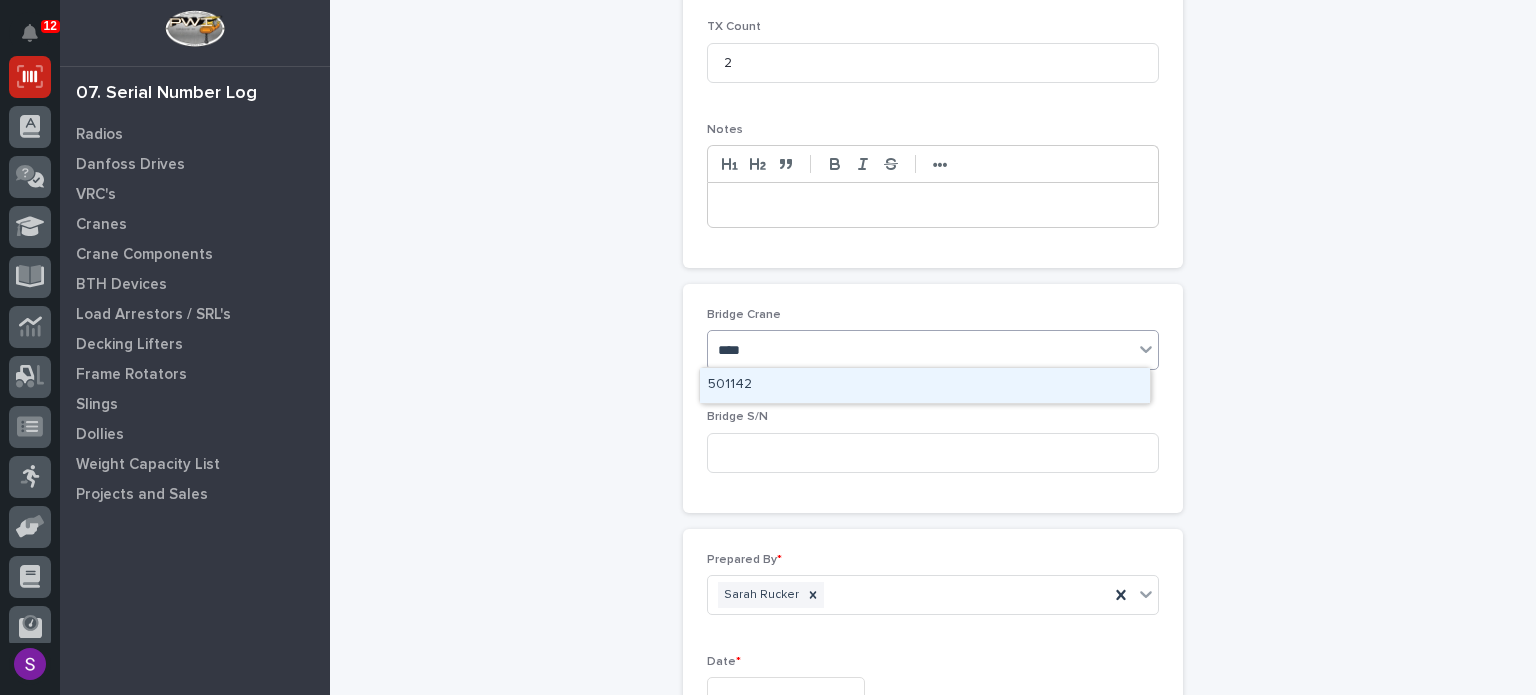 type on "*****" 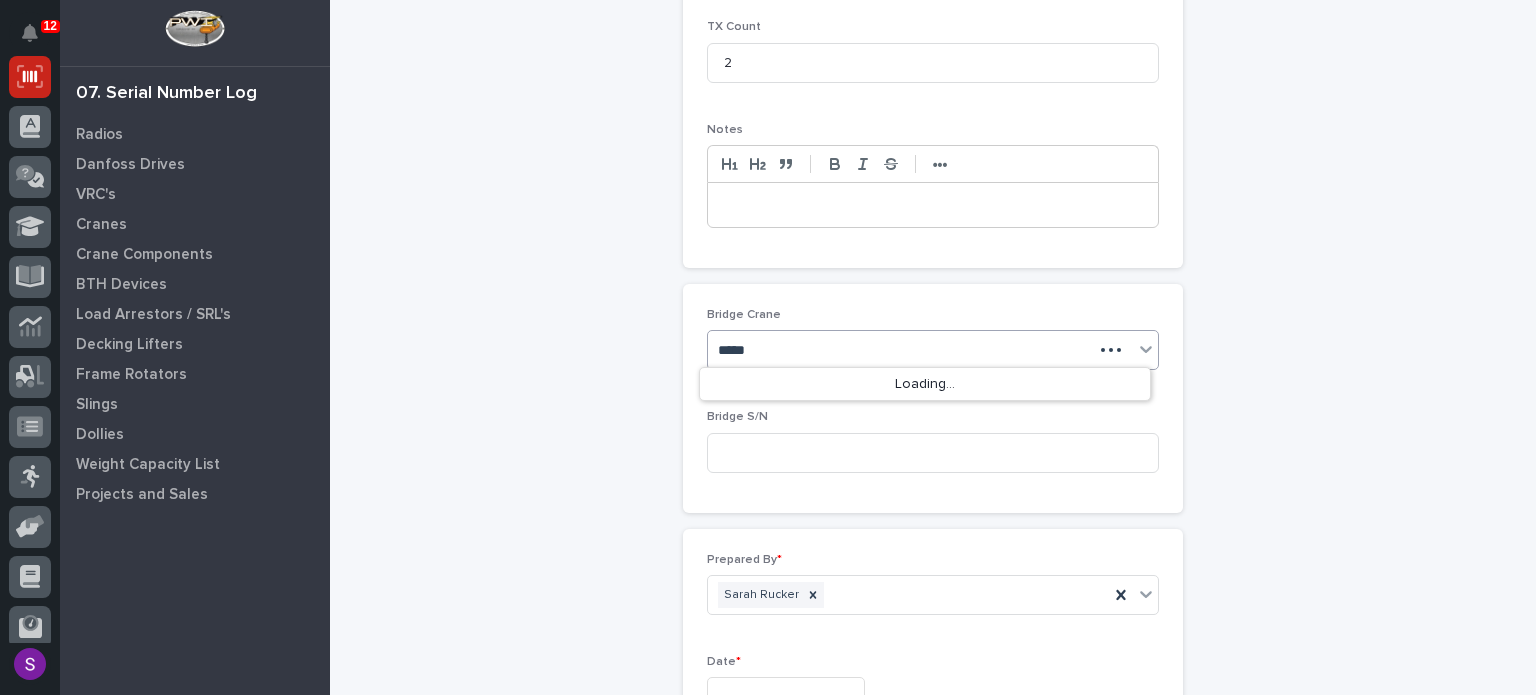 type 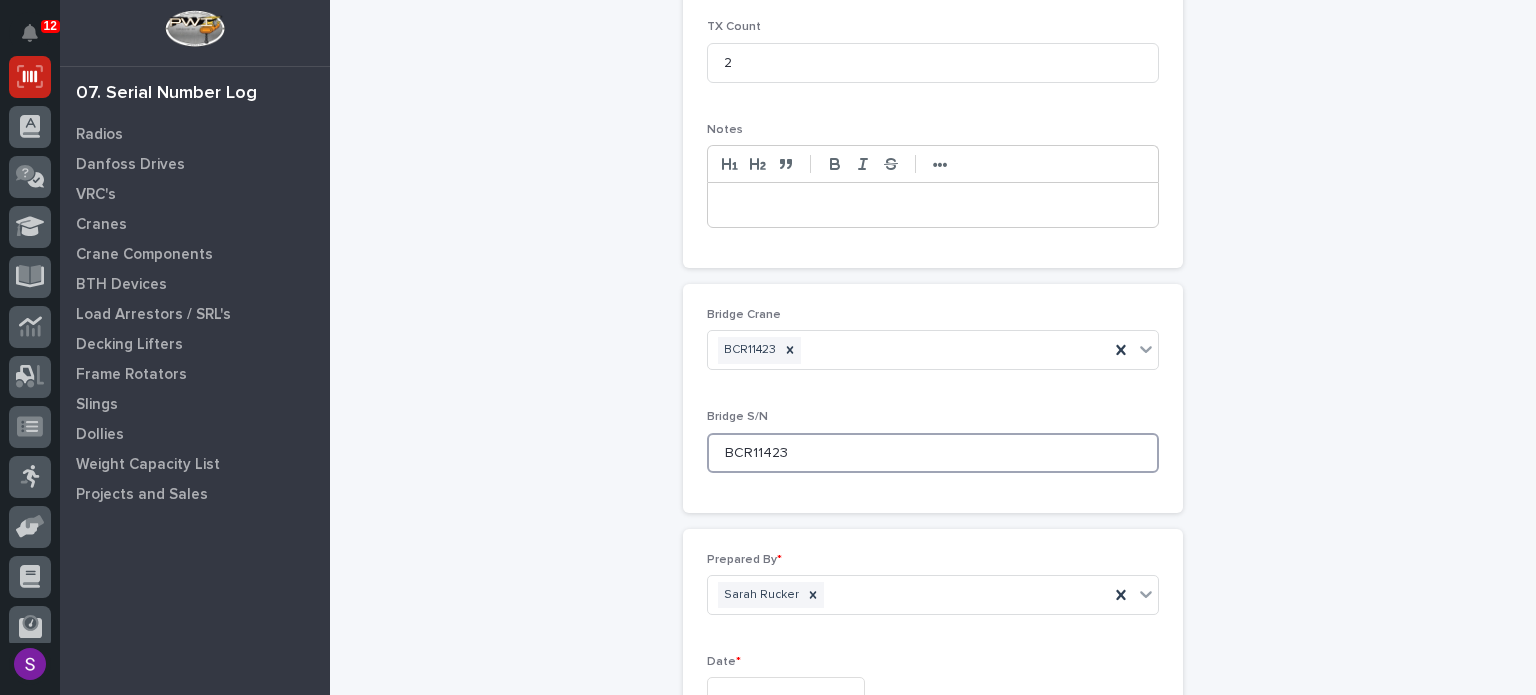 type on "BCR11423" 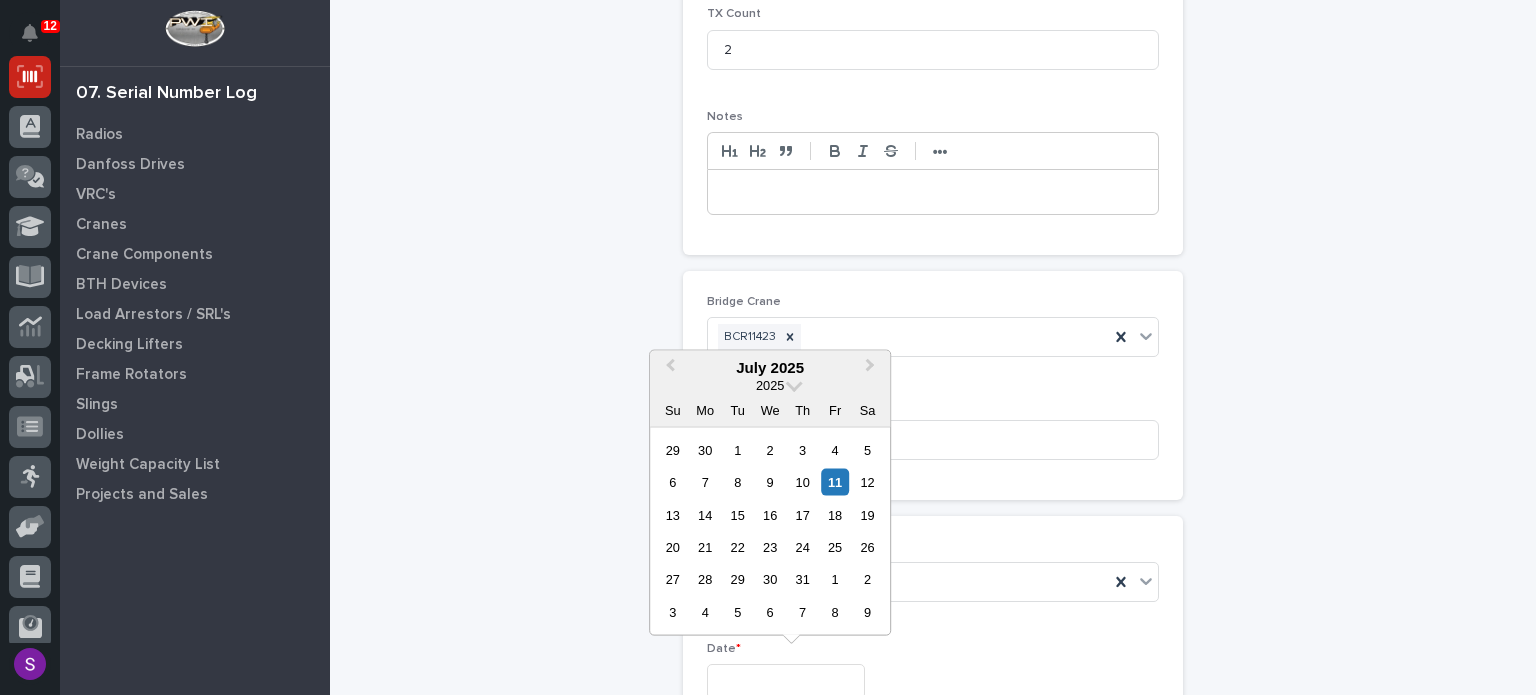 type on "**********" 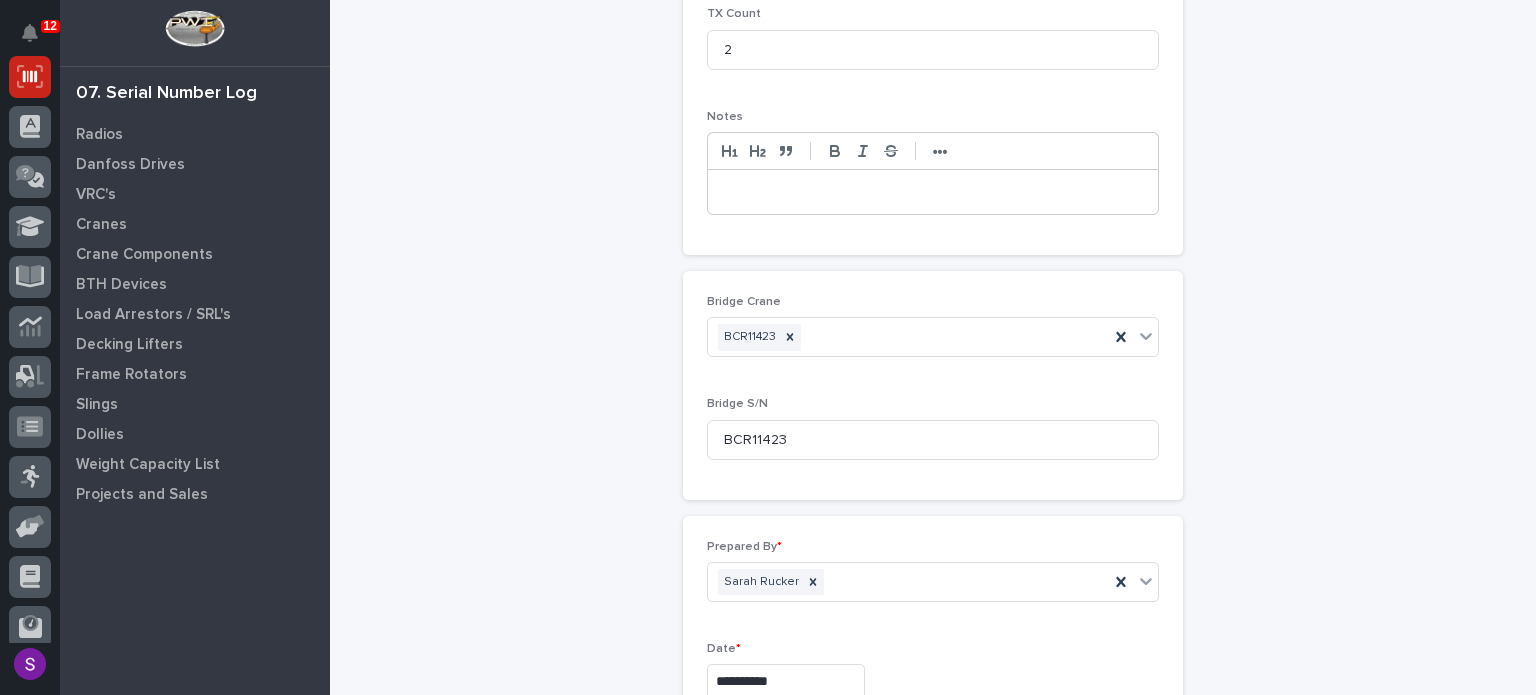 type 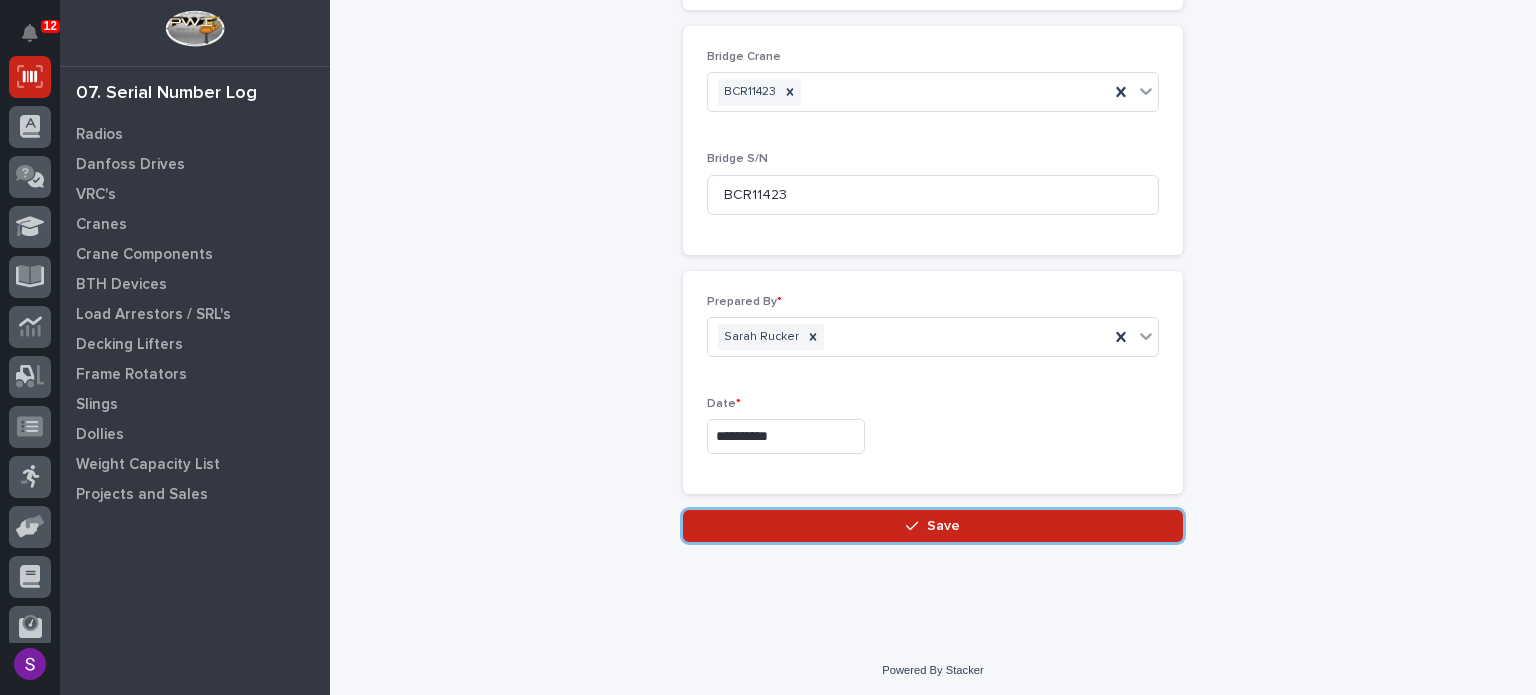 click on "Save" at bounding box center (933, 526) 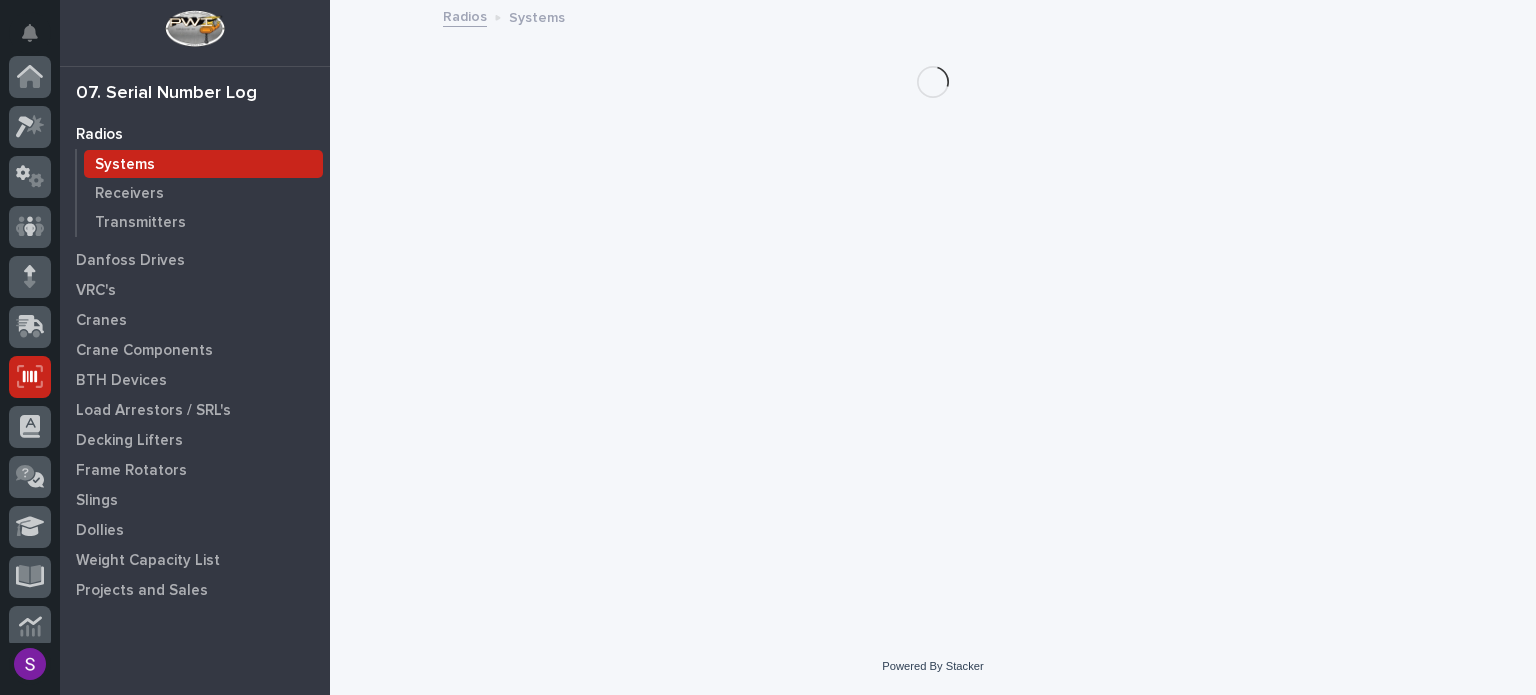 scroll, scrollTop: 300, scrollLeft: 0, axis: vertical 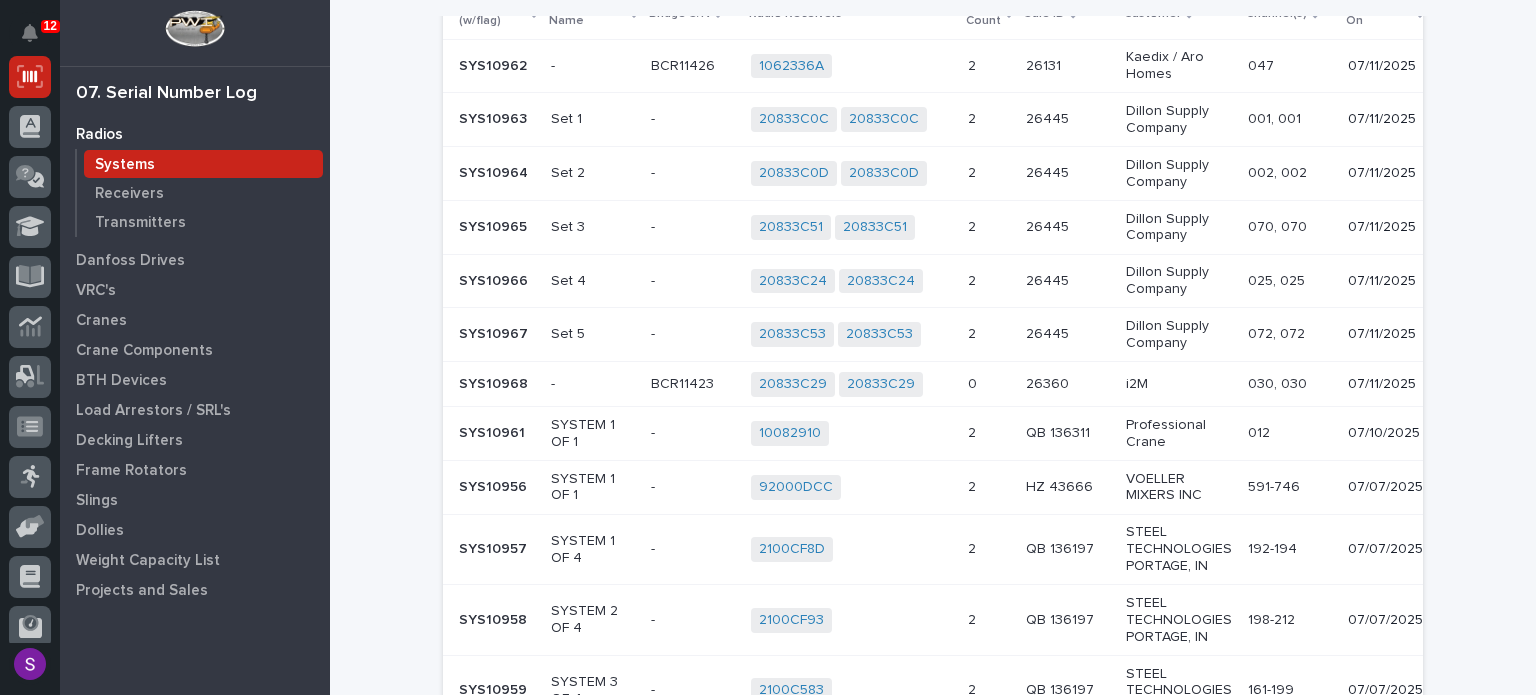 click at bounding box center [989, 384] 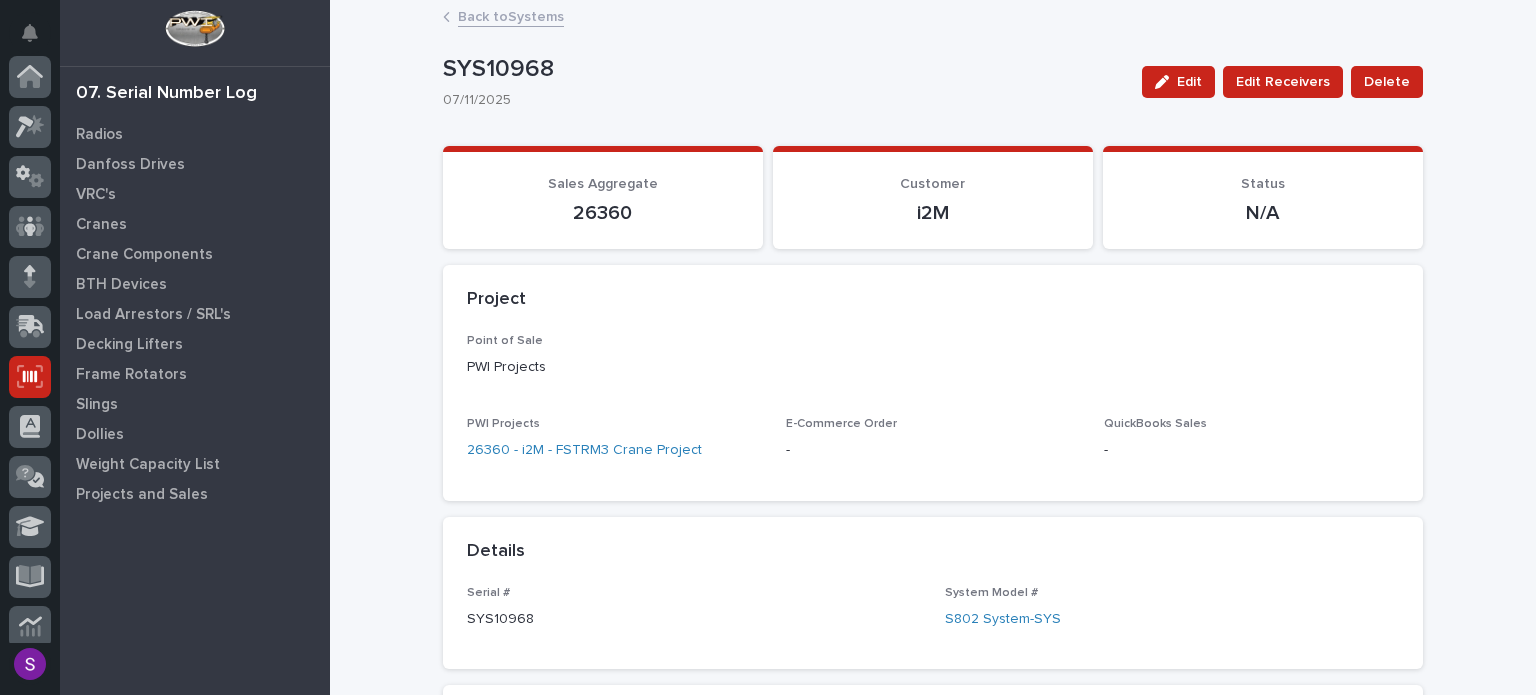 scroll, scrollTop: 300, scrollLeft: 0, axis: vertical 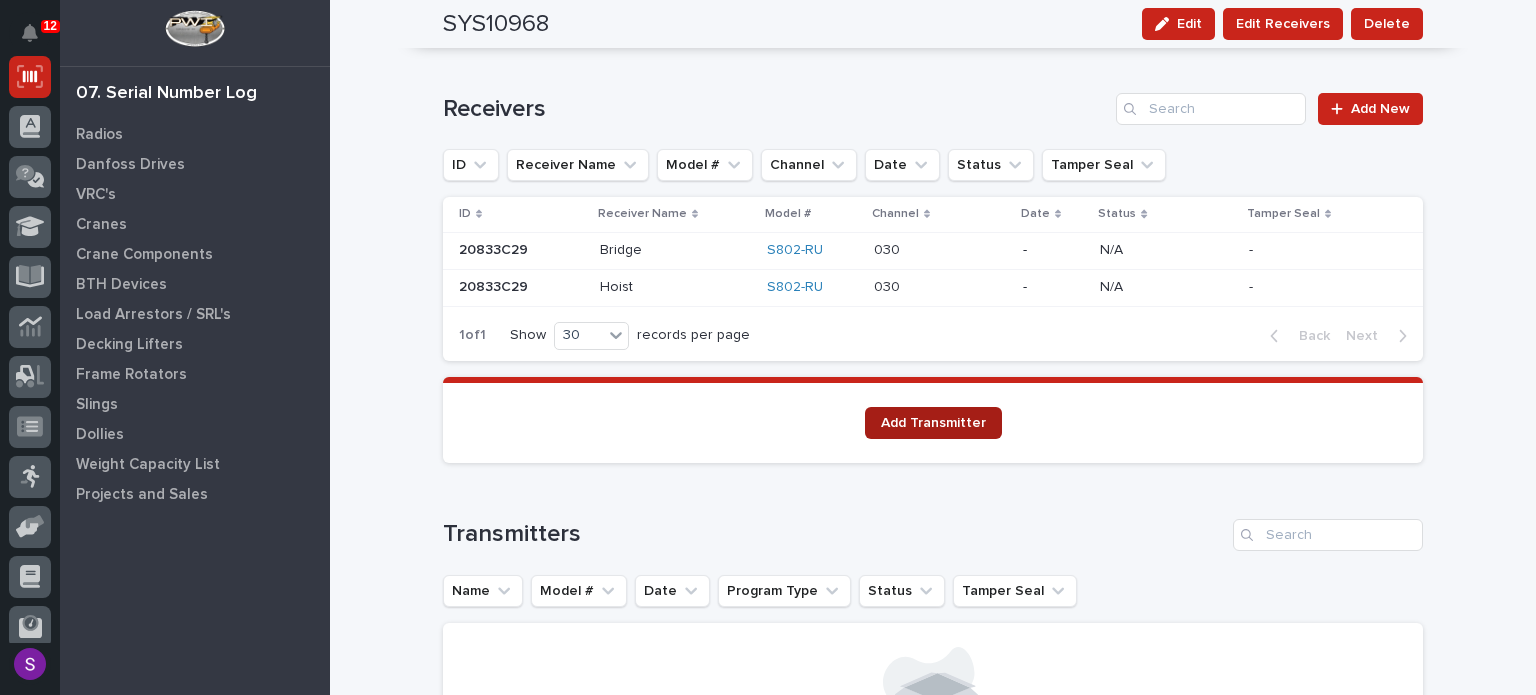click on "Add Transmitter" at bounding box center [933, 423] 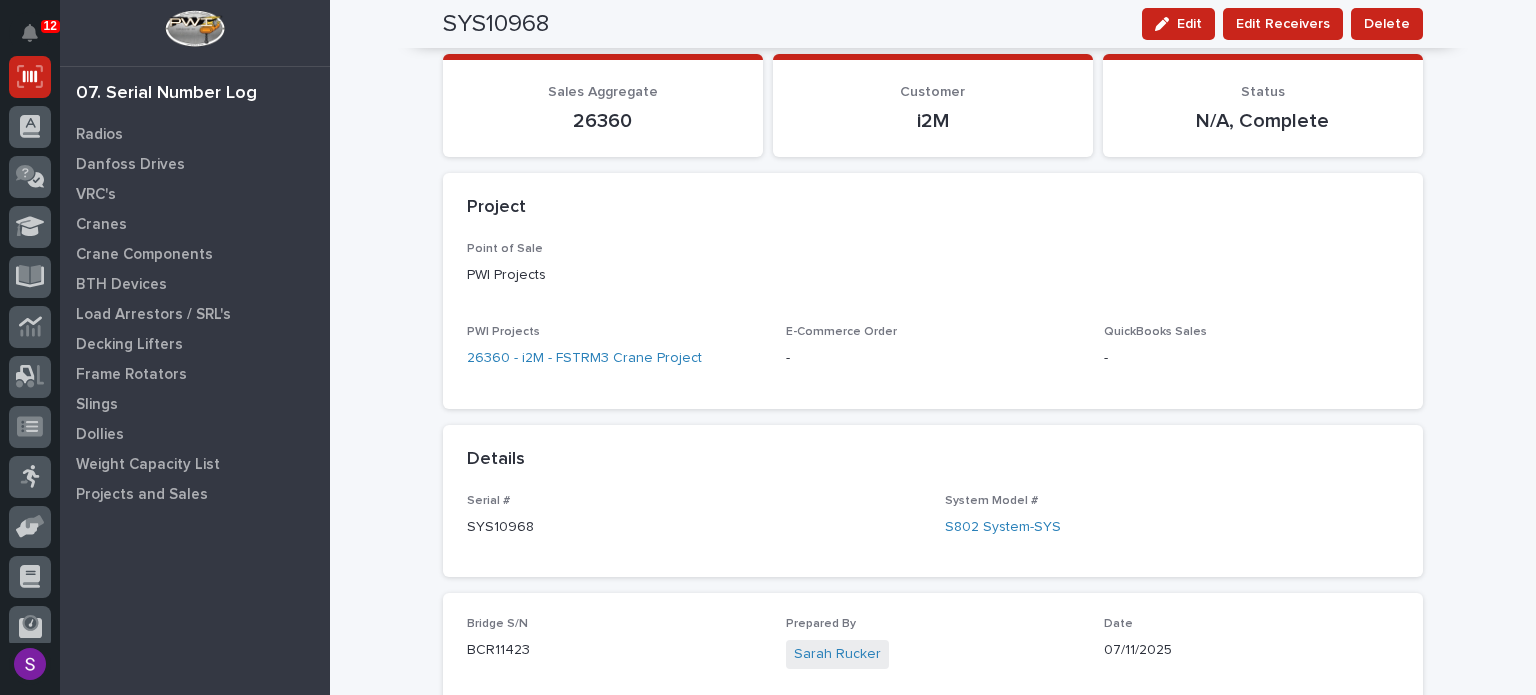scroll, scrollTop: 0, scrollLeft: 0, axis: both 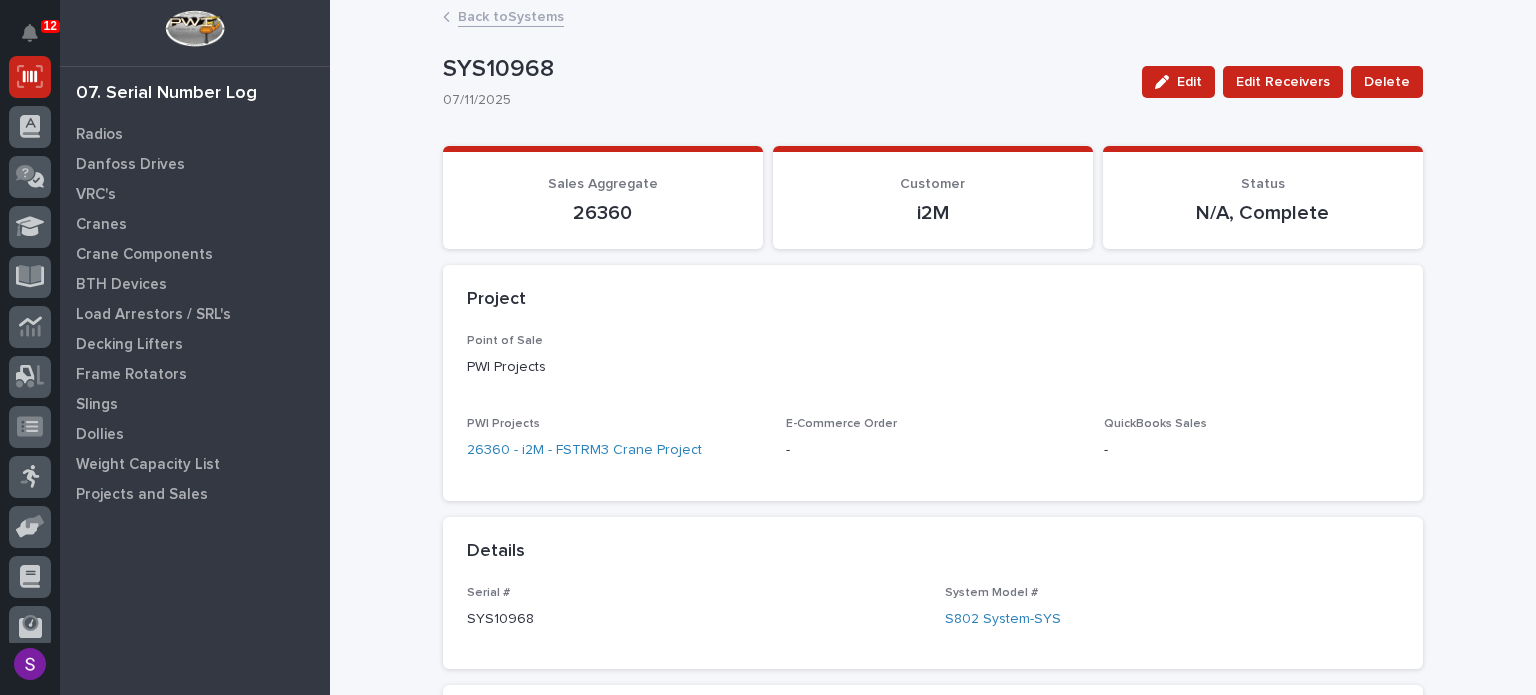 click on "Back to  Systems" at bounding box center (511, 15) 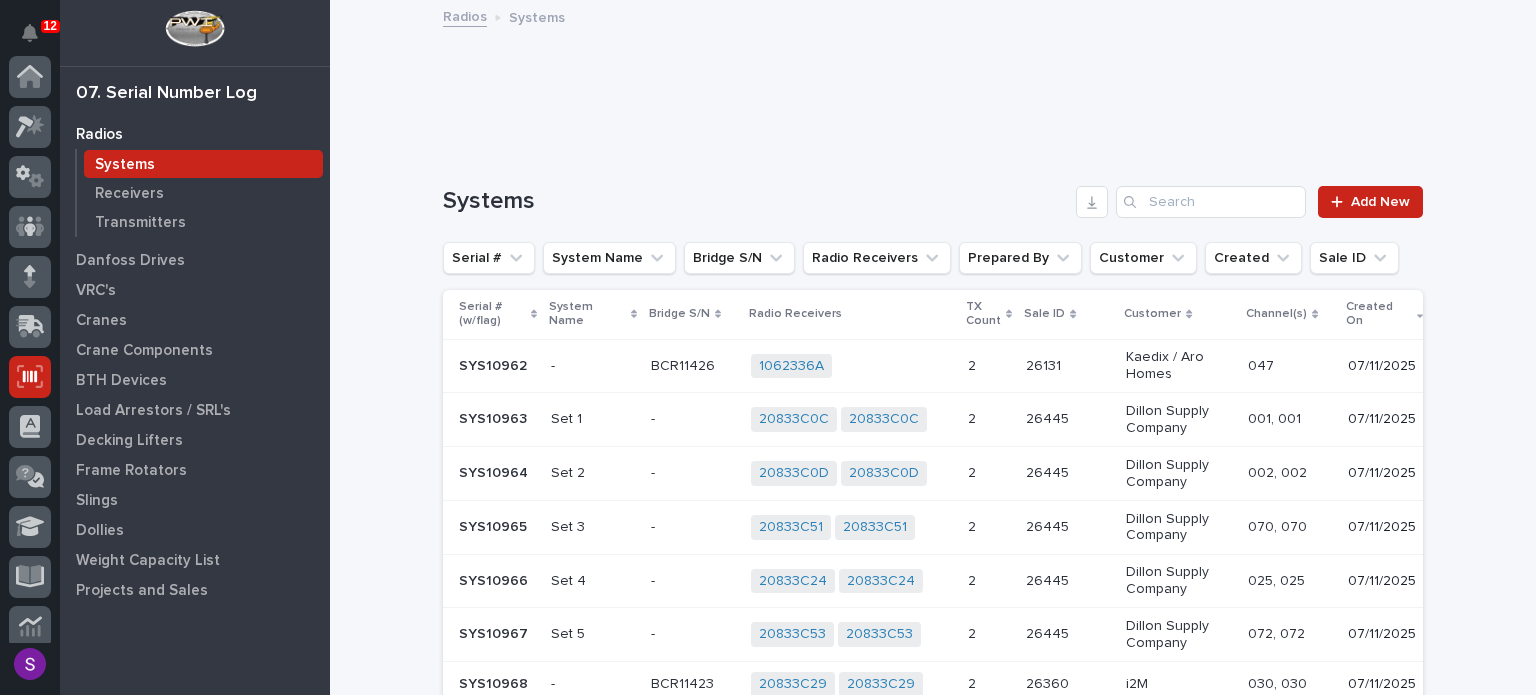scroll, scrollTop: 300, scrollLeft: 0, axis: vertical 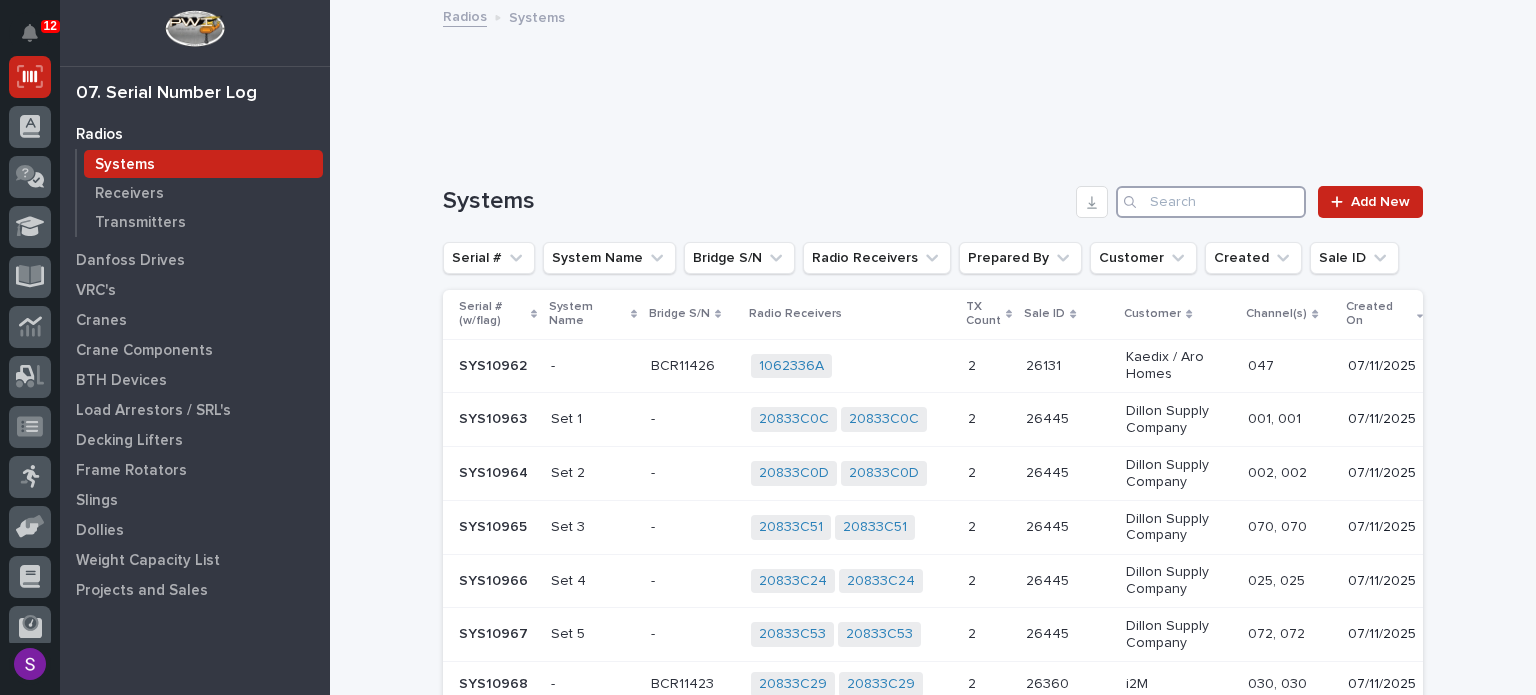 click at bounding box center [1211, 202] 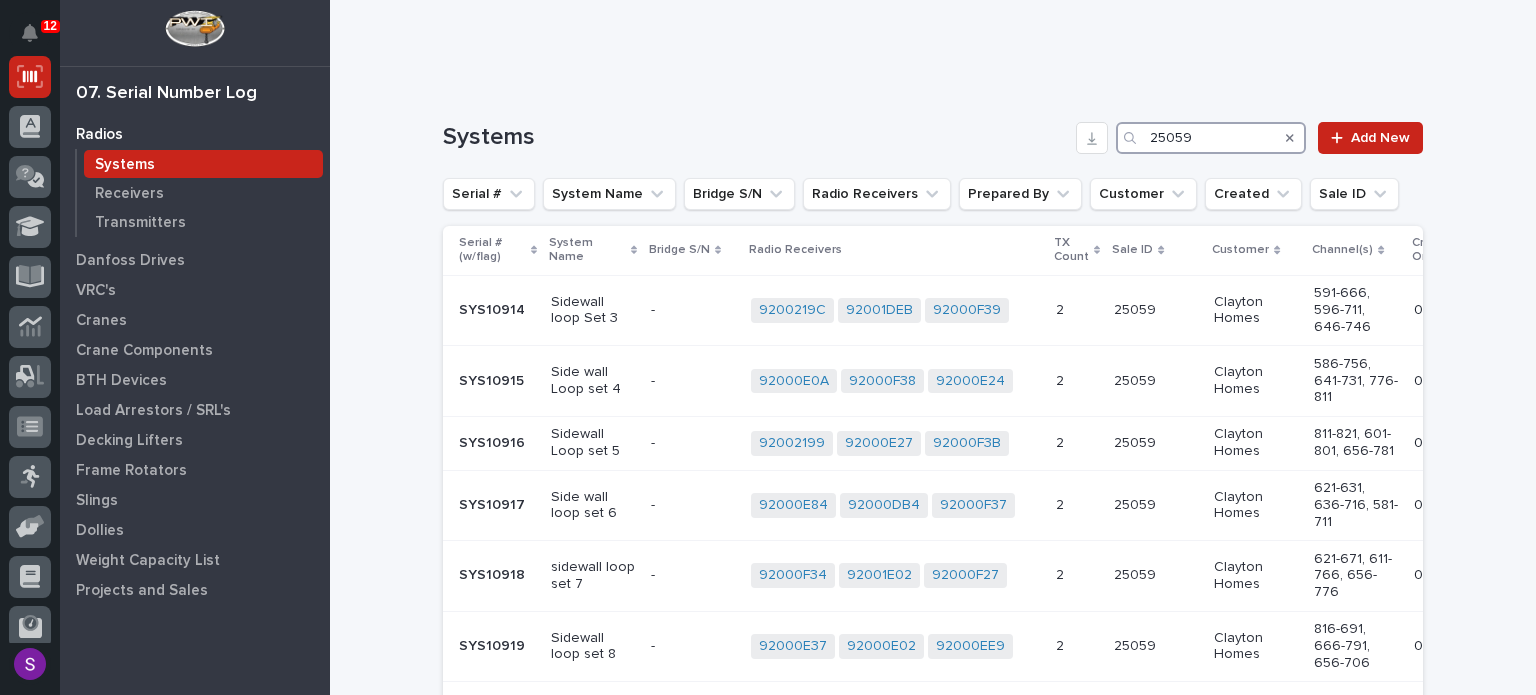 scroll, scrollTop: 0, scrollLeft: 0, axis: both 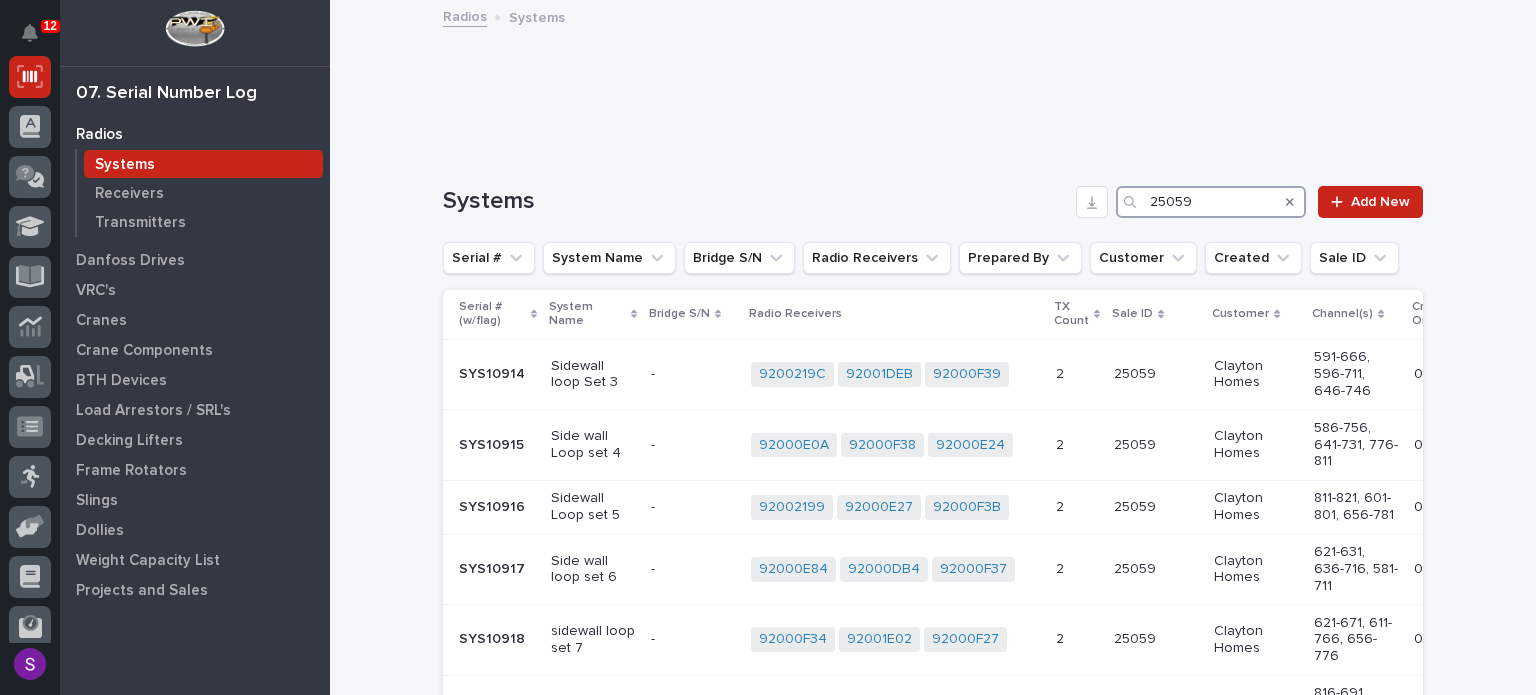 type on "25059" 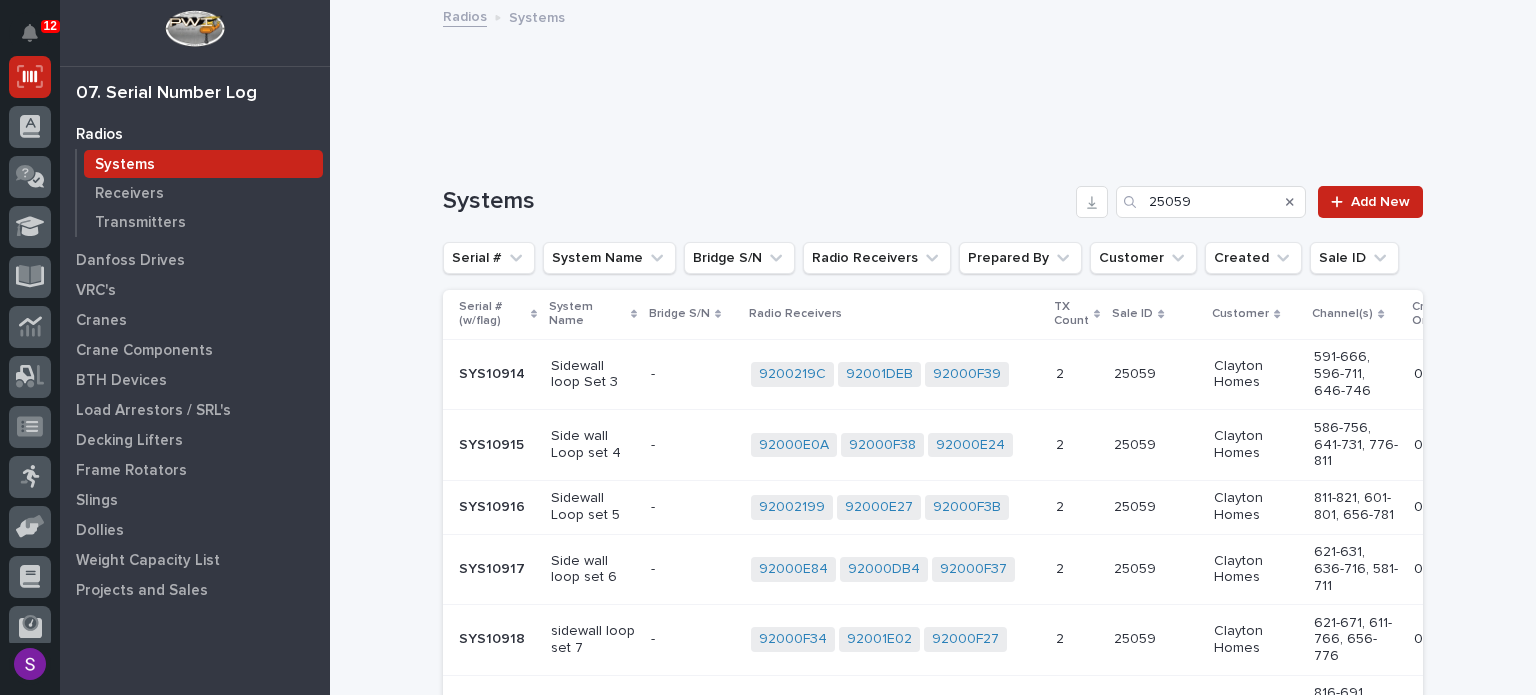 click 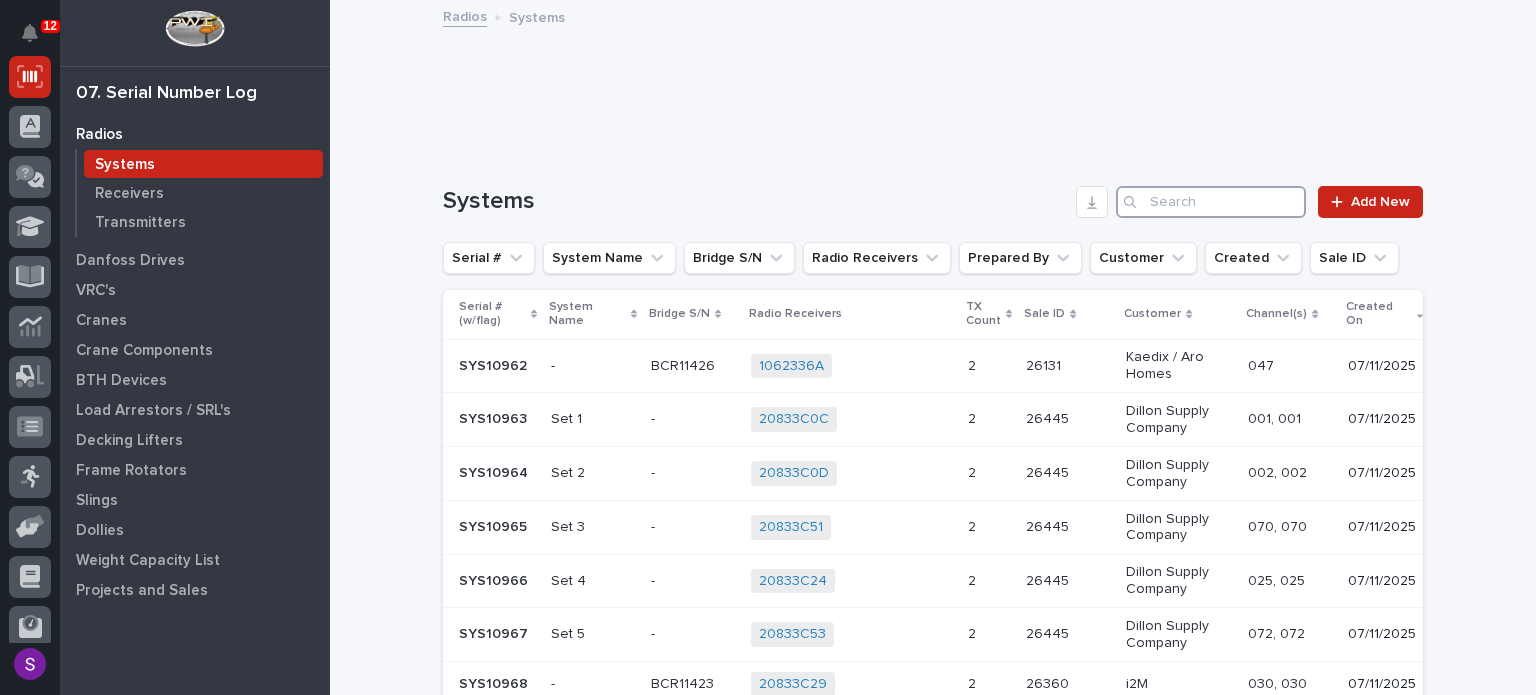 click at bounding box center (1211, 202) 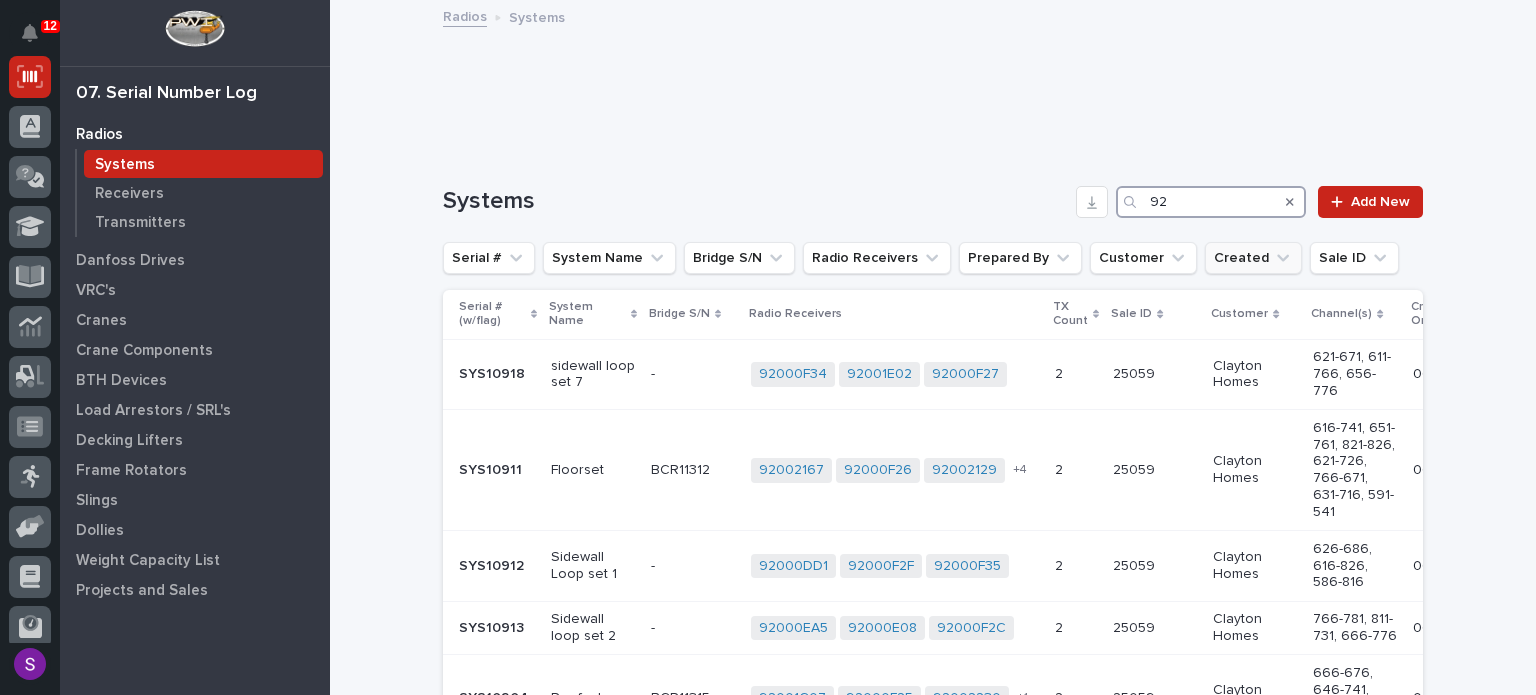 type on "9" 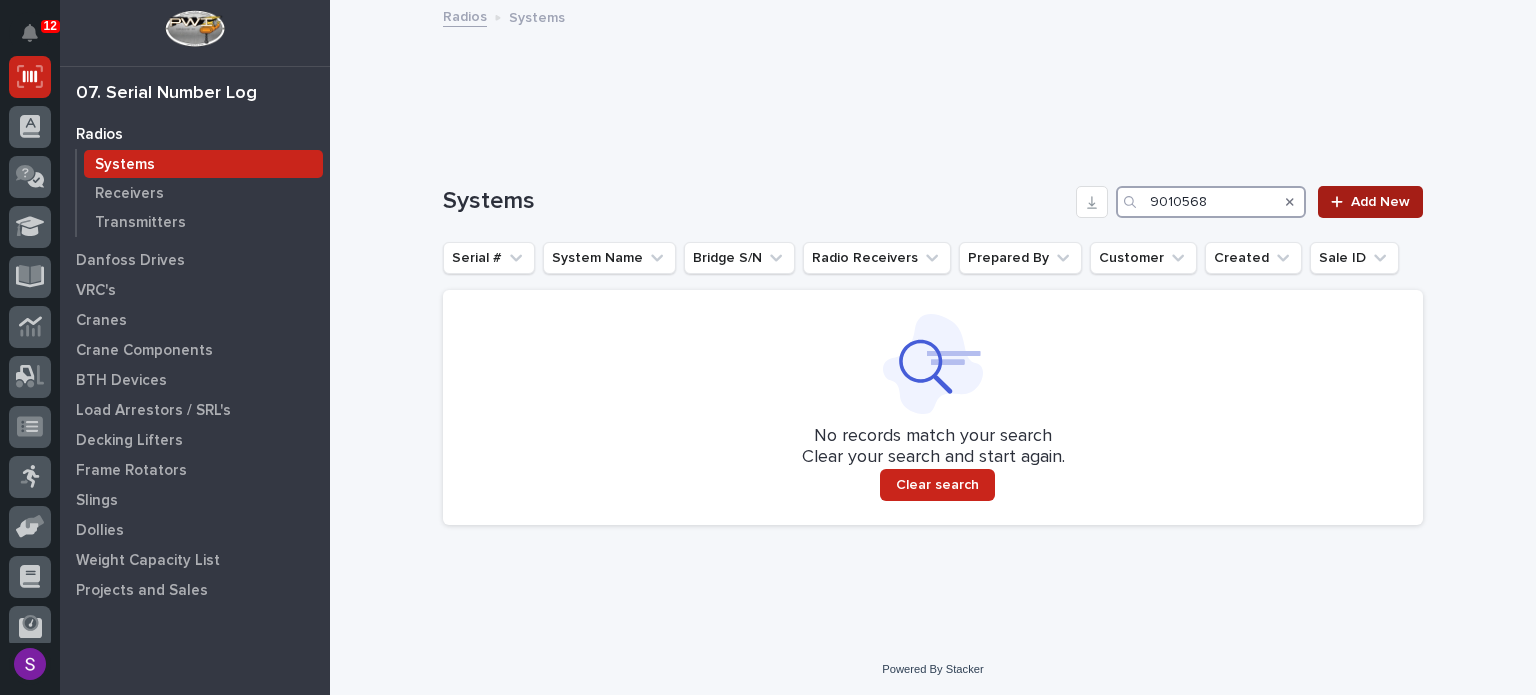 type on "9010568" 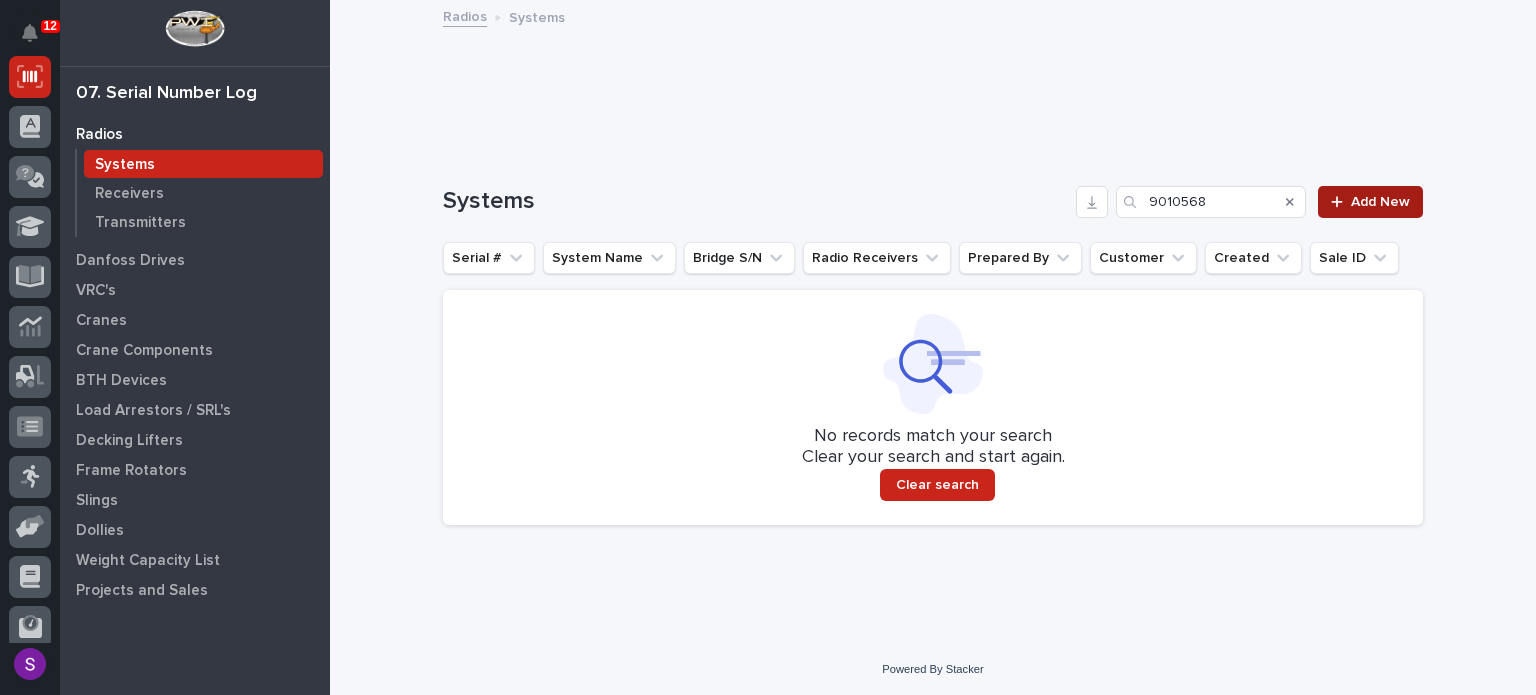 click on "Add New" at bounding box center [1380, 202] 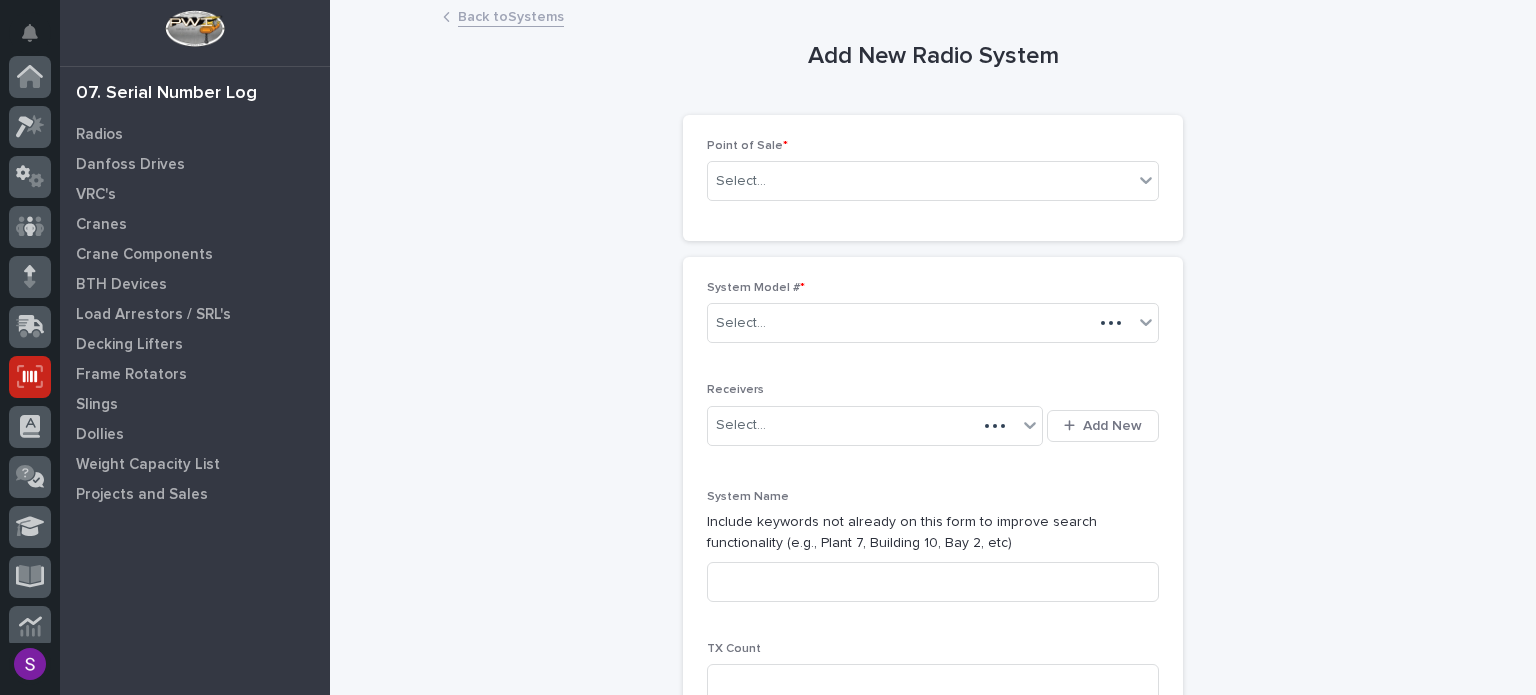 scroll, scrollTop: 300, scrollLeft: 0, axis: vertical 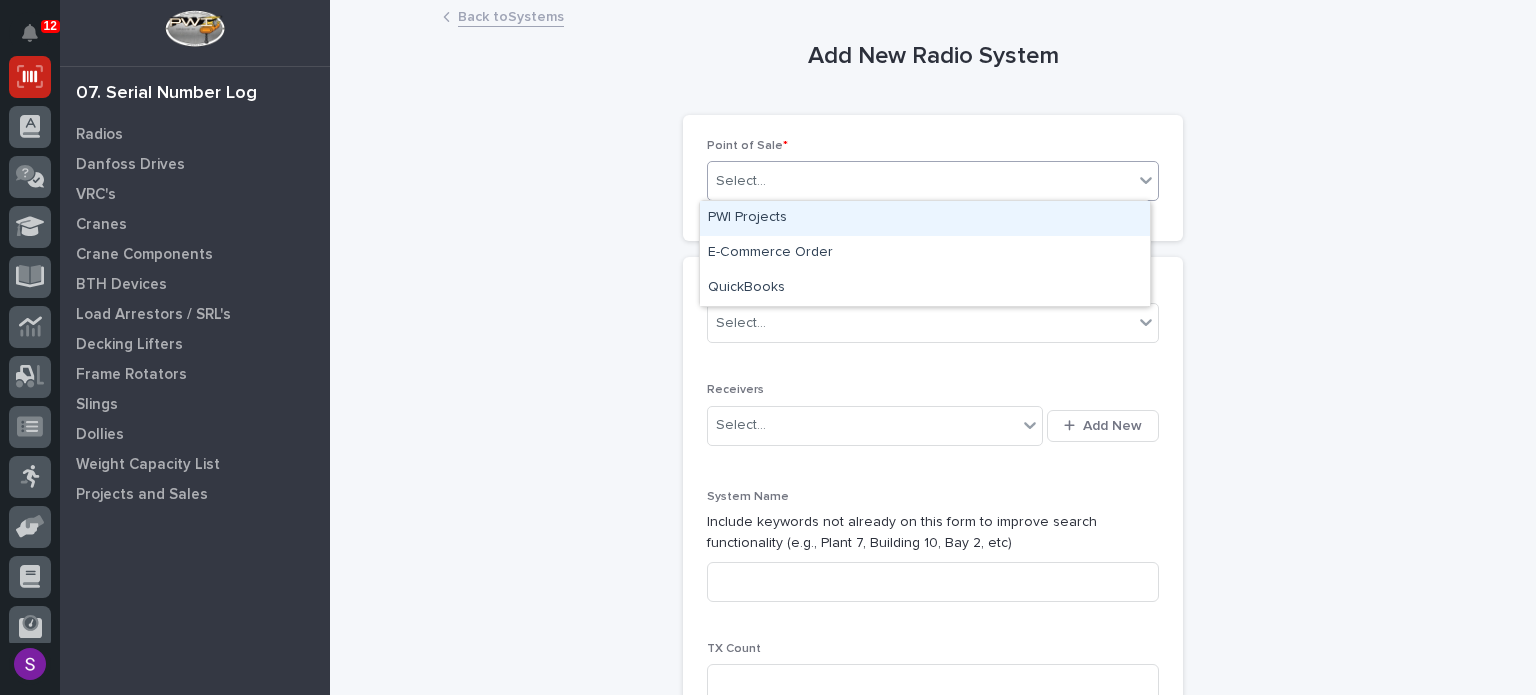 click on "Select..." at bounding box center [920, 181] 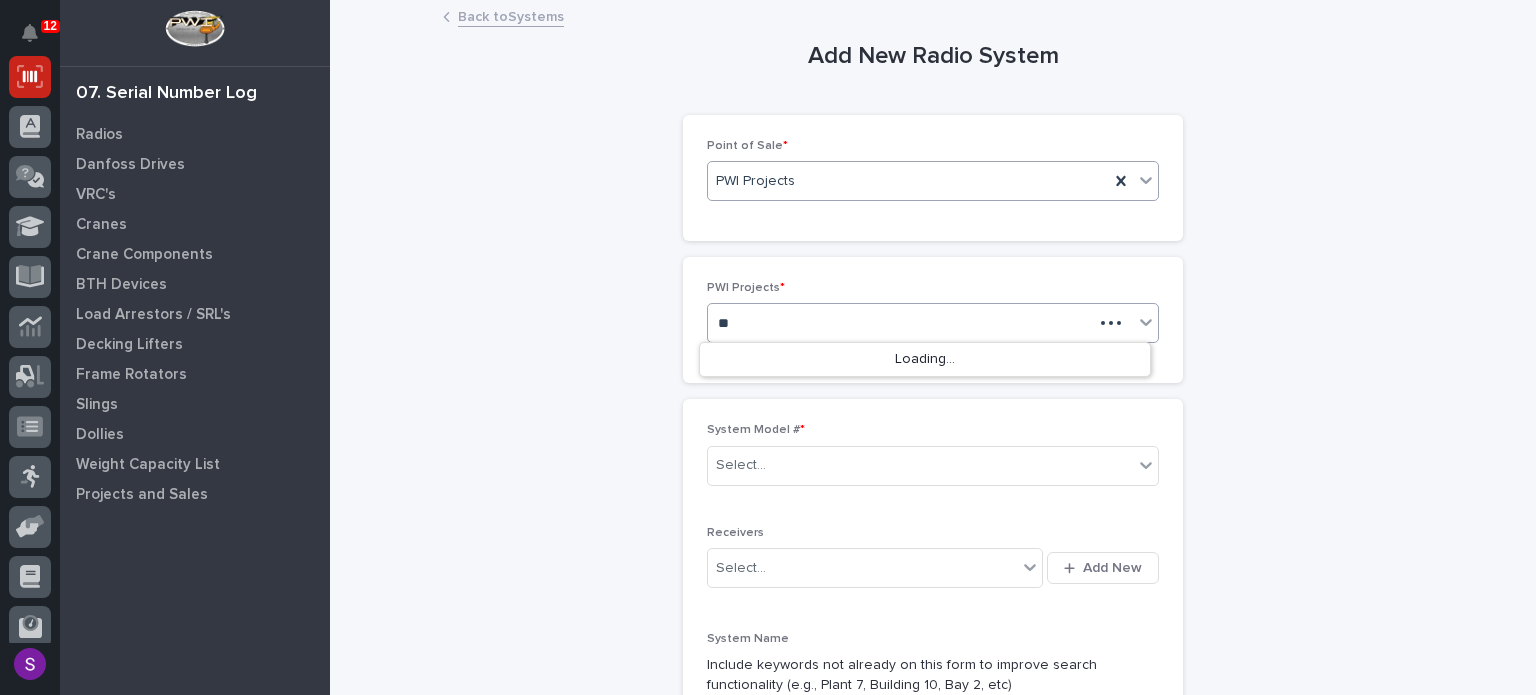 type on "*" 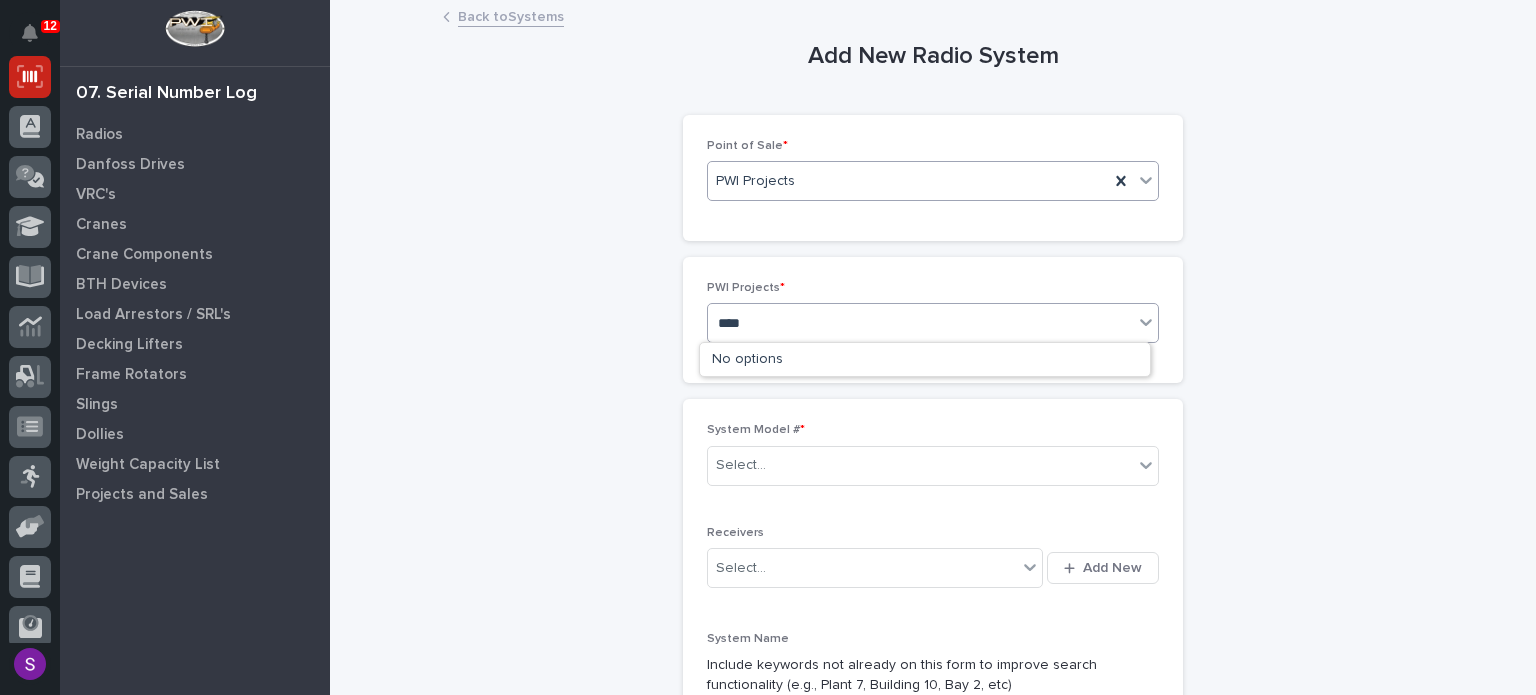 type on "*****" 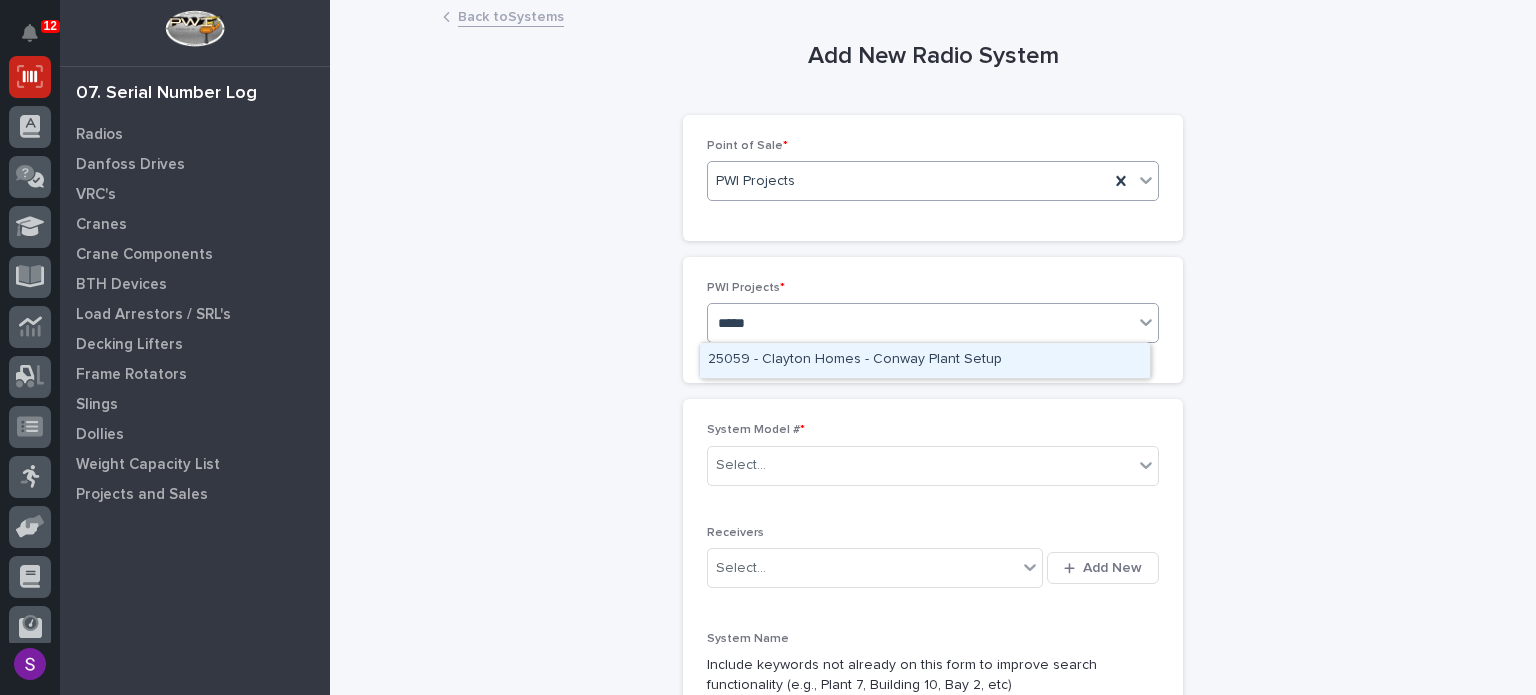 type 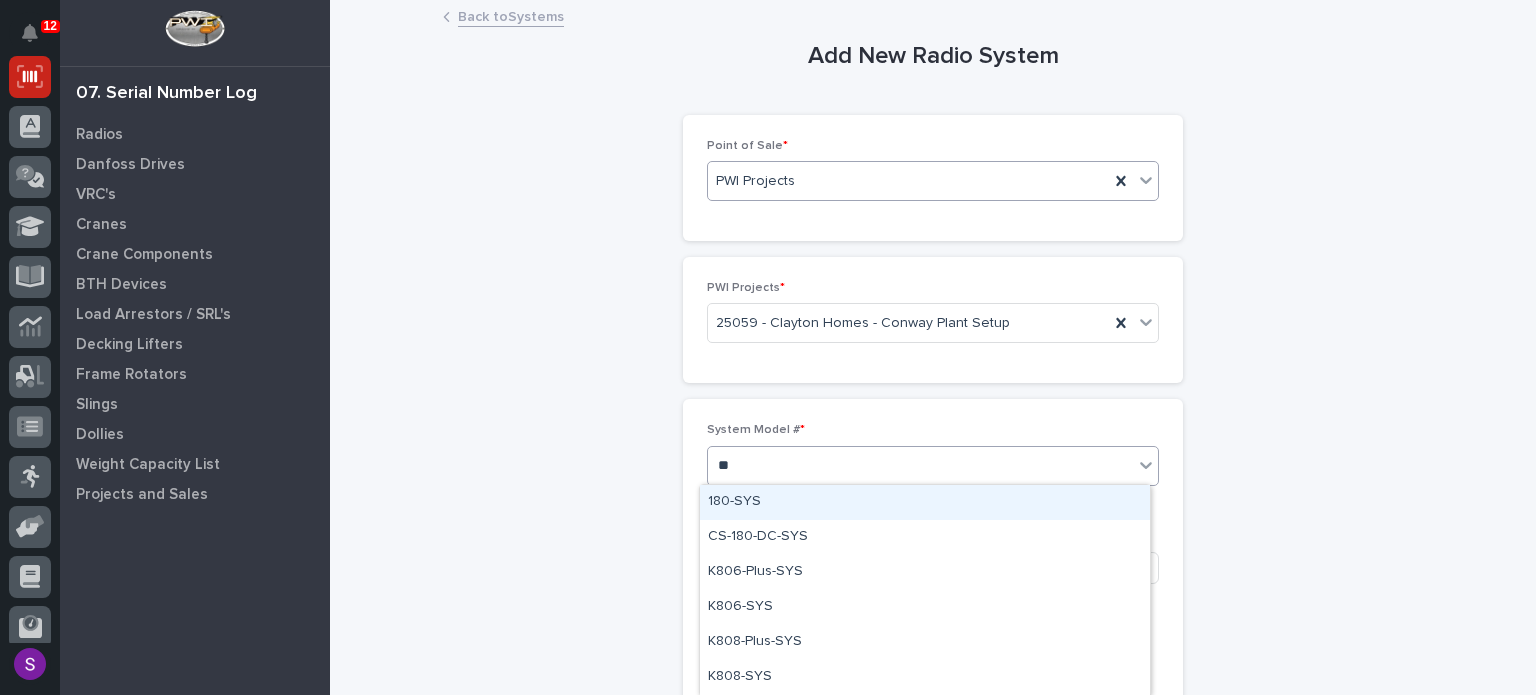type on "***" 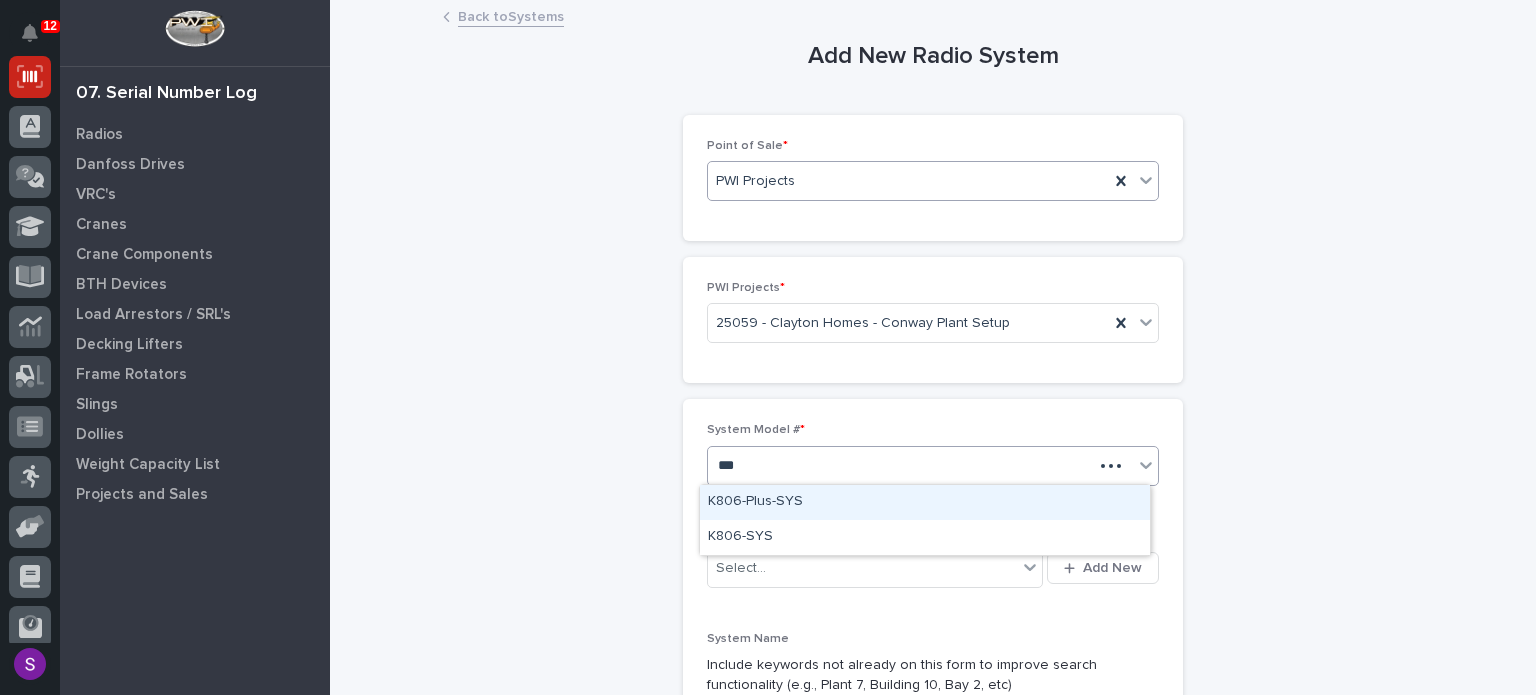 type 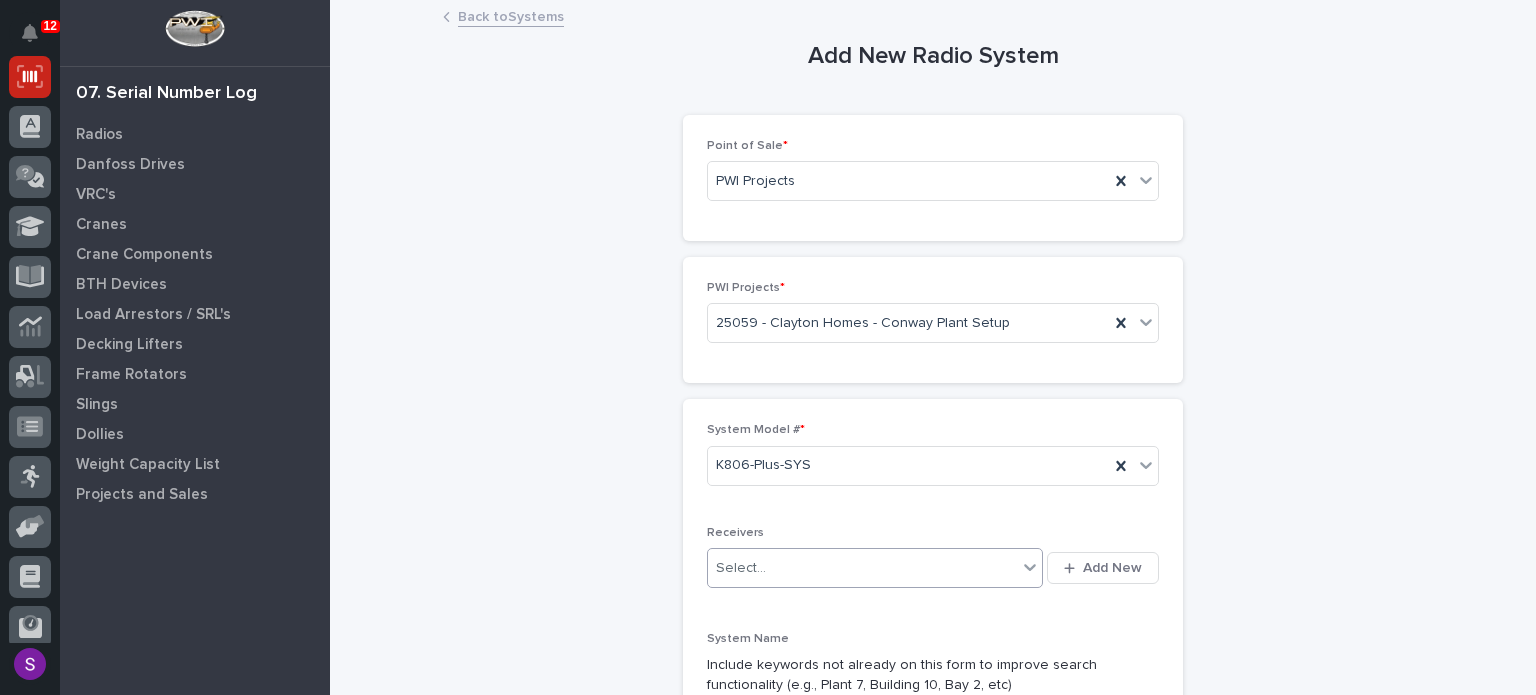 type 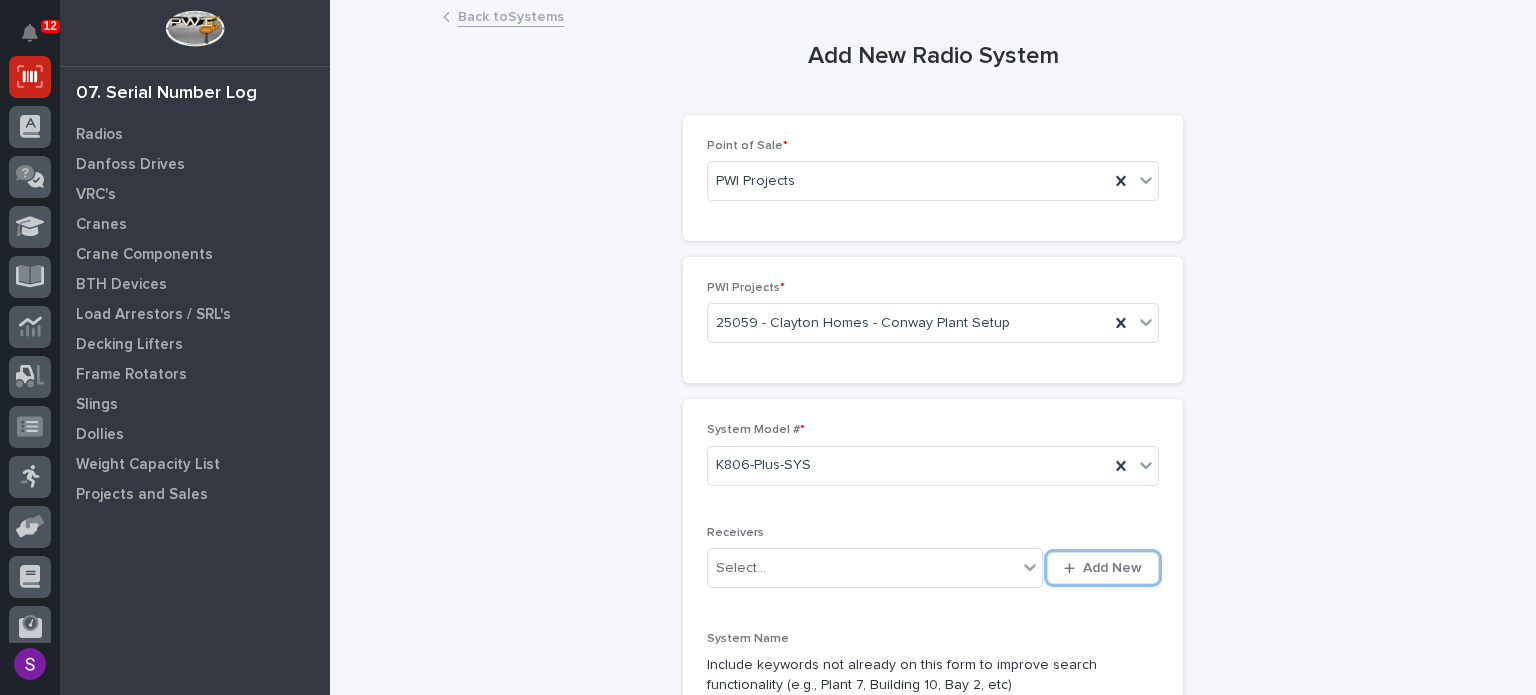 click on "Add New" at bounding box center (1103, 568) 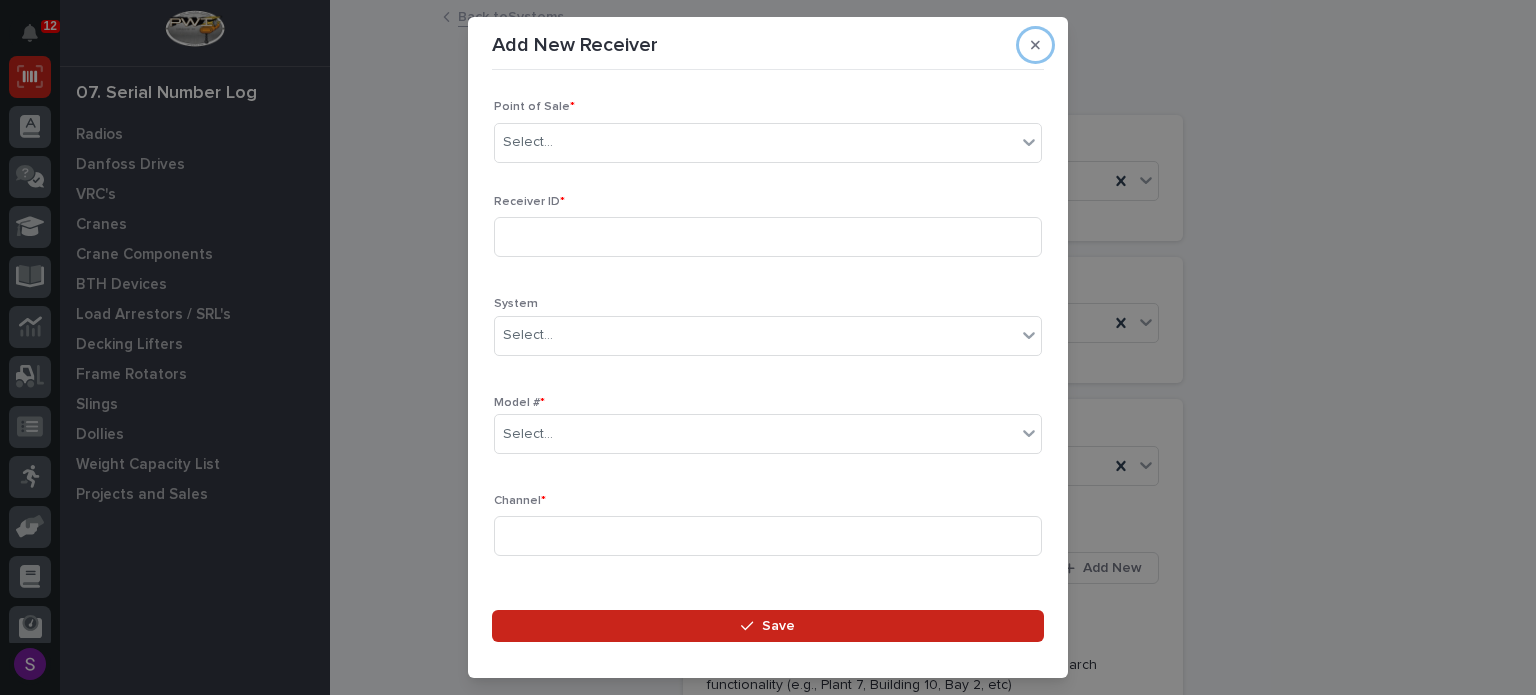 type 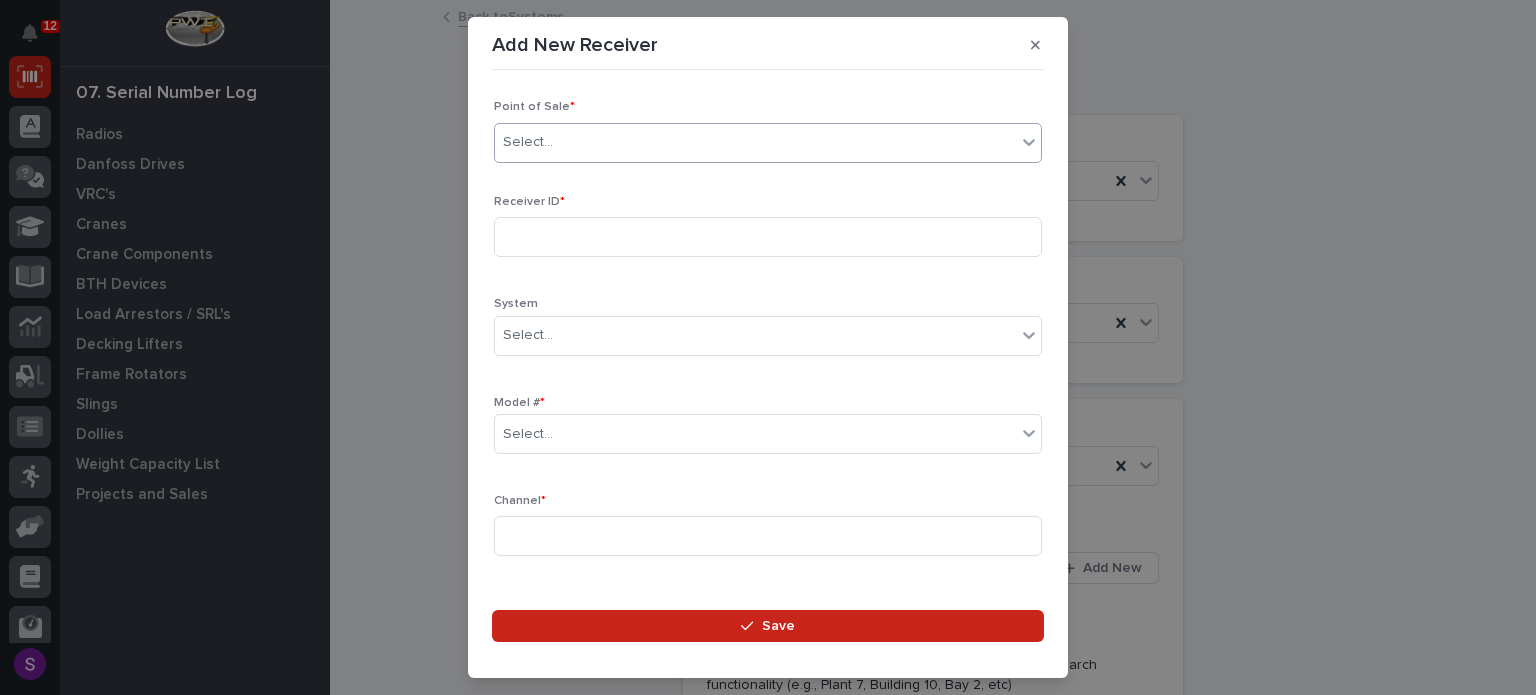 type on "*" 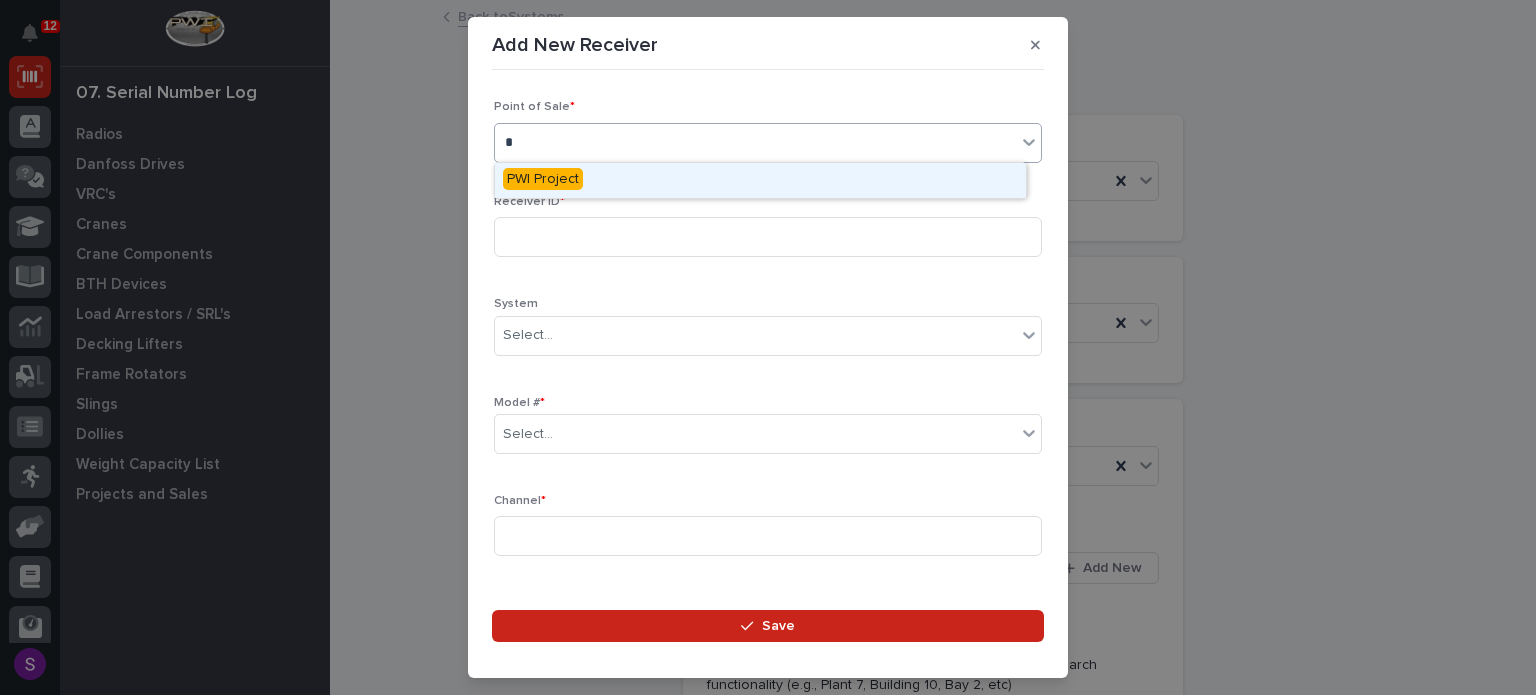 type 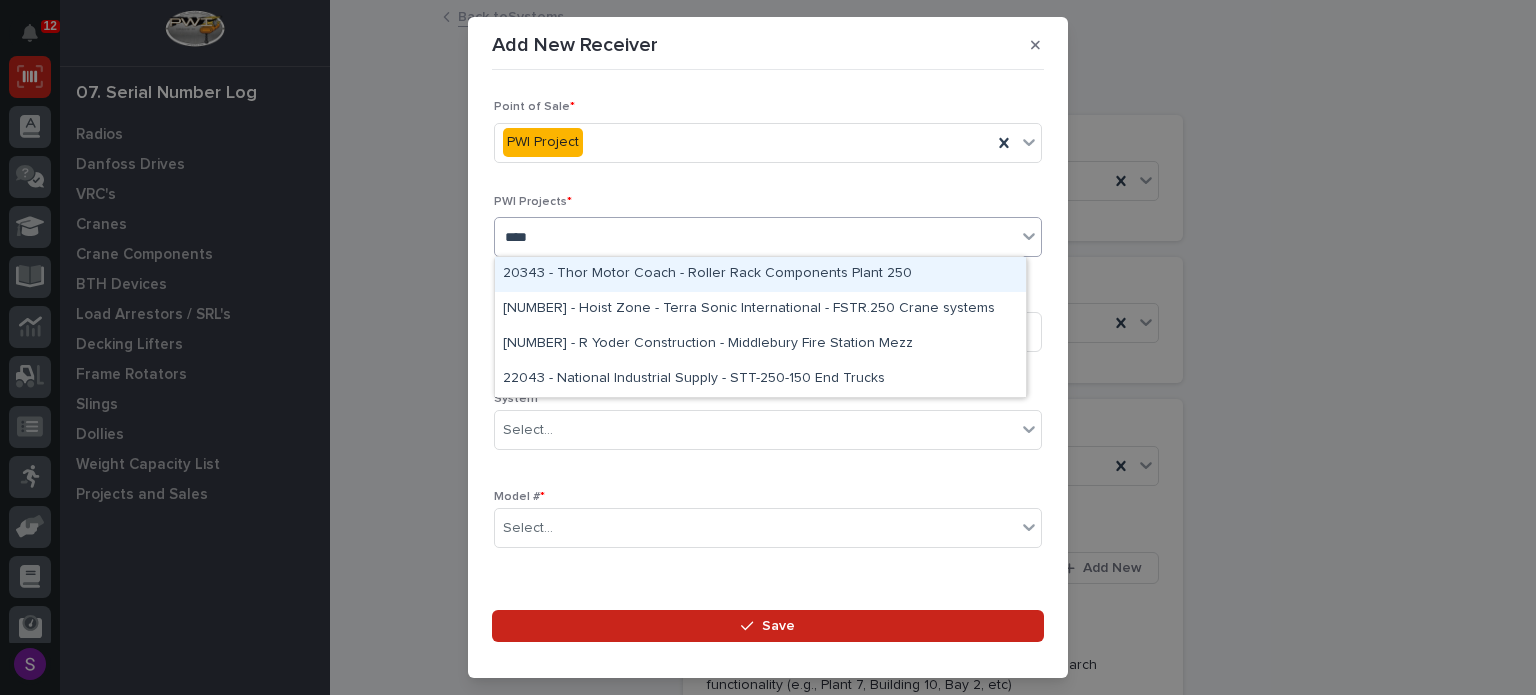 type on "*****" 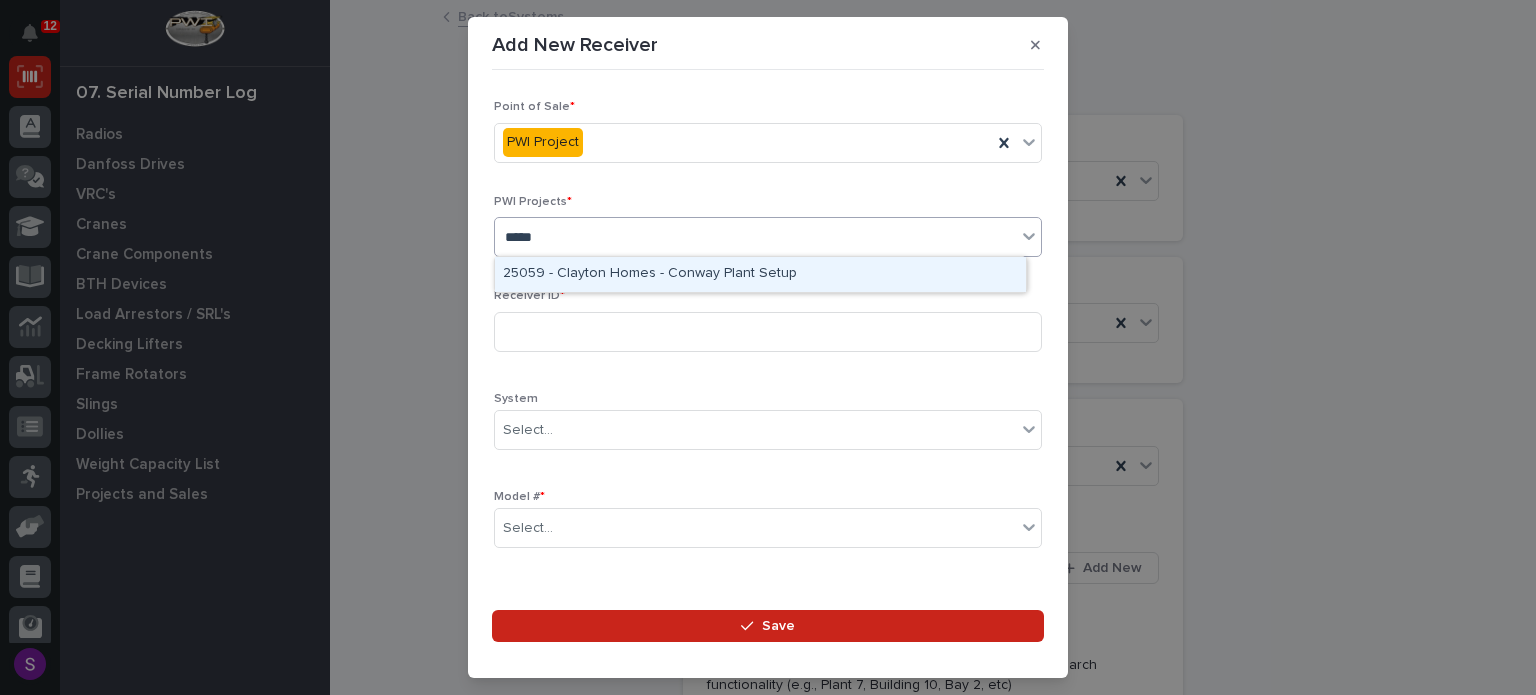 type 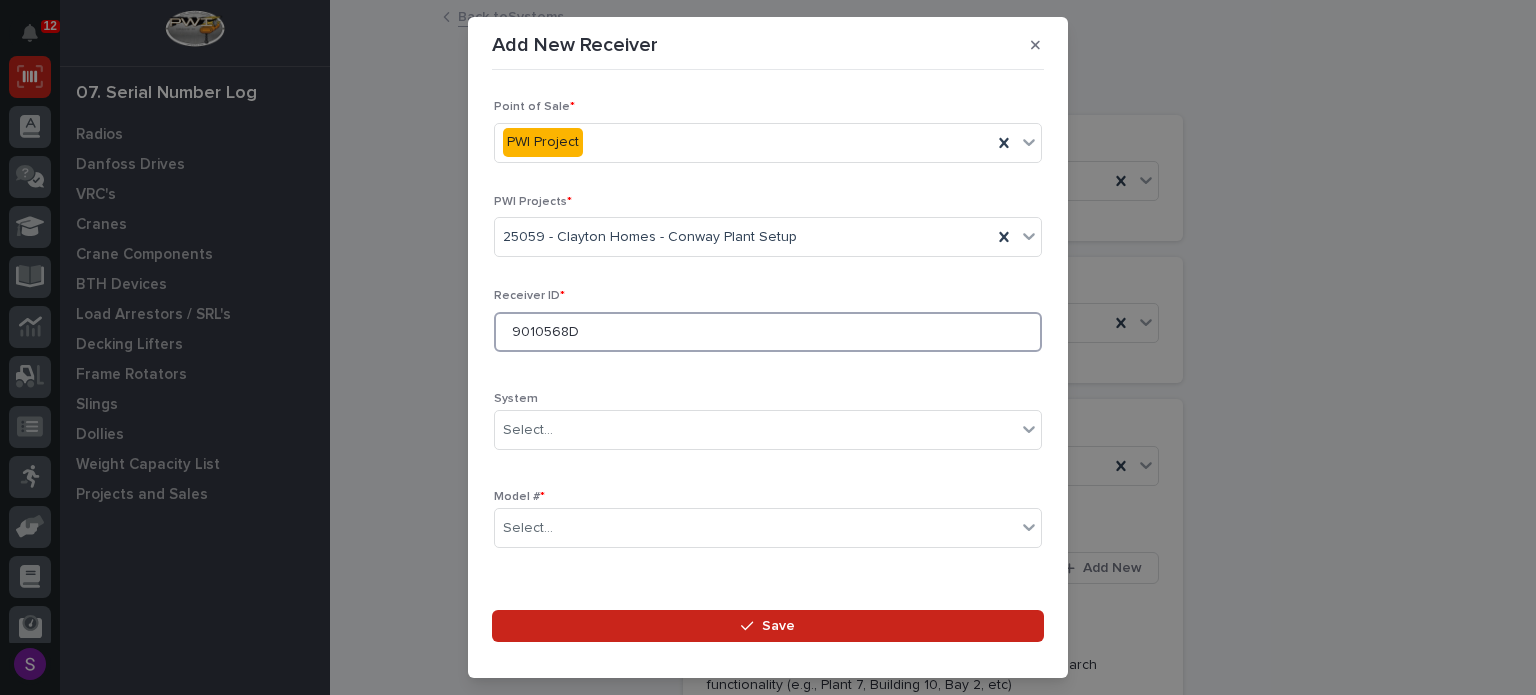 type on "9010568D" 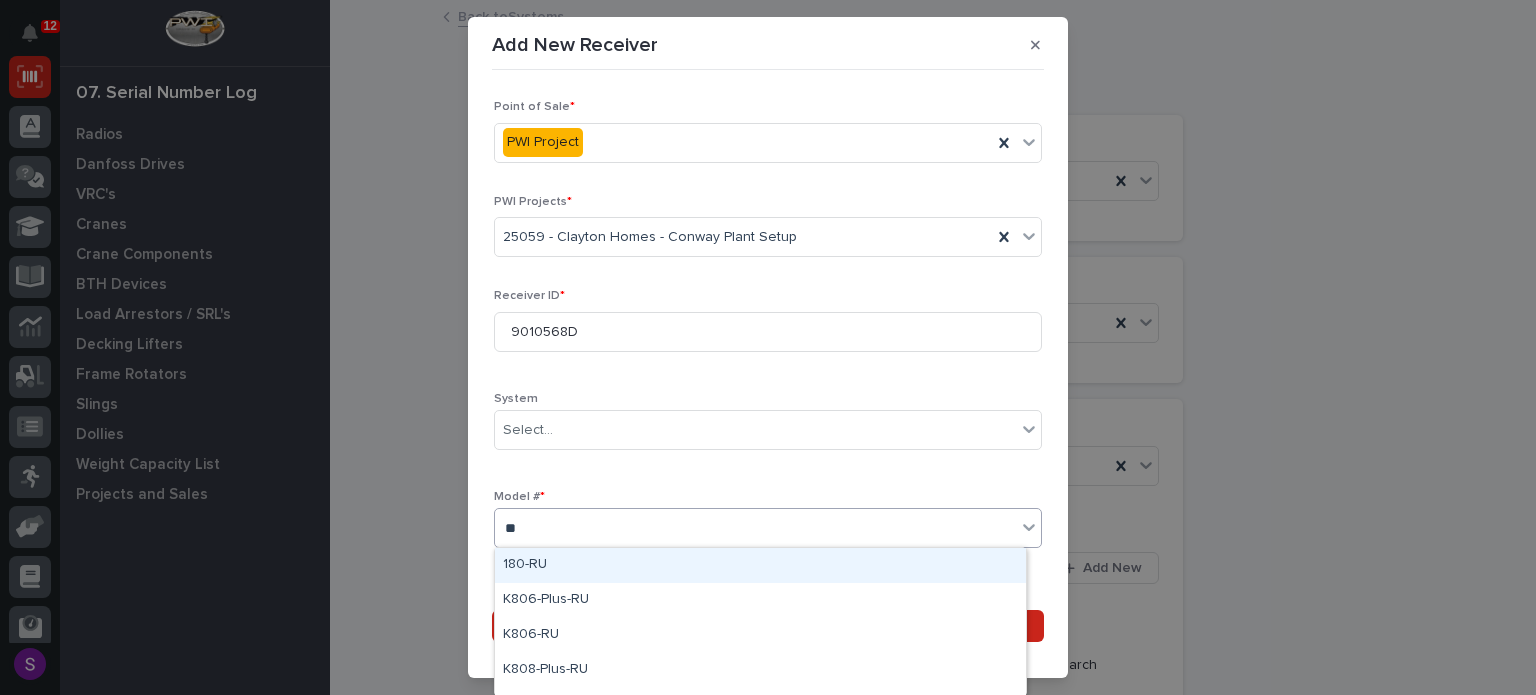 type on "***" 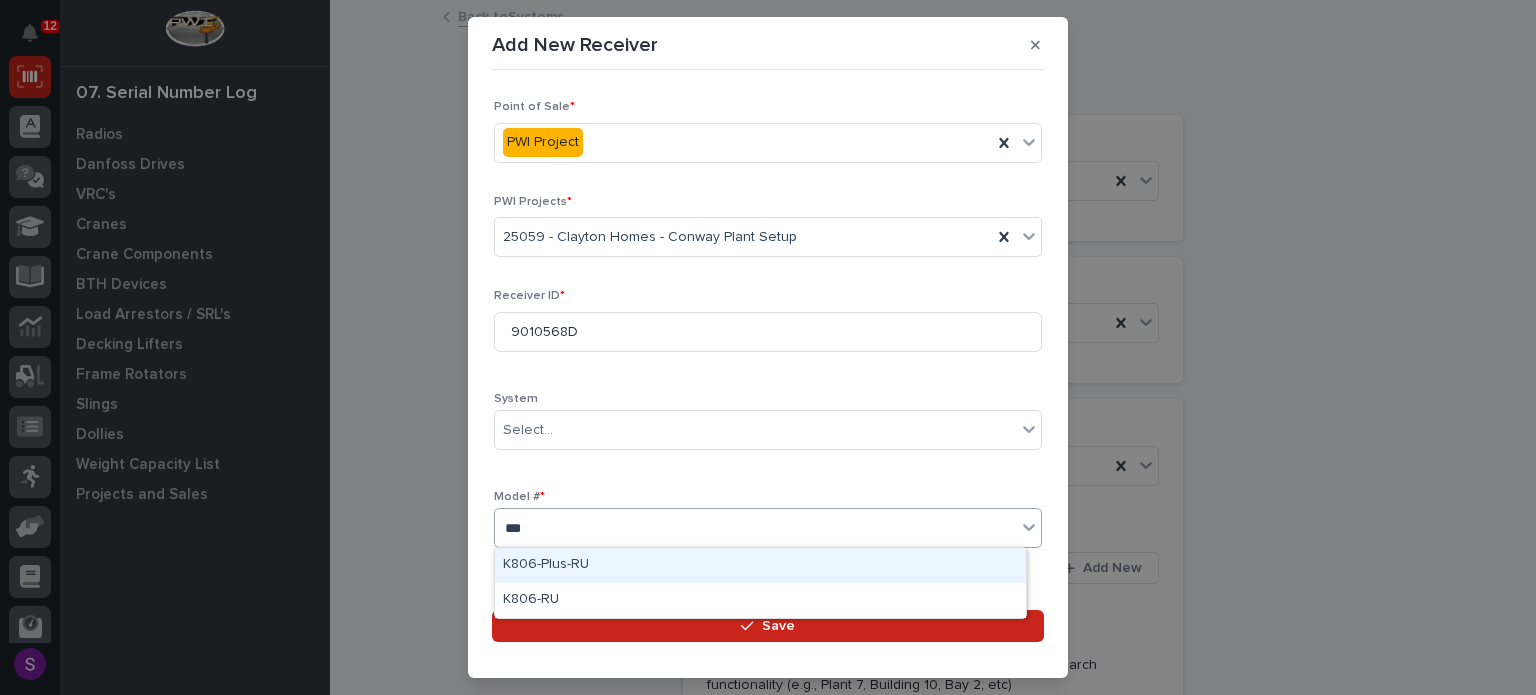 type 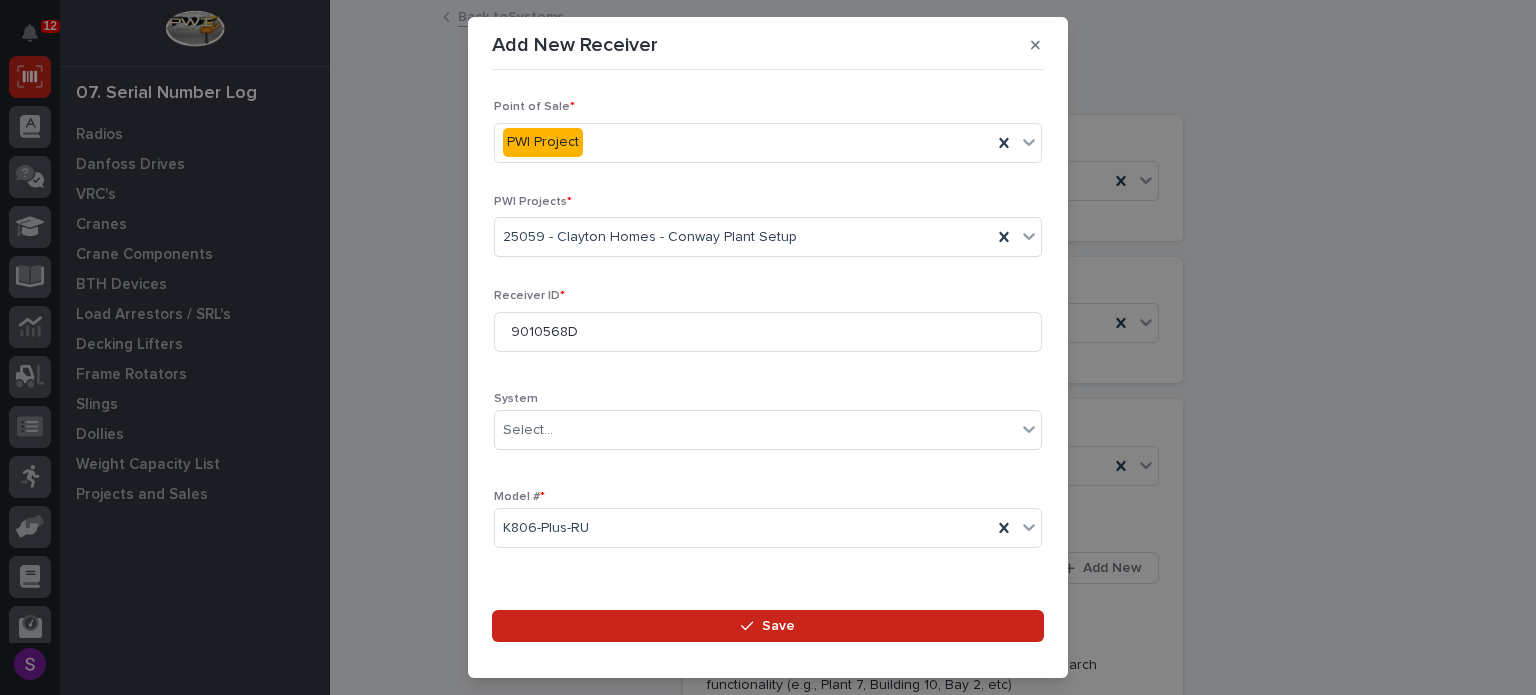 scroll, scrollTop: 296, scrollLeft: 0, axis: vertical 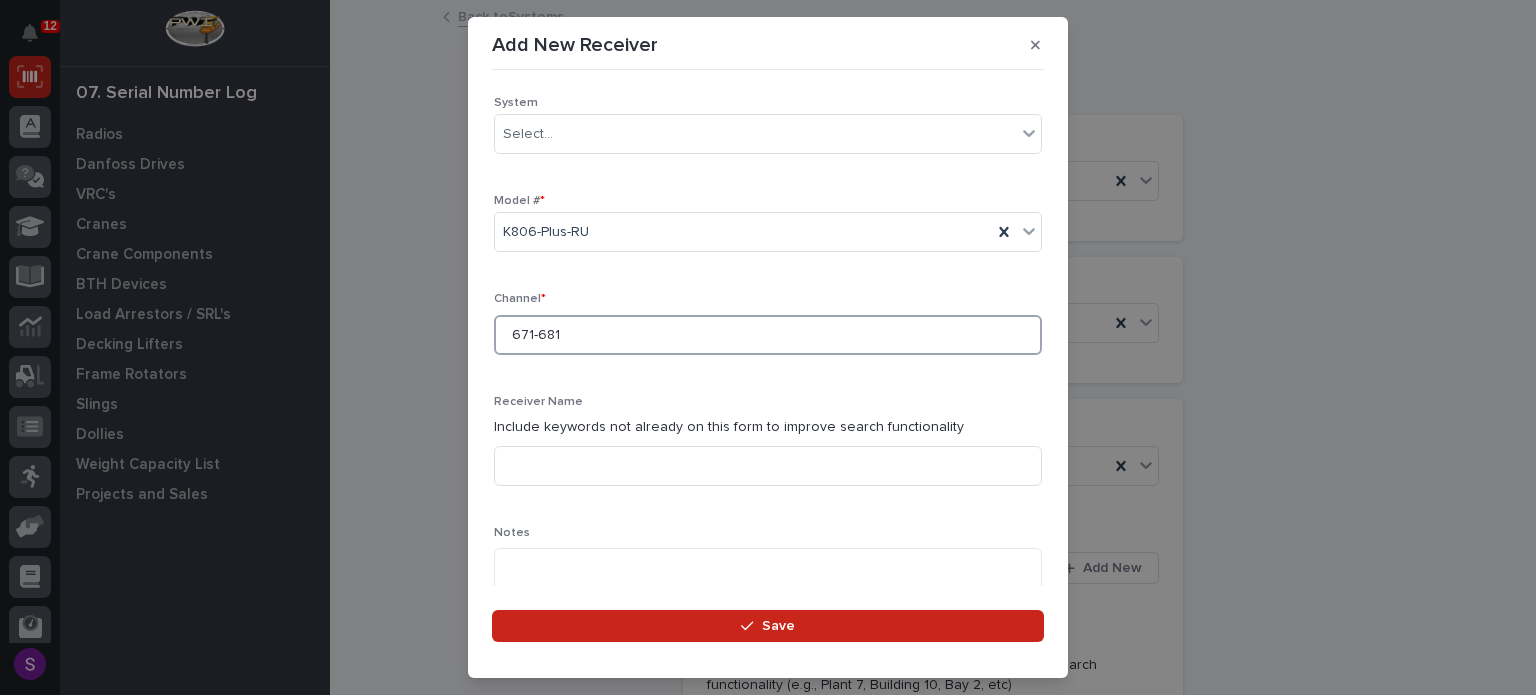 type on "671-681" 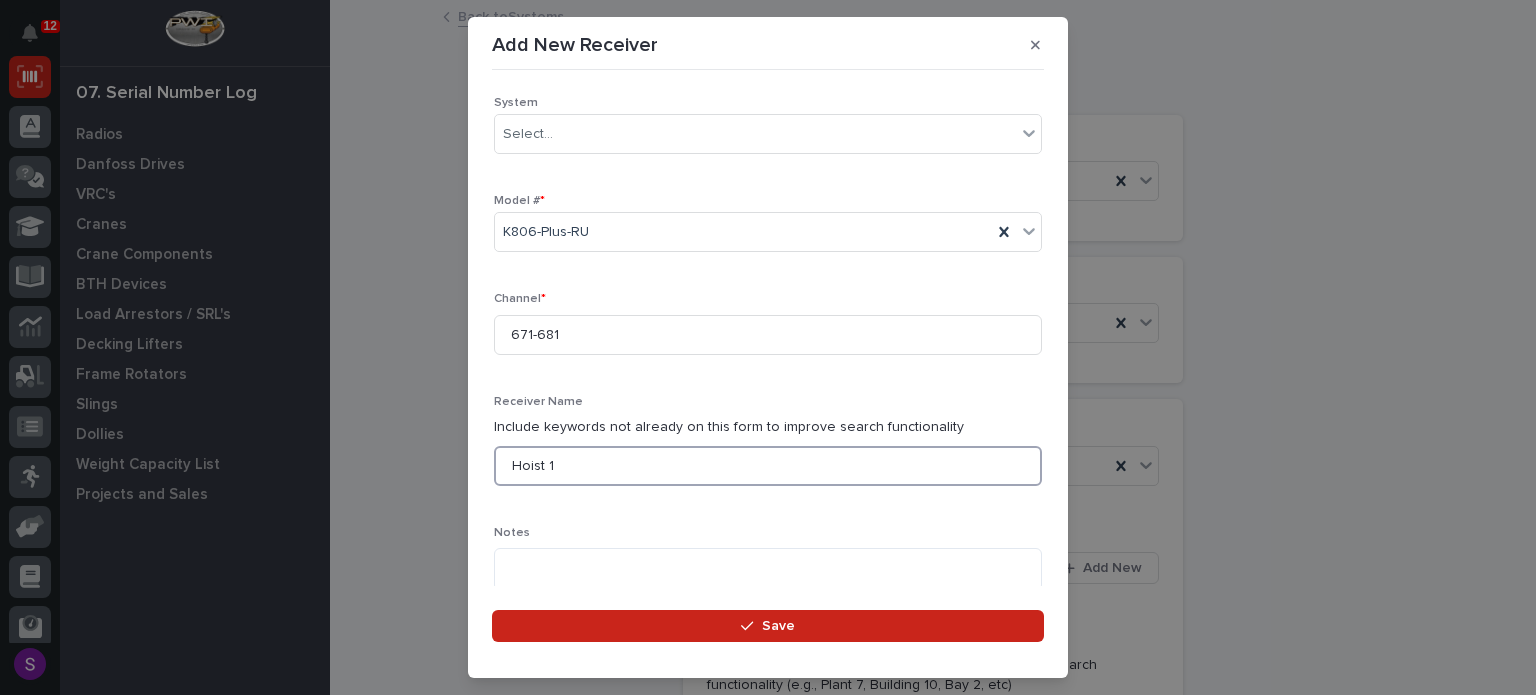 type on "Hoist 1" 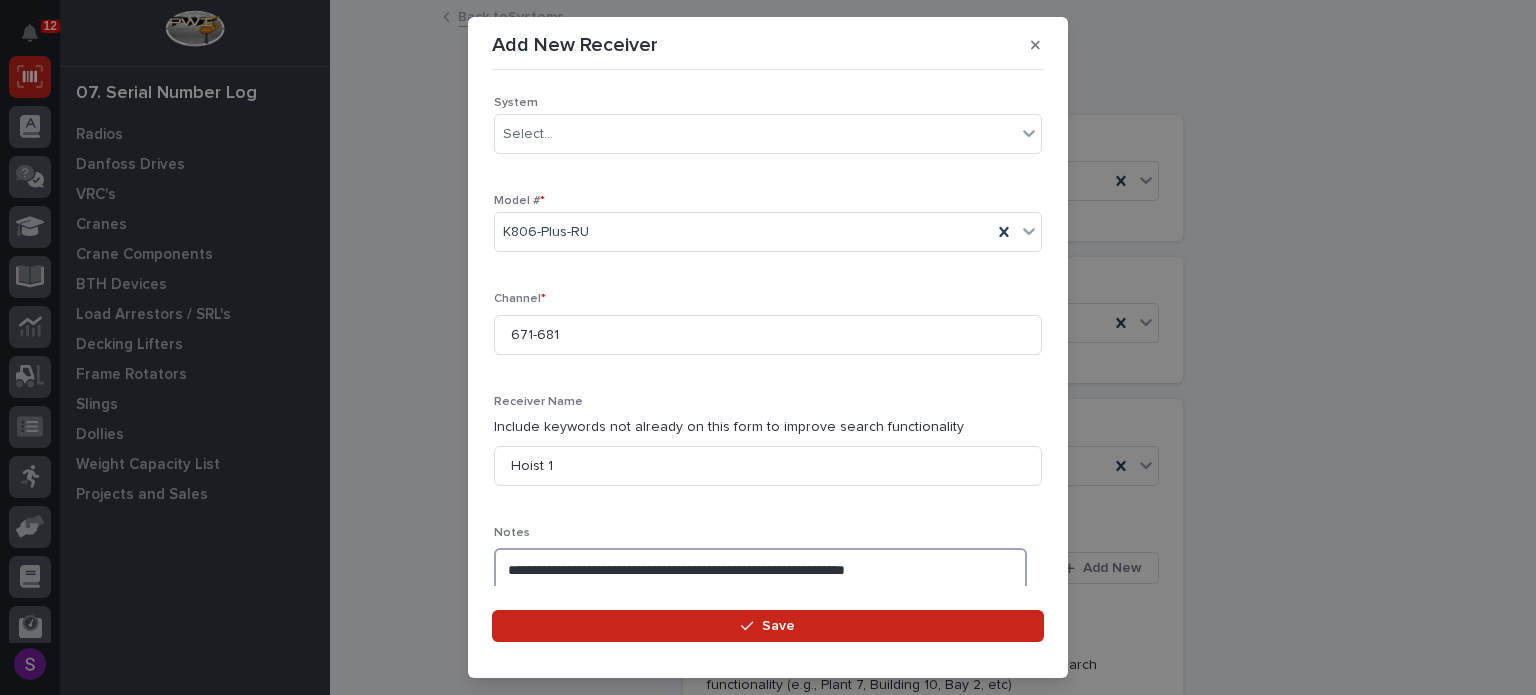 click on "**********" at bounding box center (760, 569) 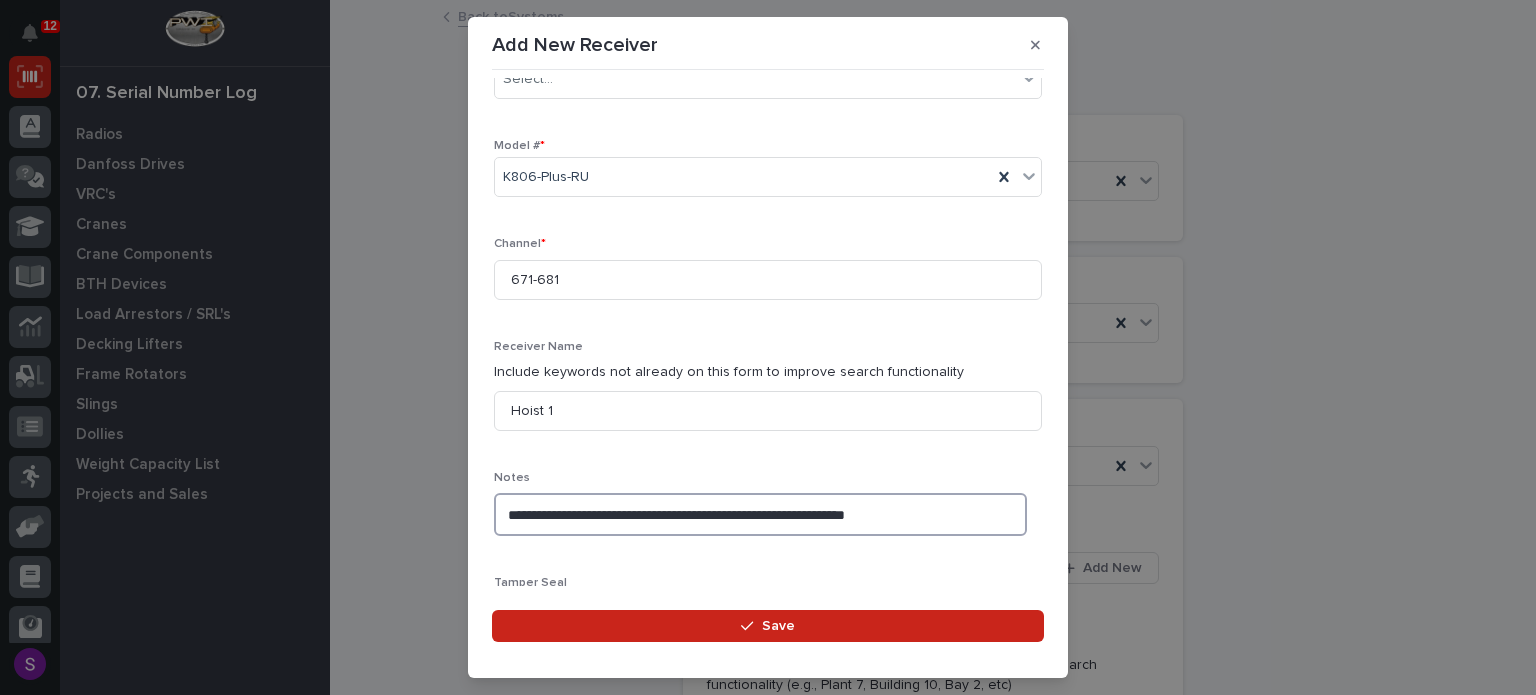 scroll, scrollTop: 496, scrollLeft: 0, axis: vertical 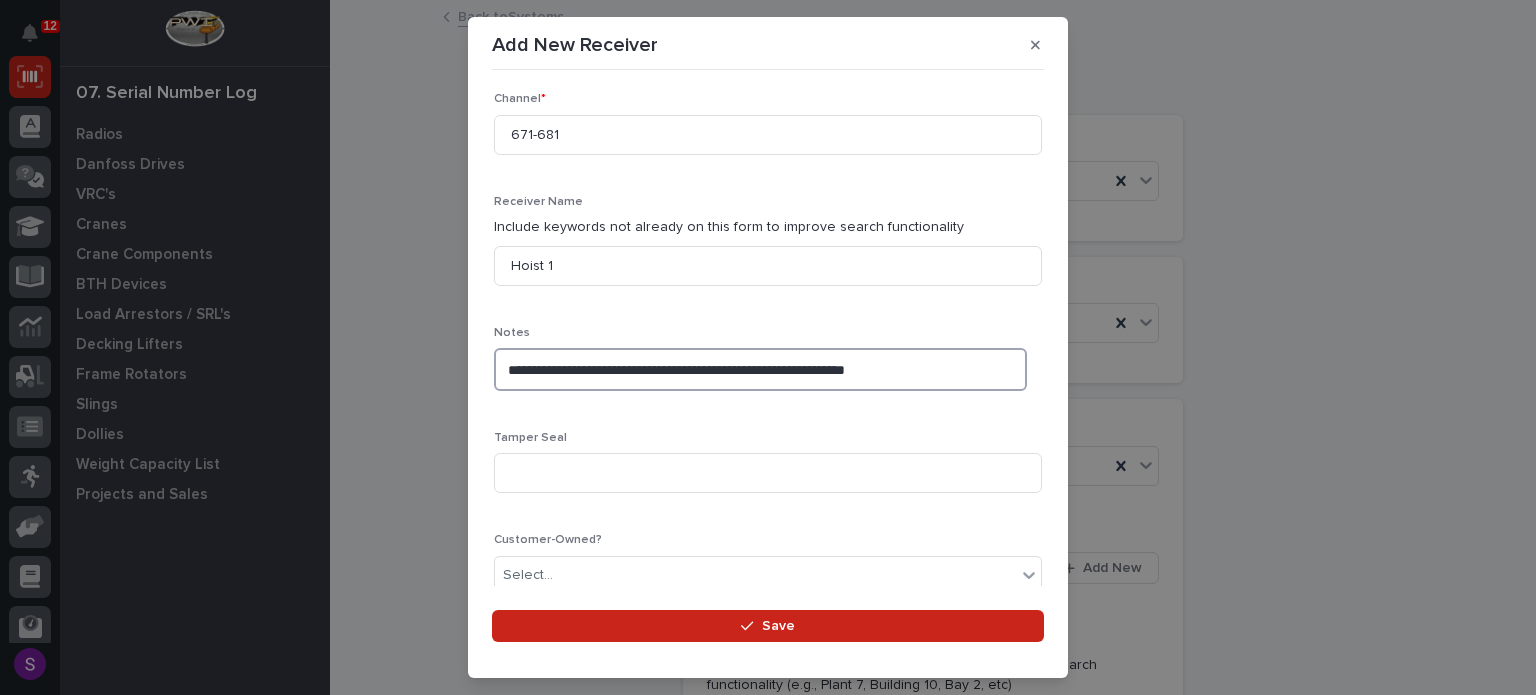 drag, startPoint x: 888, startPoint y: 360, endPoint x: 304, endPoint y: 345, distance: 584.1926 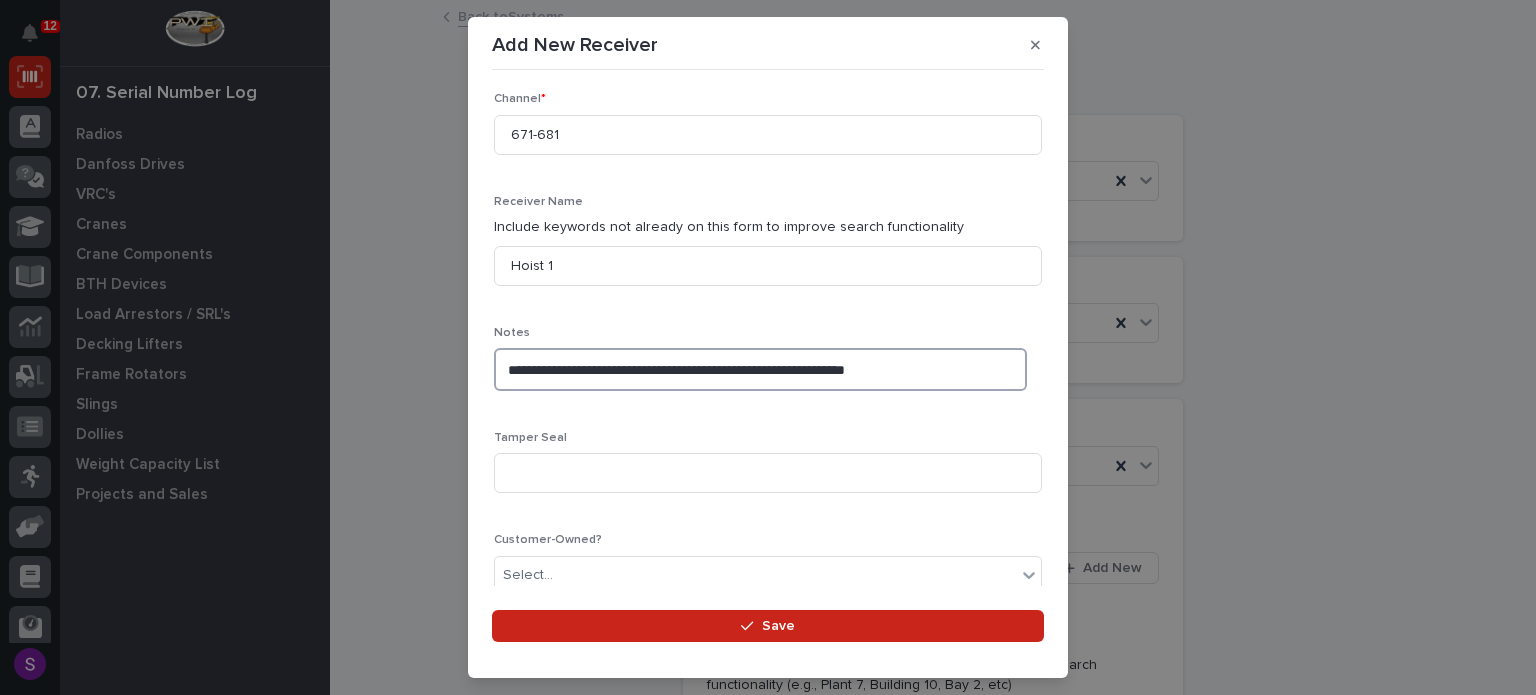 type on "**********" 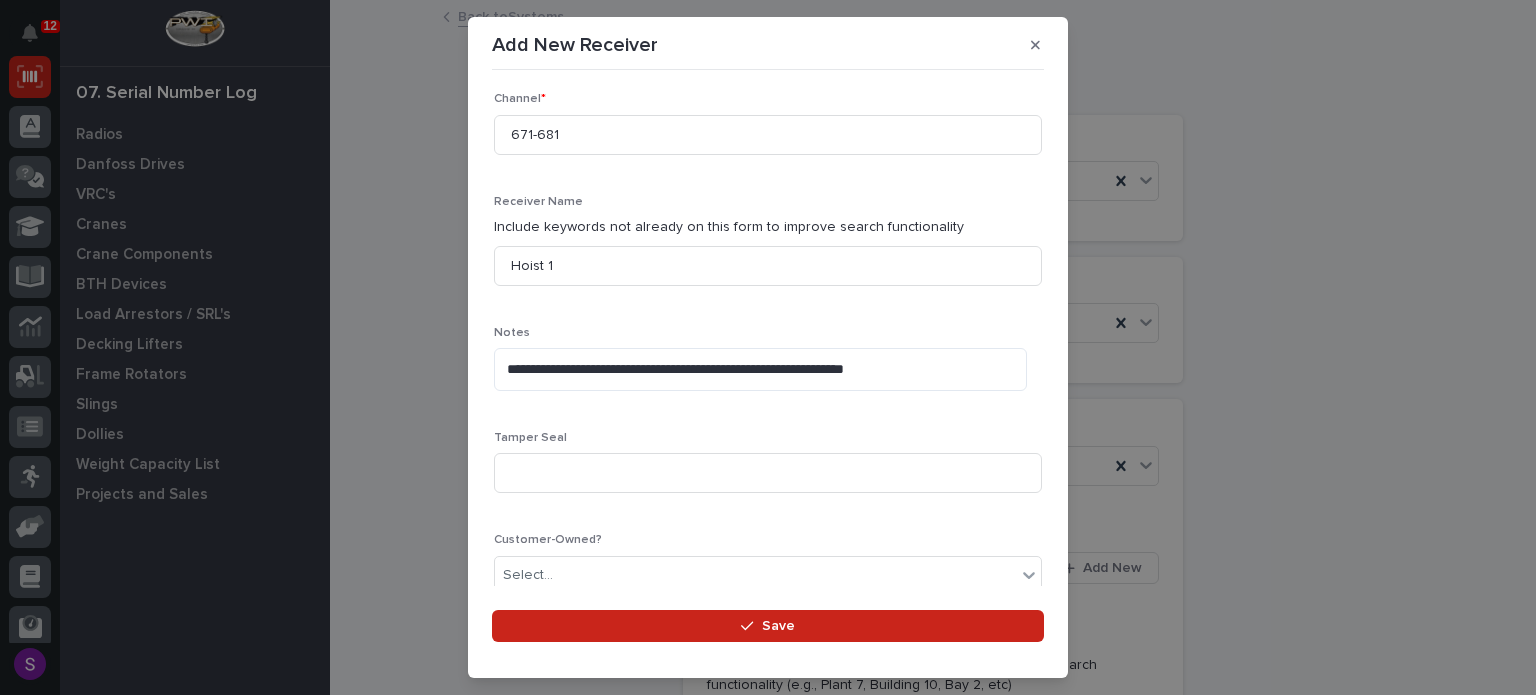 scroll, scrollTop: 695, scrollLeft: 0, axis: vertical 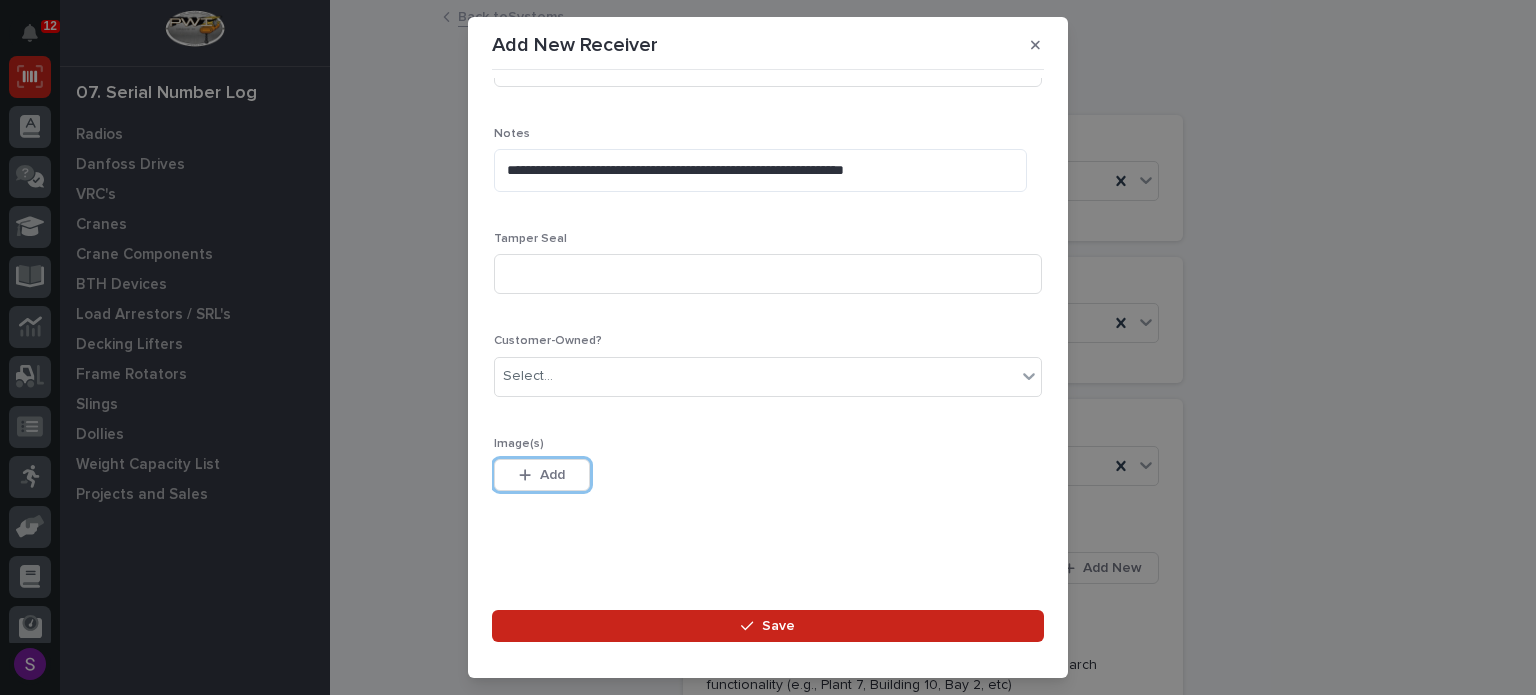 type 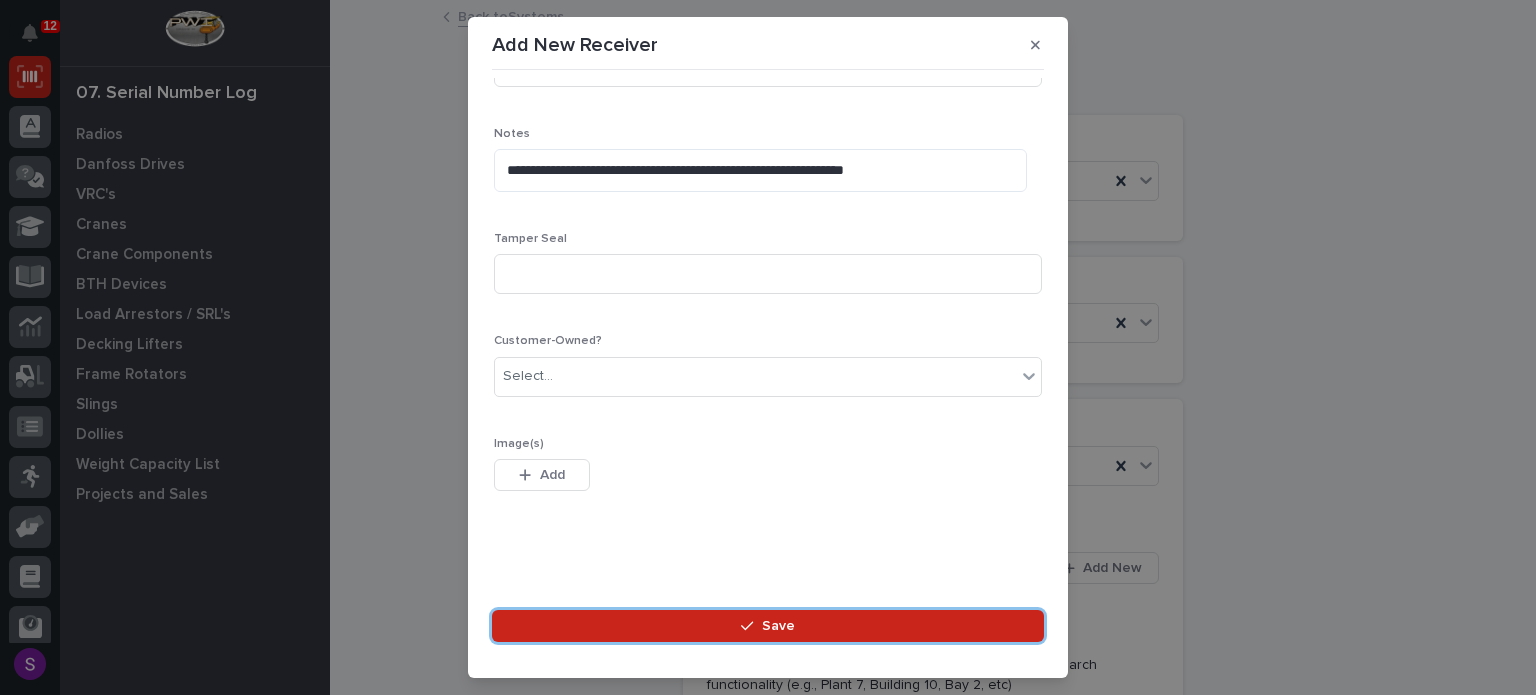 type 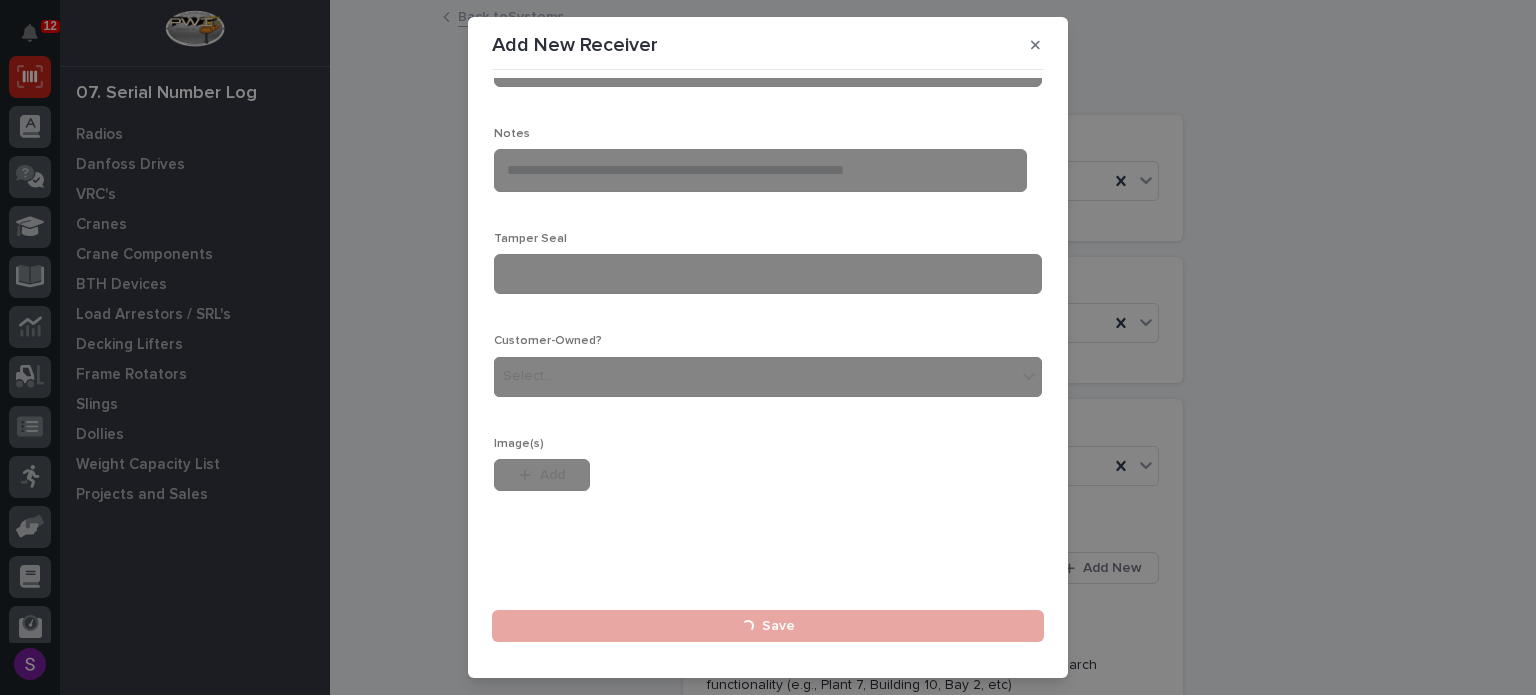 type 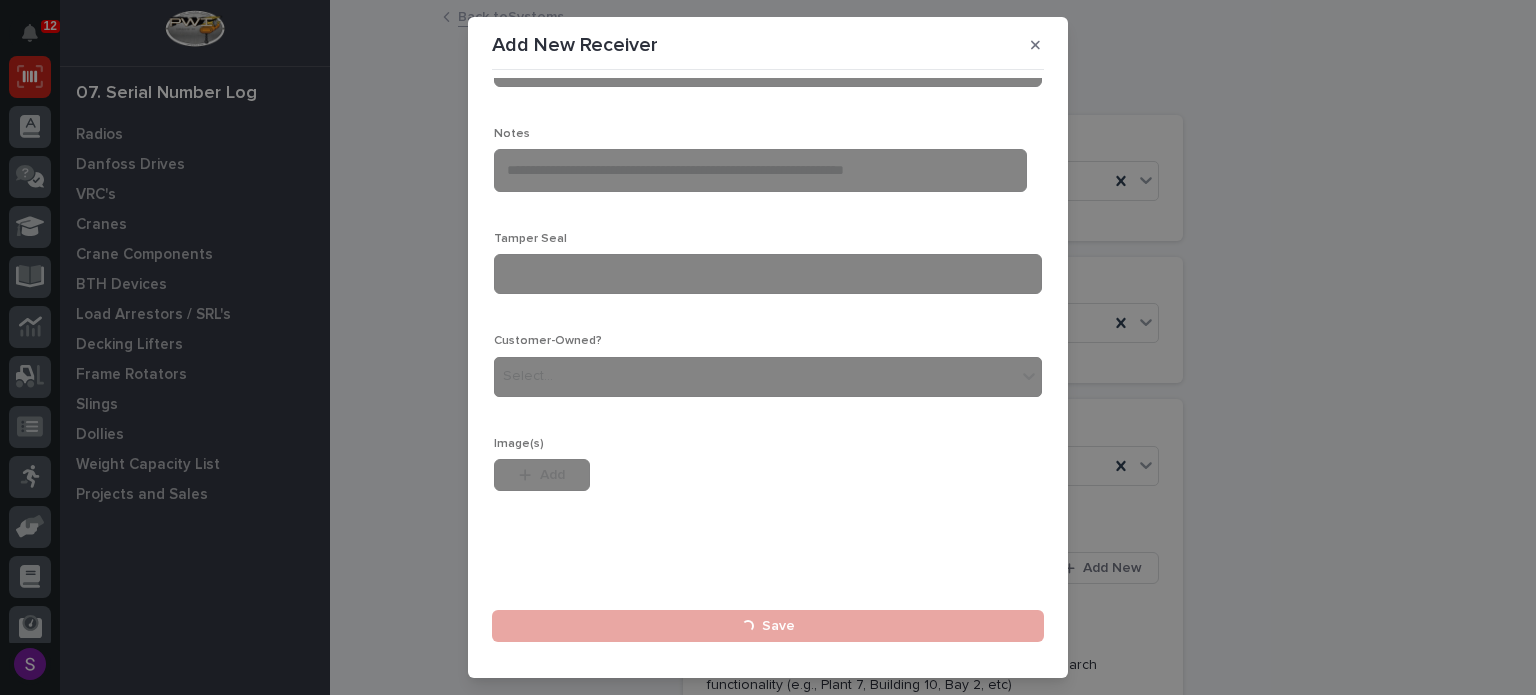 type 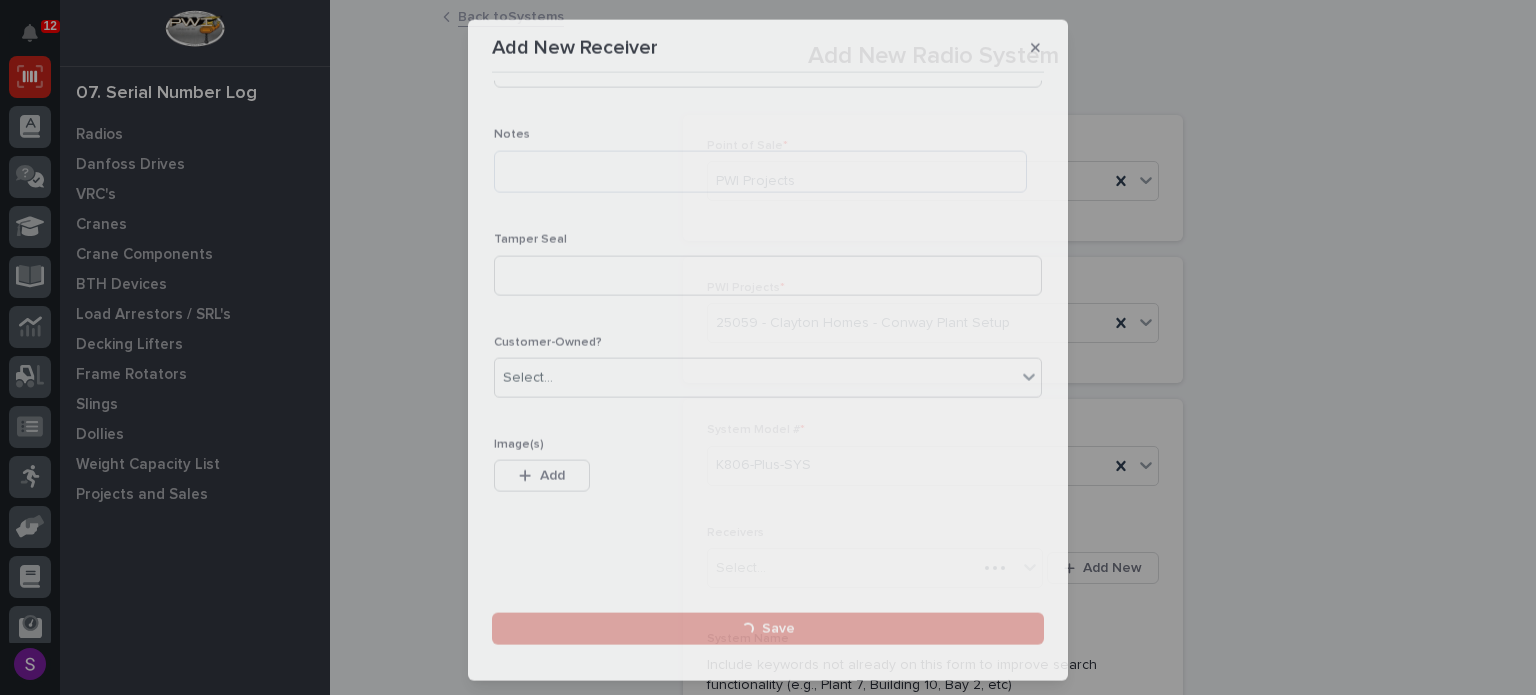 scroll, scrollTop: 0, scrollLeft: 0, axis: both 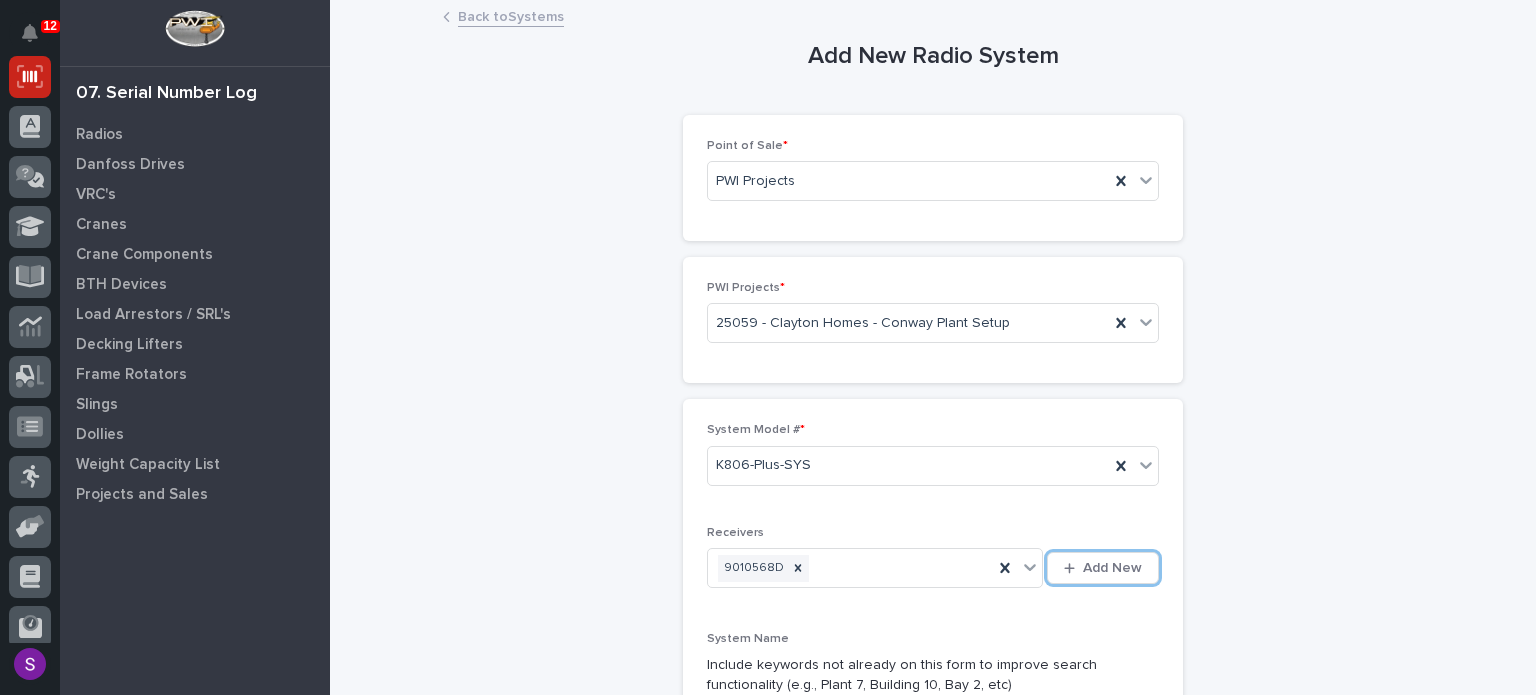 click on "Add New" at bounding box center [1103, 568] 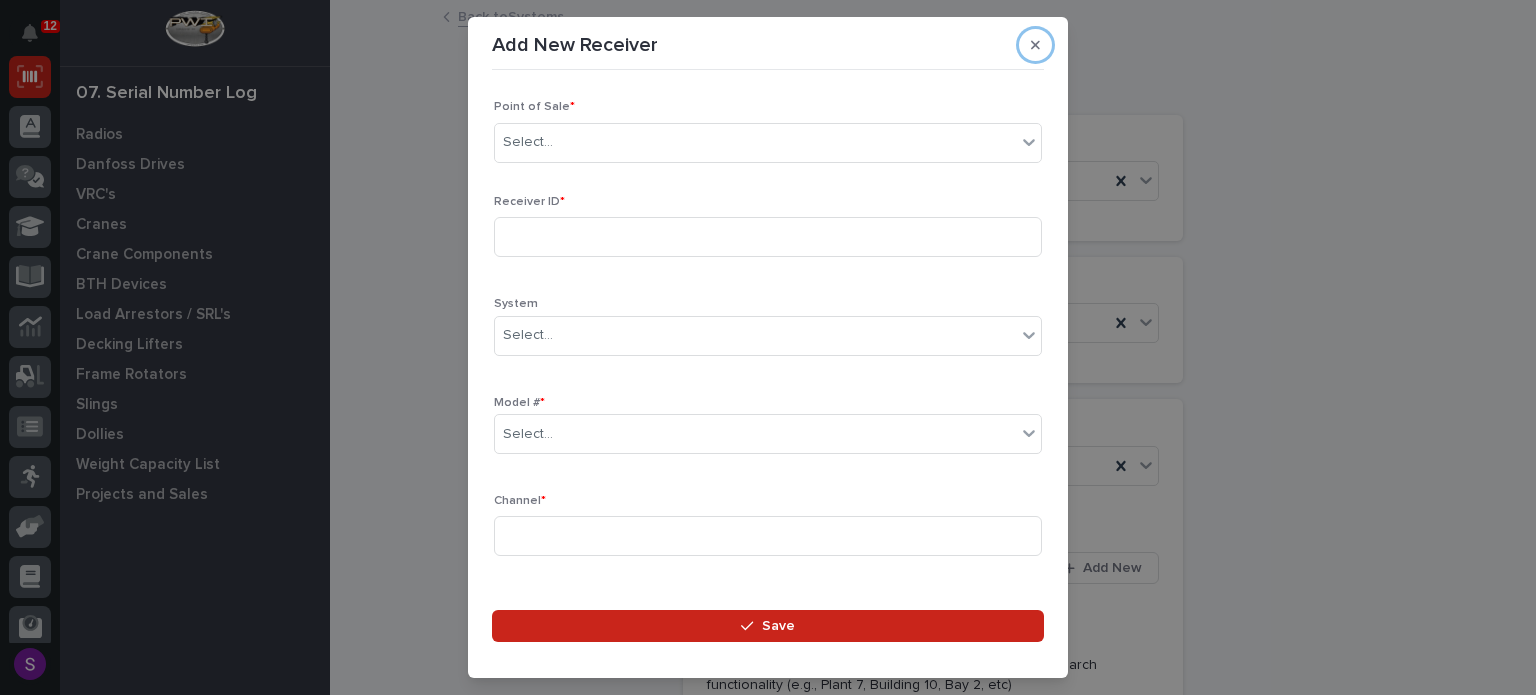 type 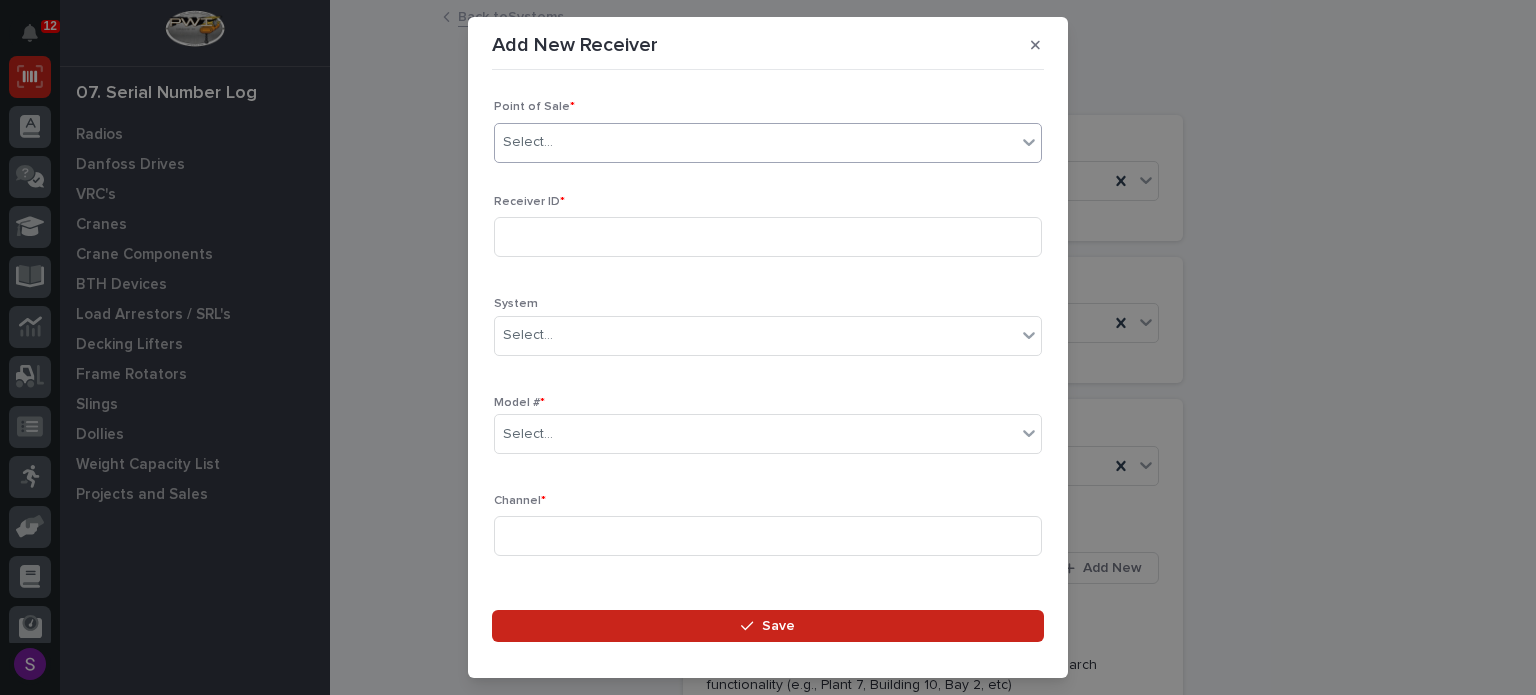 type on "*" 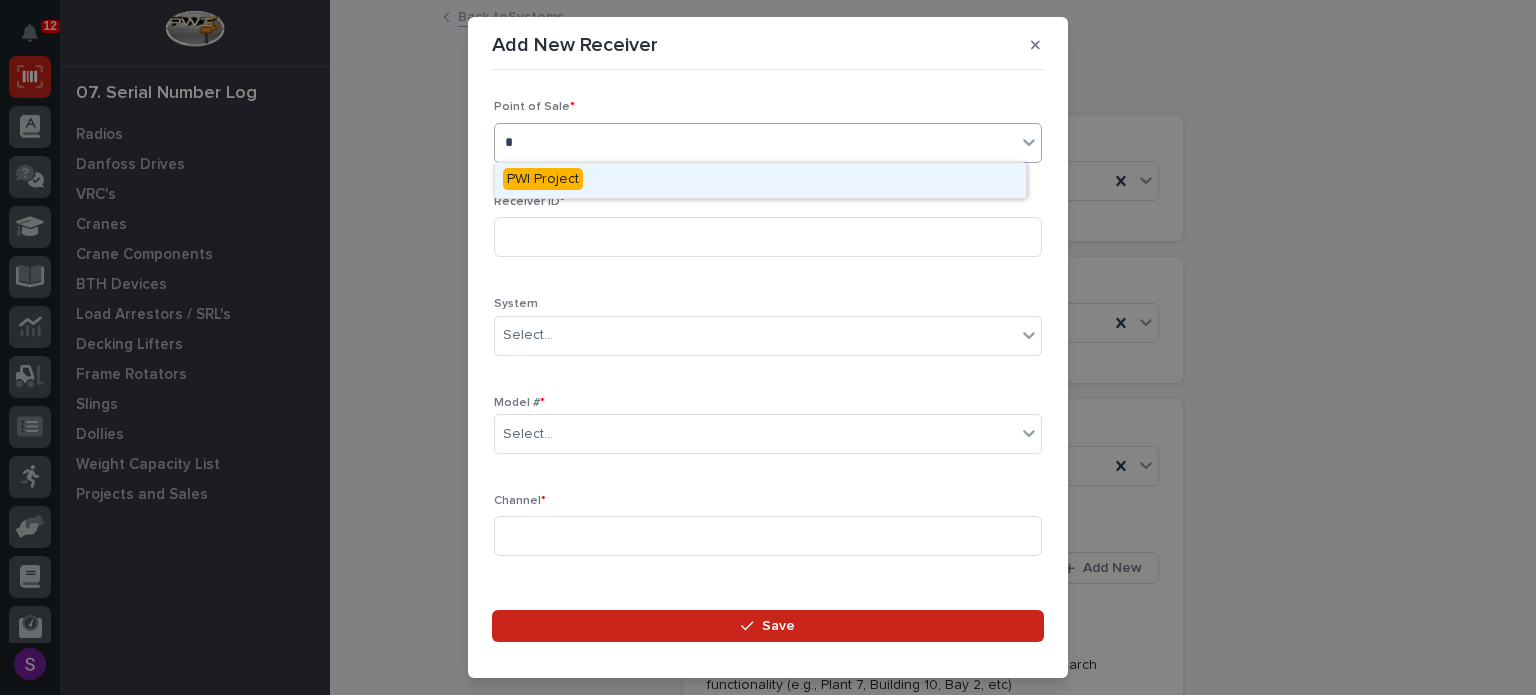 type 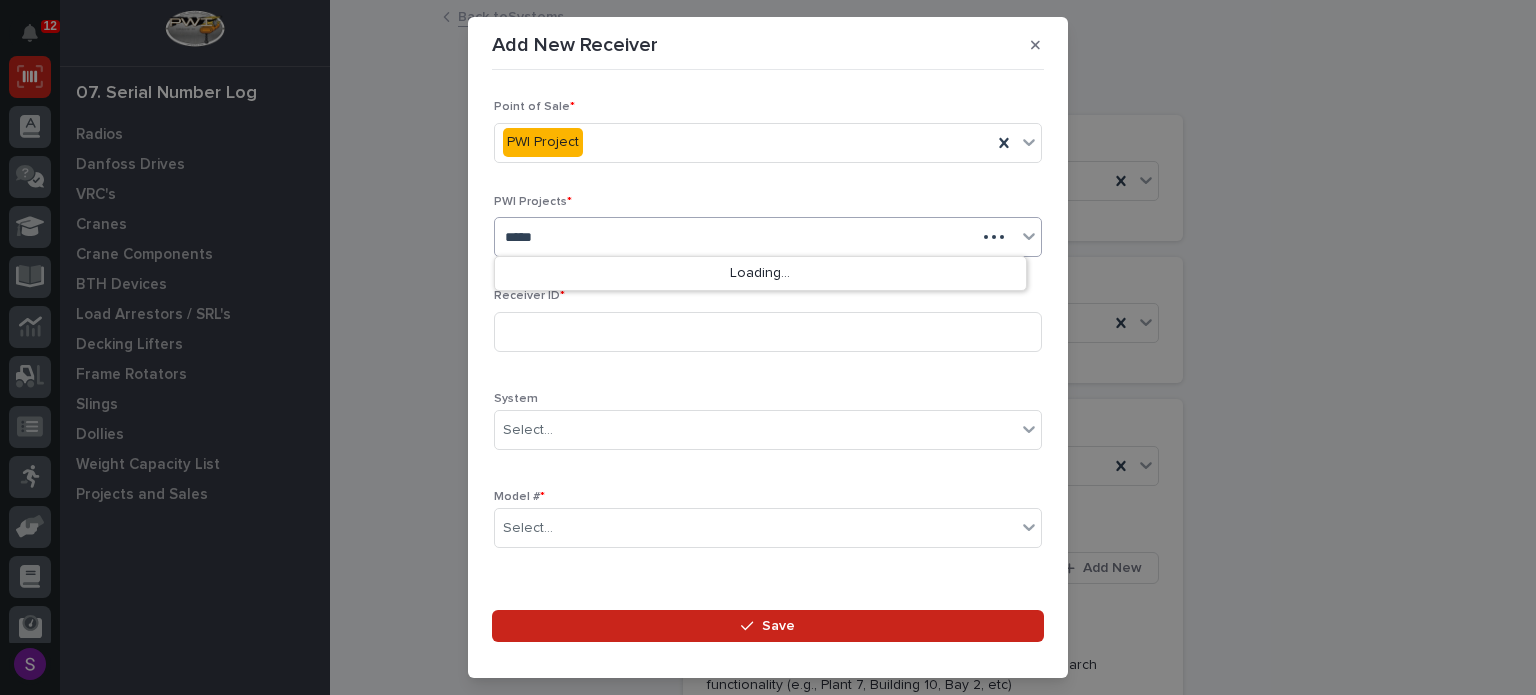 type on "*****" 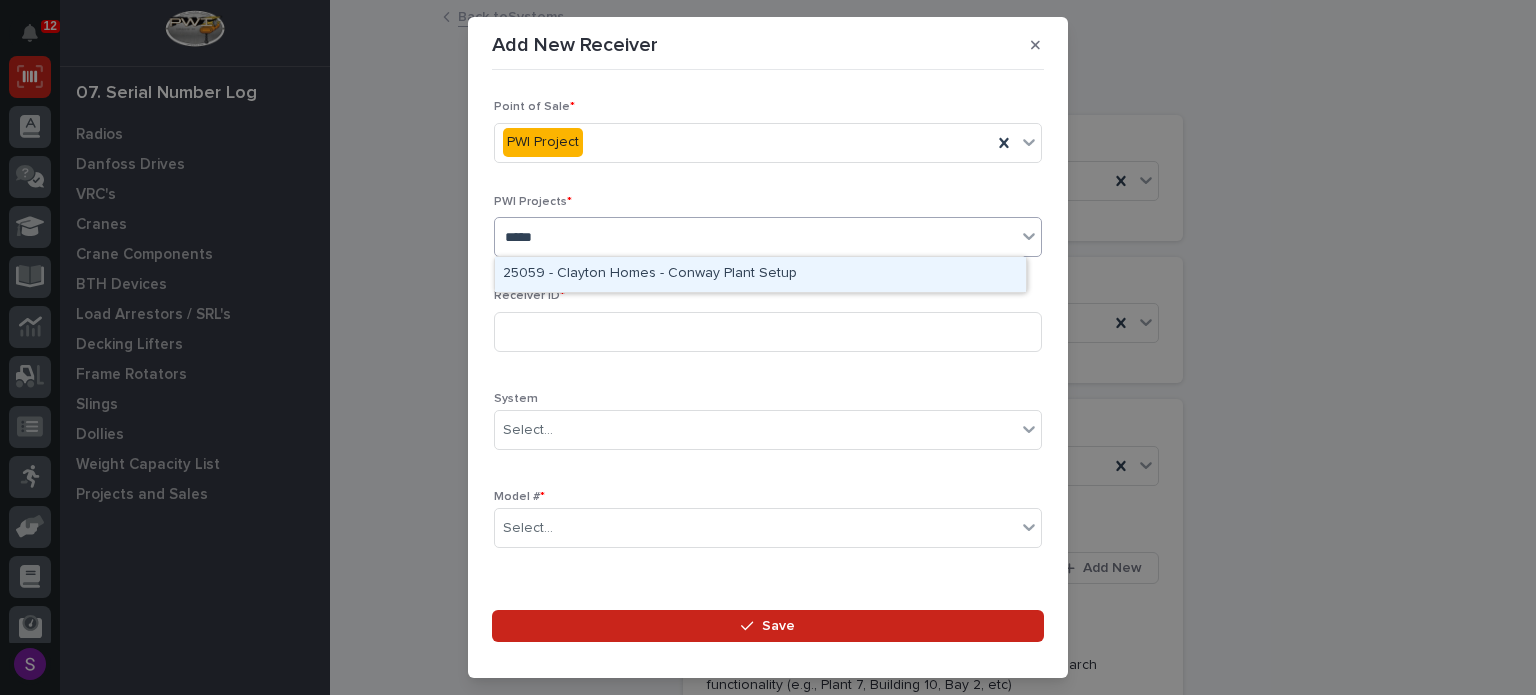 type 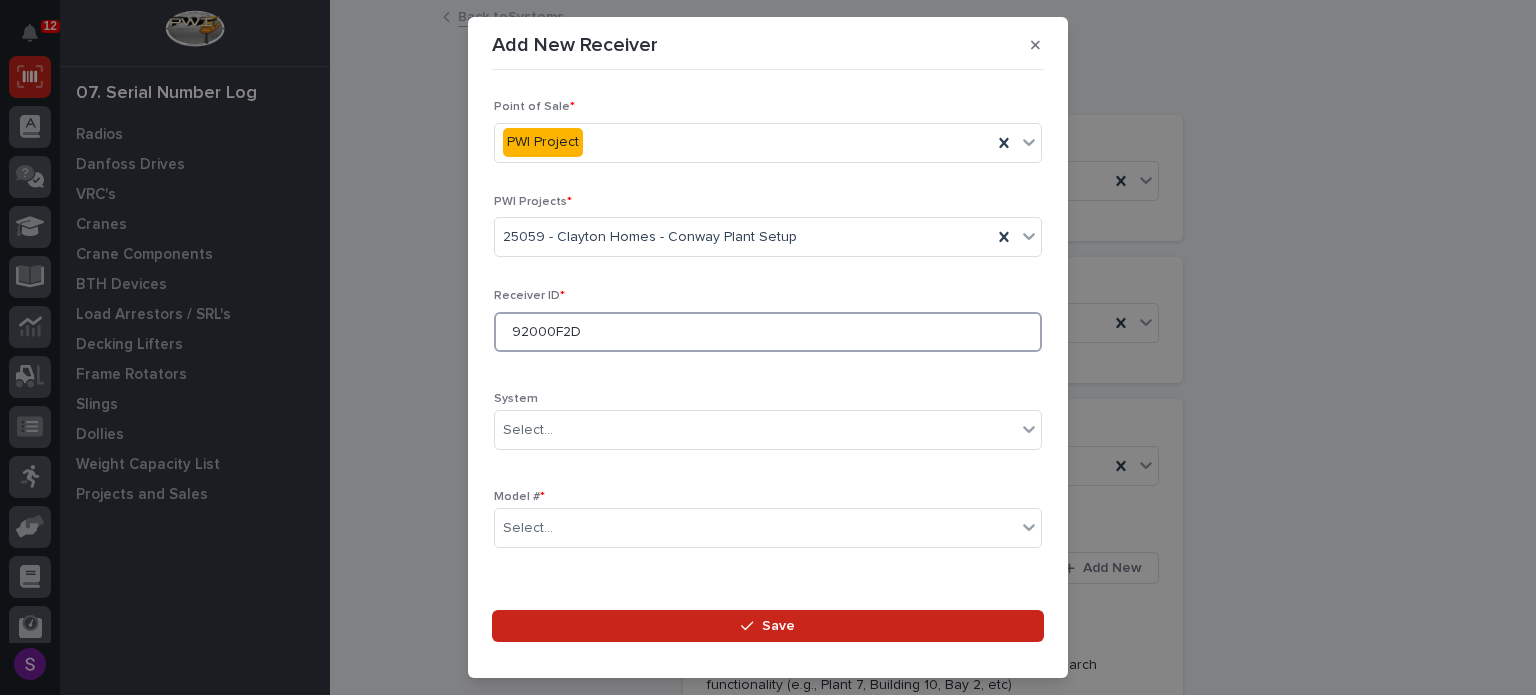 type on "92000F2D" 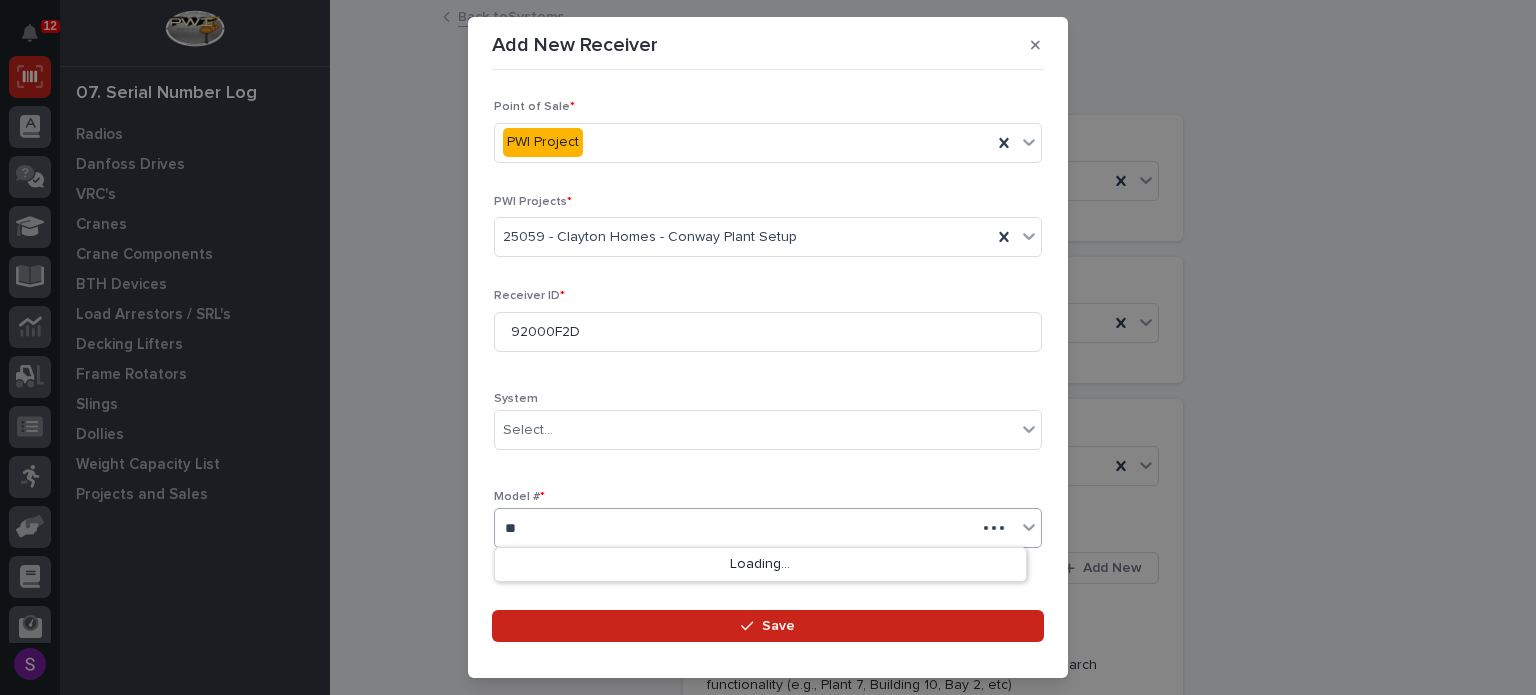 type on "***" 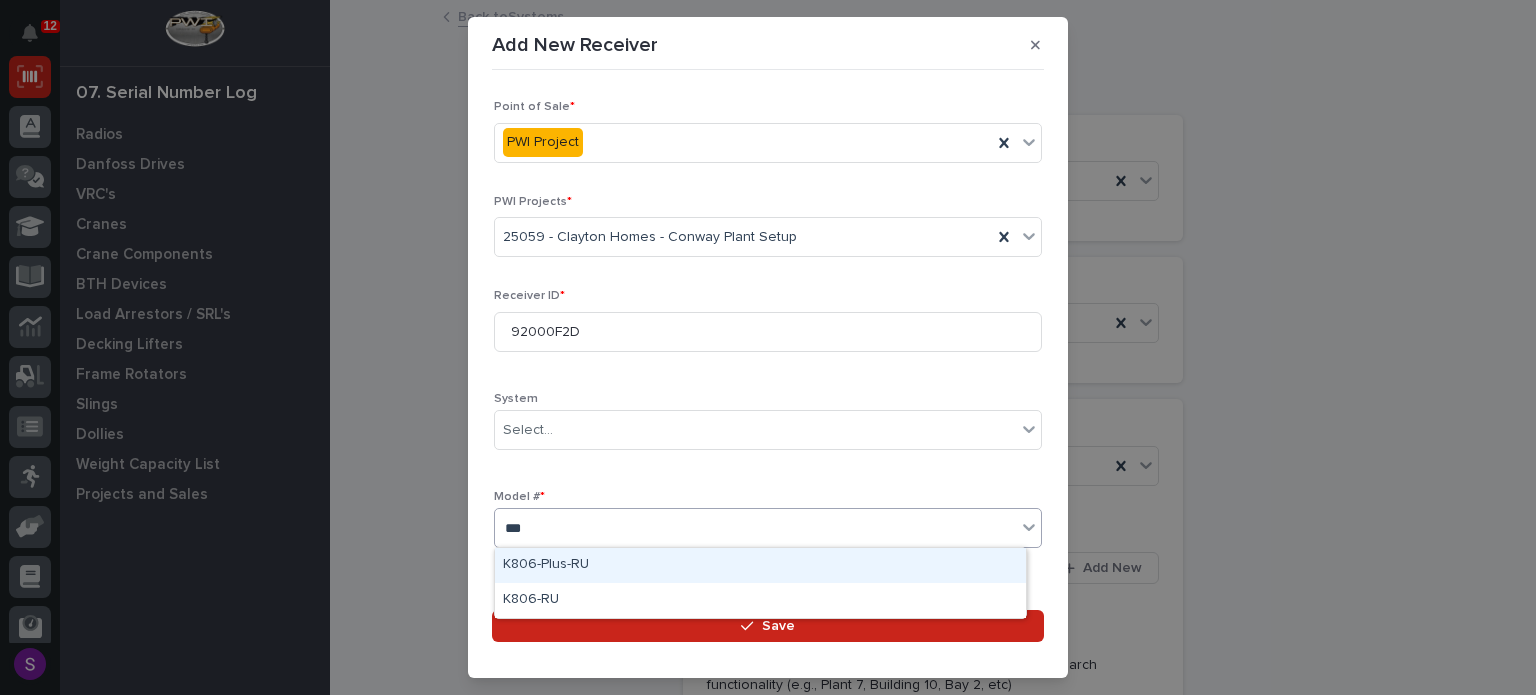 type 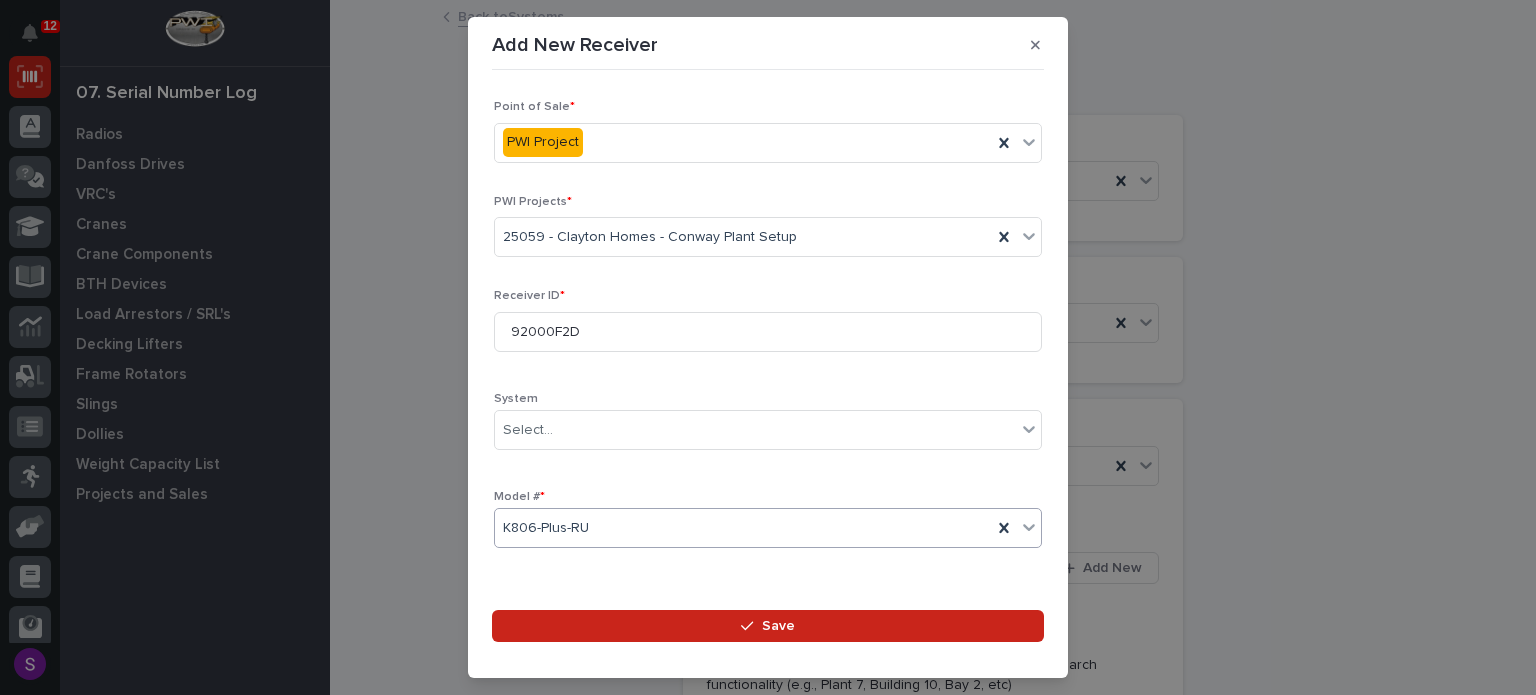 scroll, scrollTop: 296, scrollLeft: 0, axis: vertical 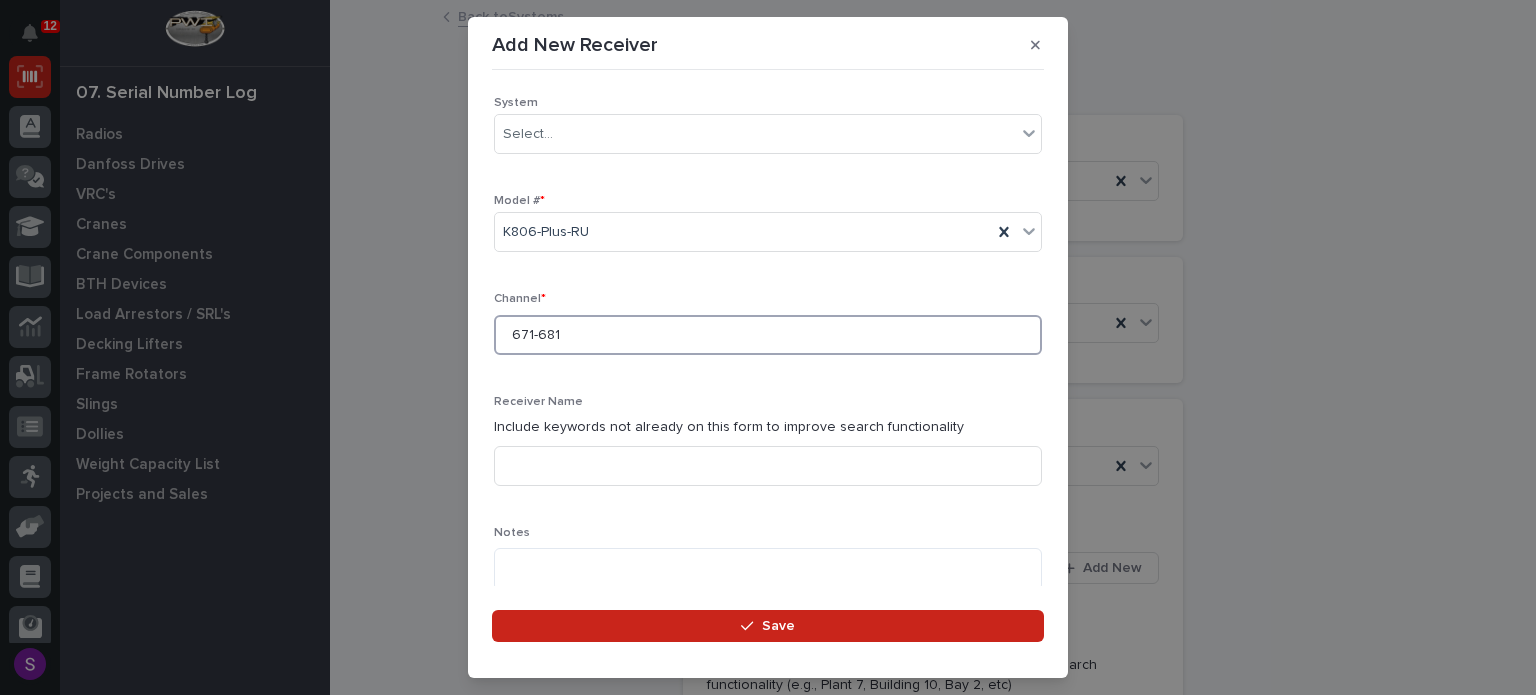 type on "671-681" 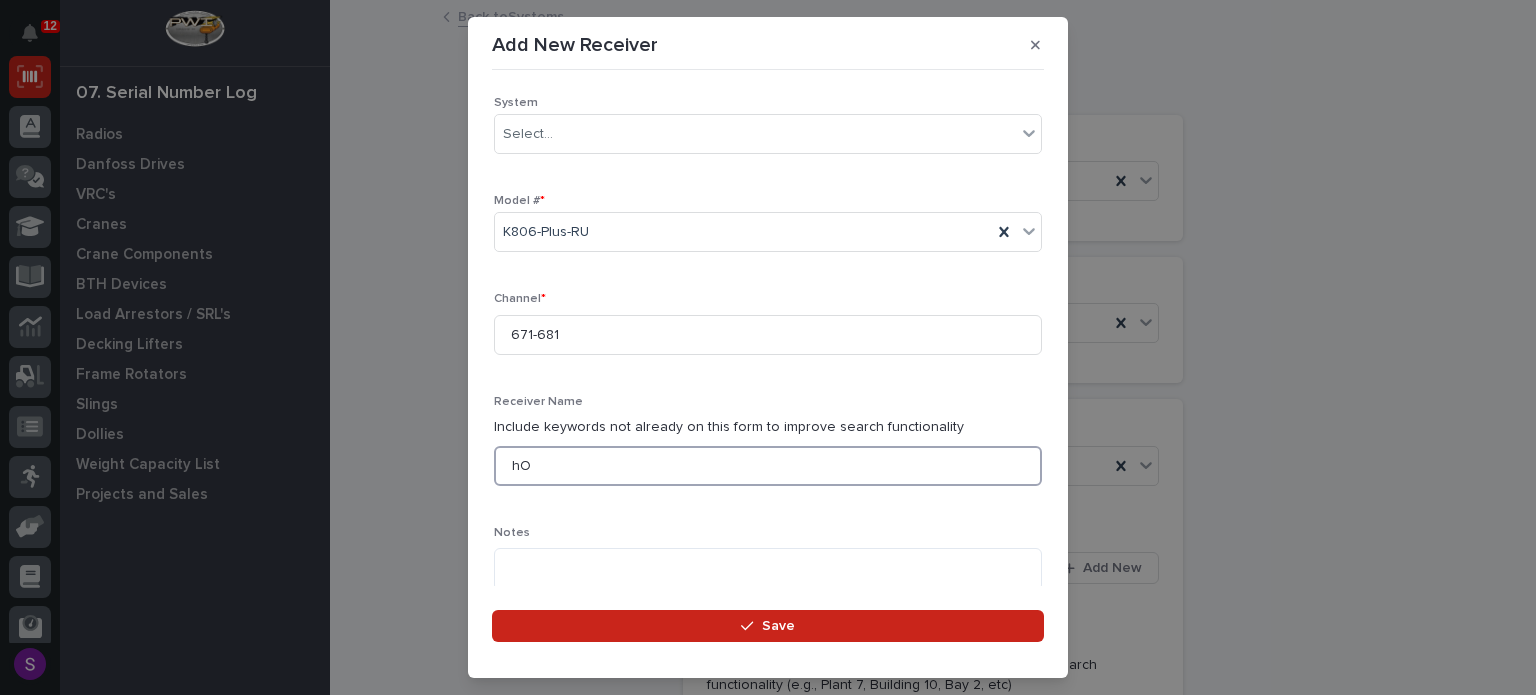 type on "h" 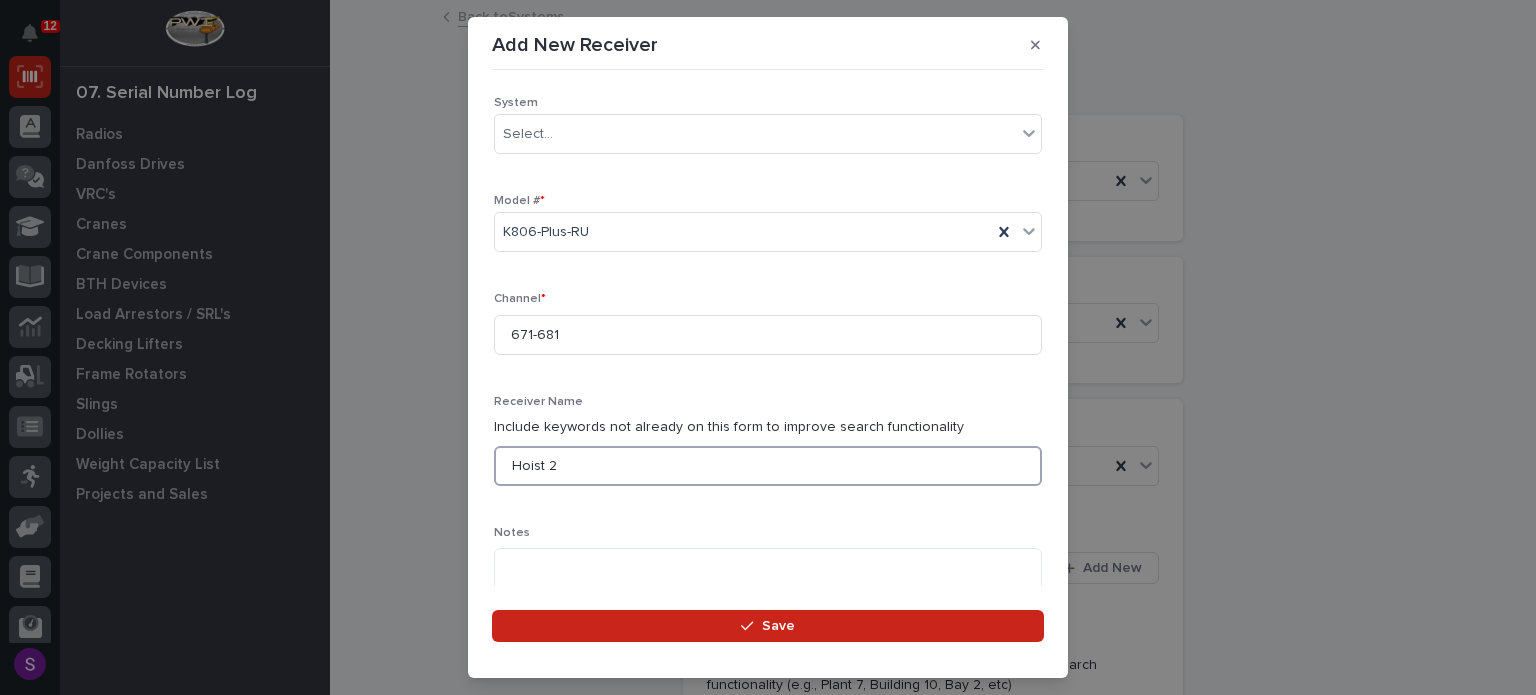 type on "Hoist 2" 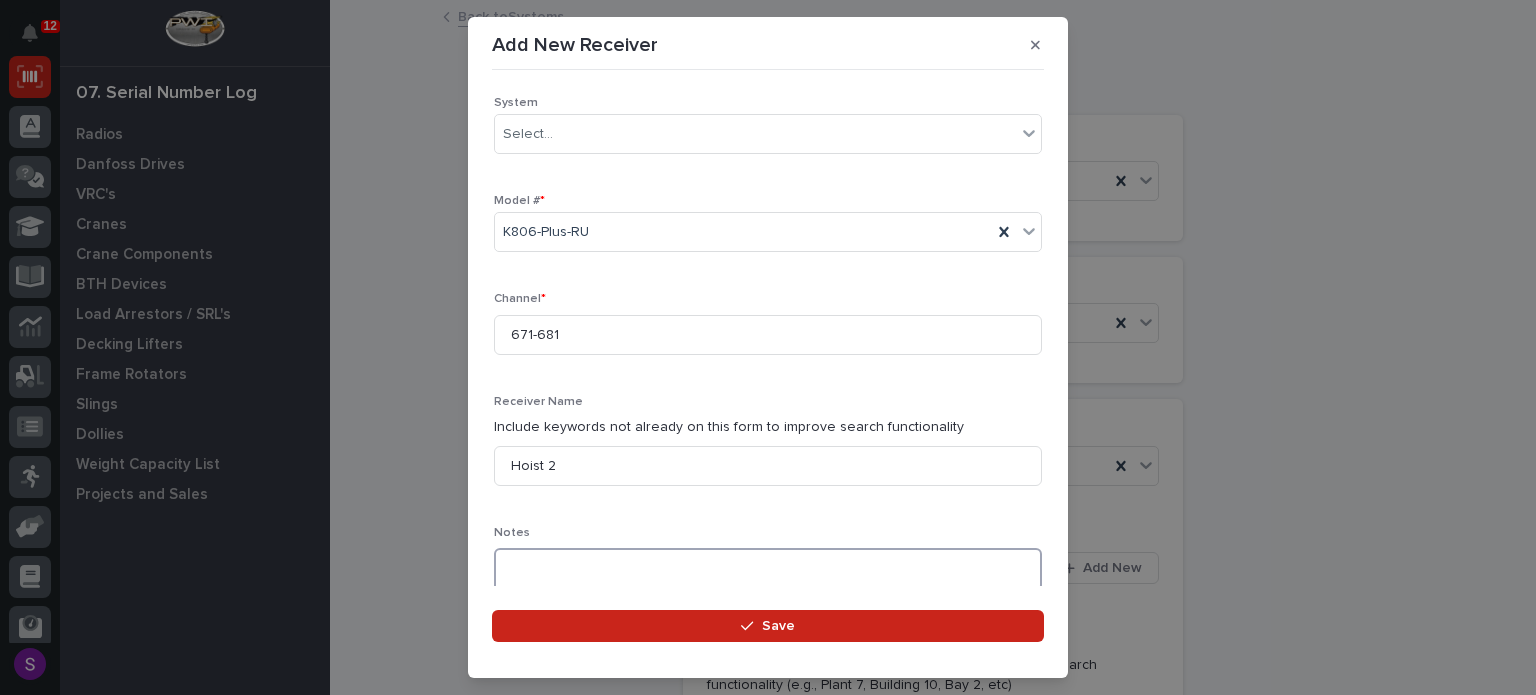 paste on "**********" 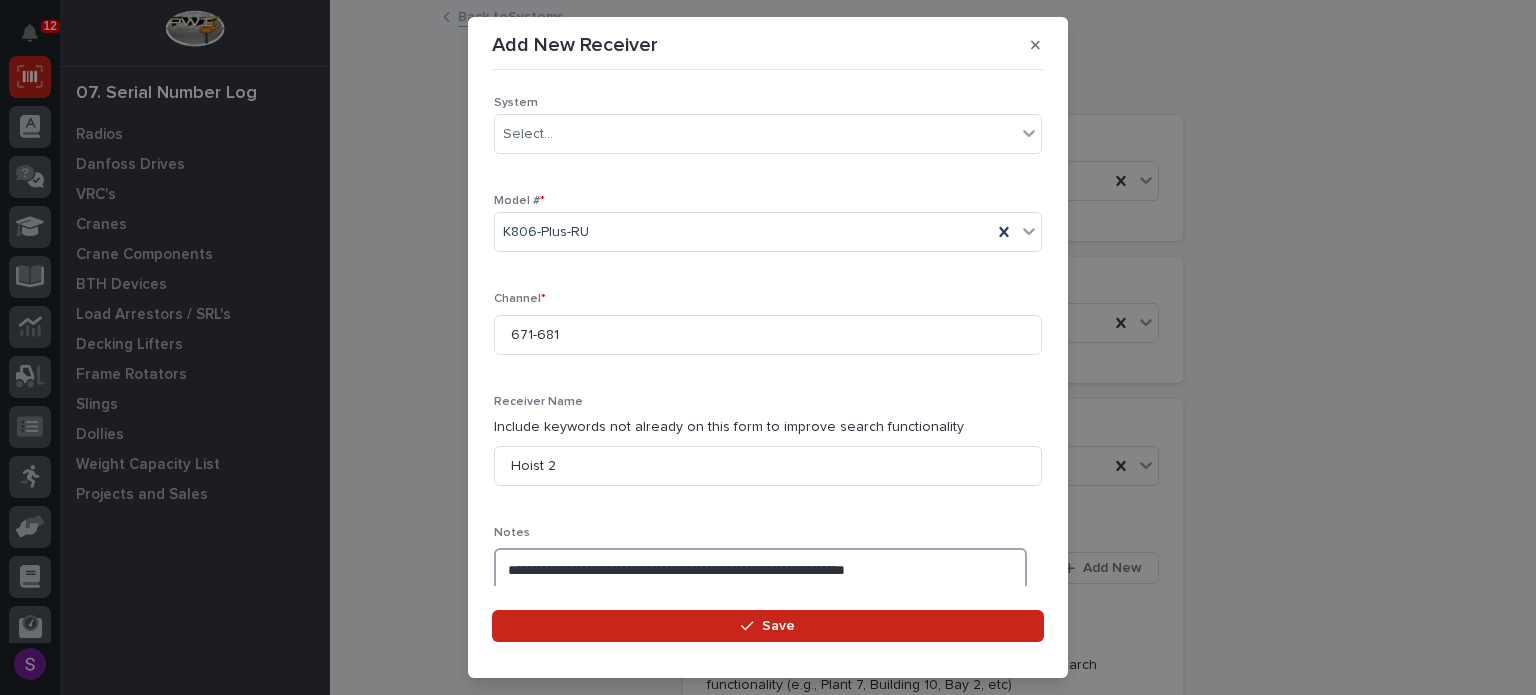 type on "**********" 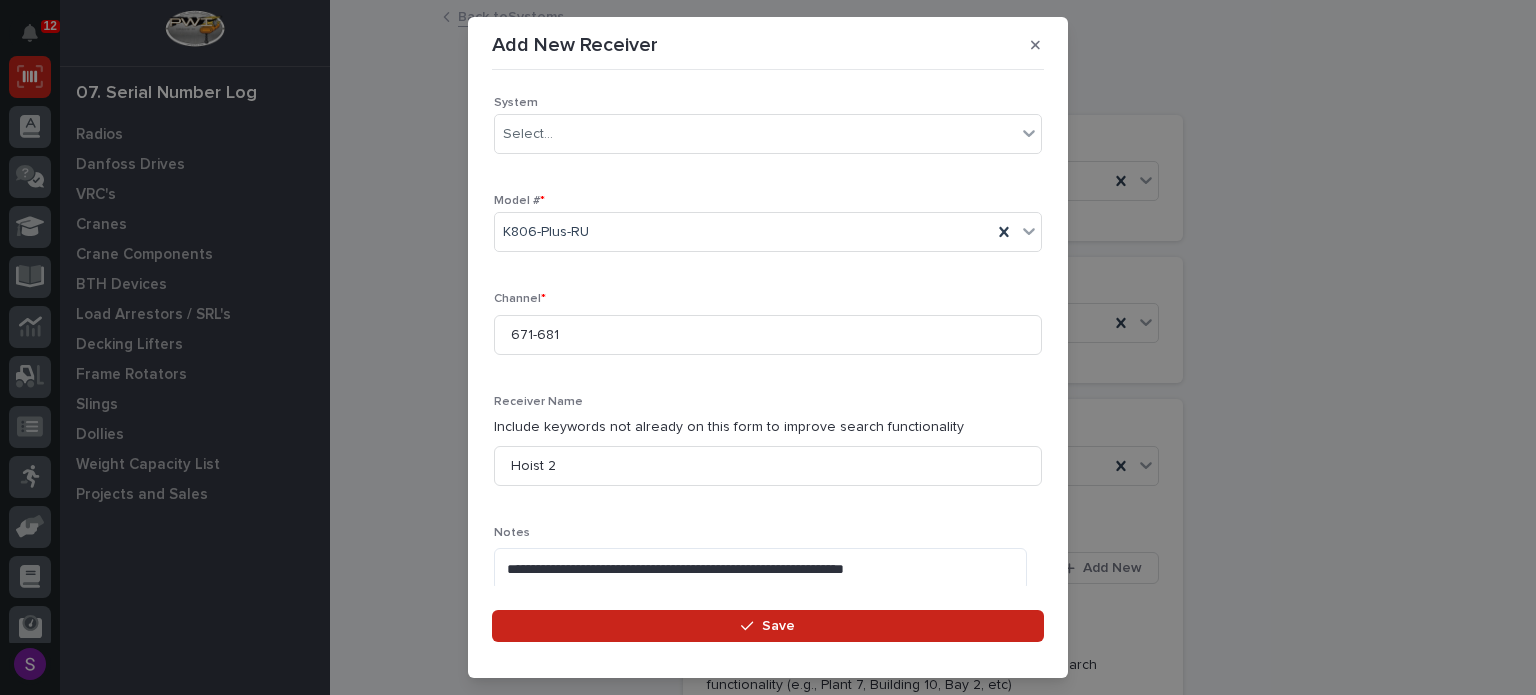 scroll, scrollTop: 636, scrollLeft: 0, axis: vertical 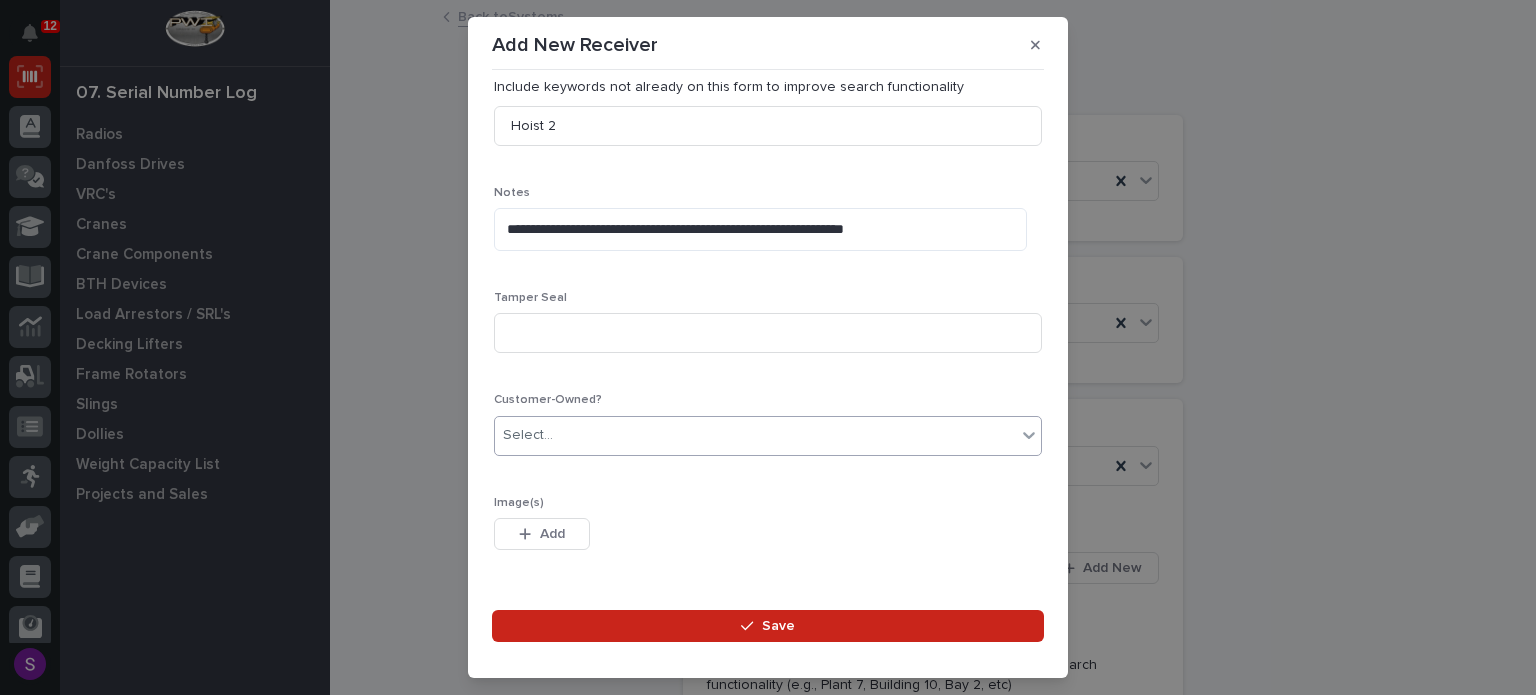type 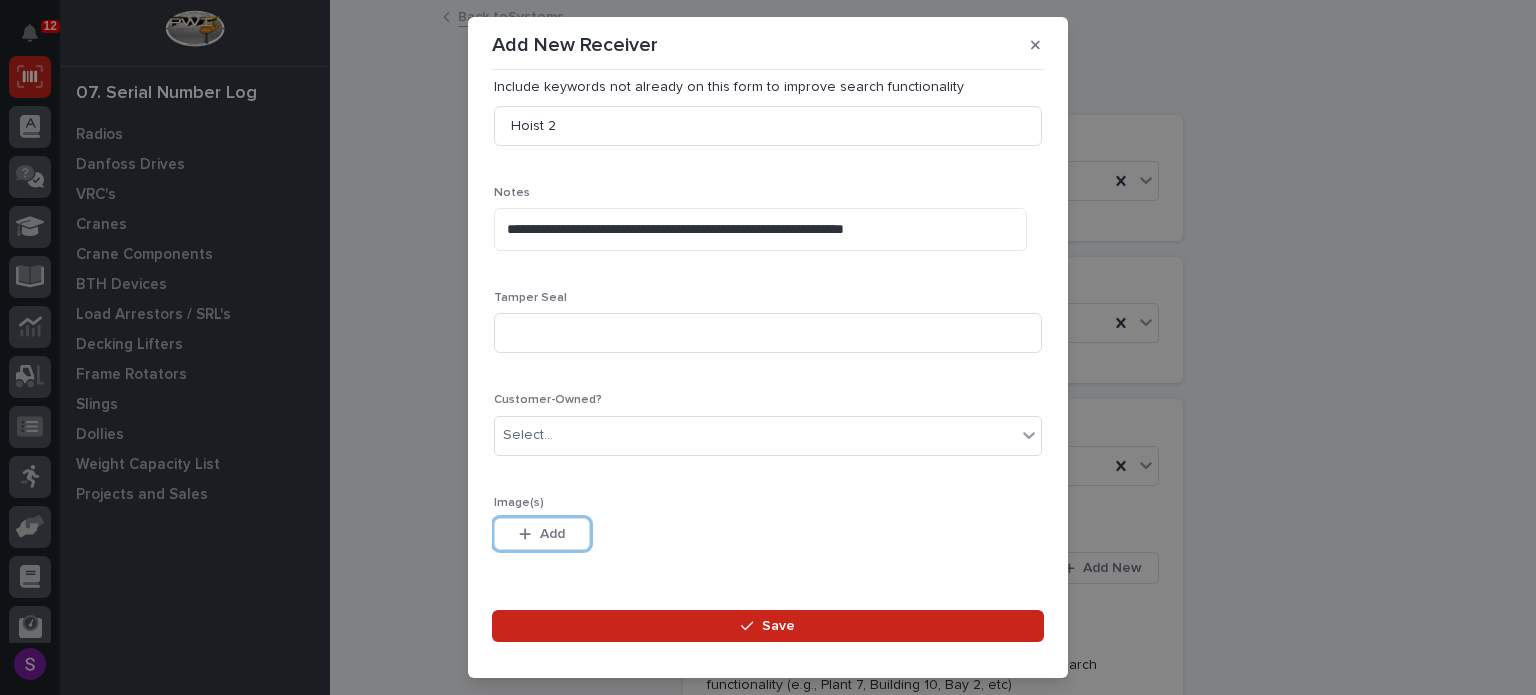 type 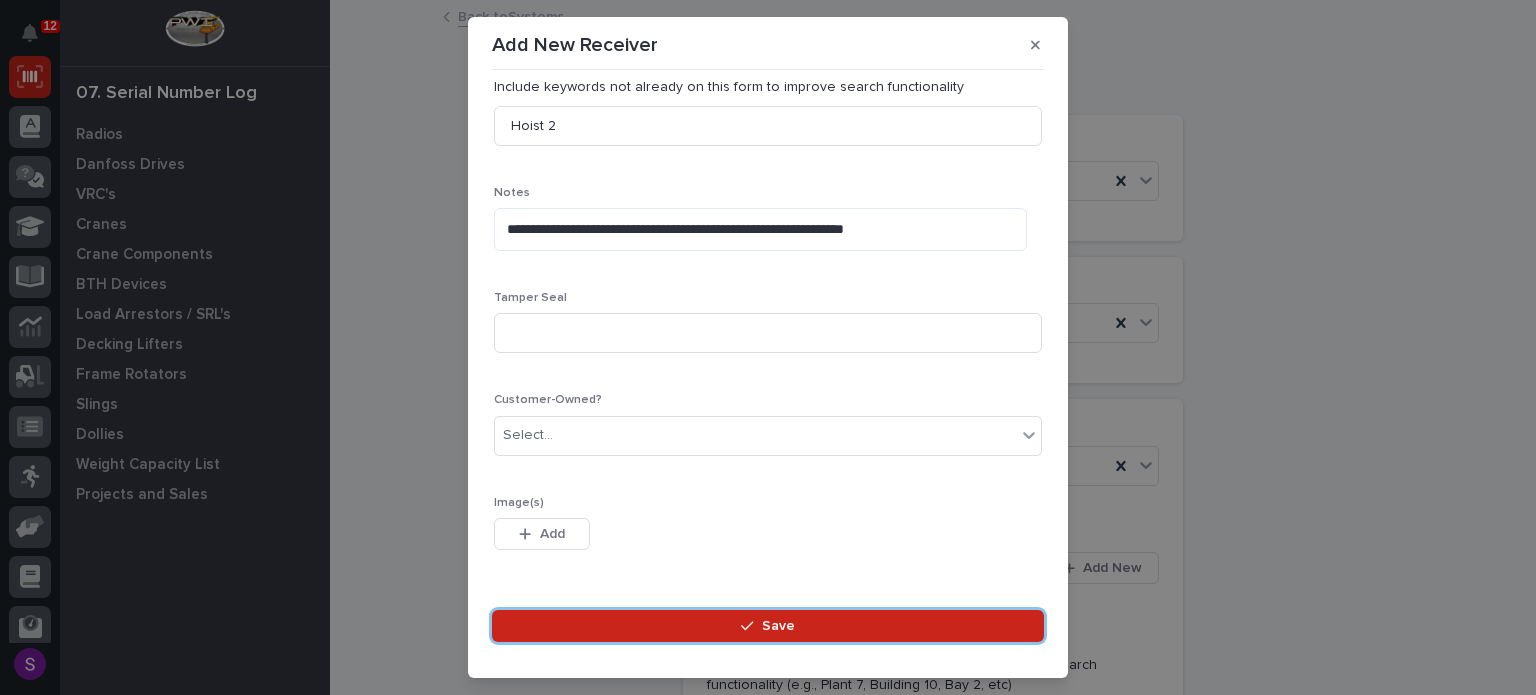 click on "Save" at bounding box center (768, 626) 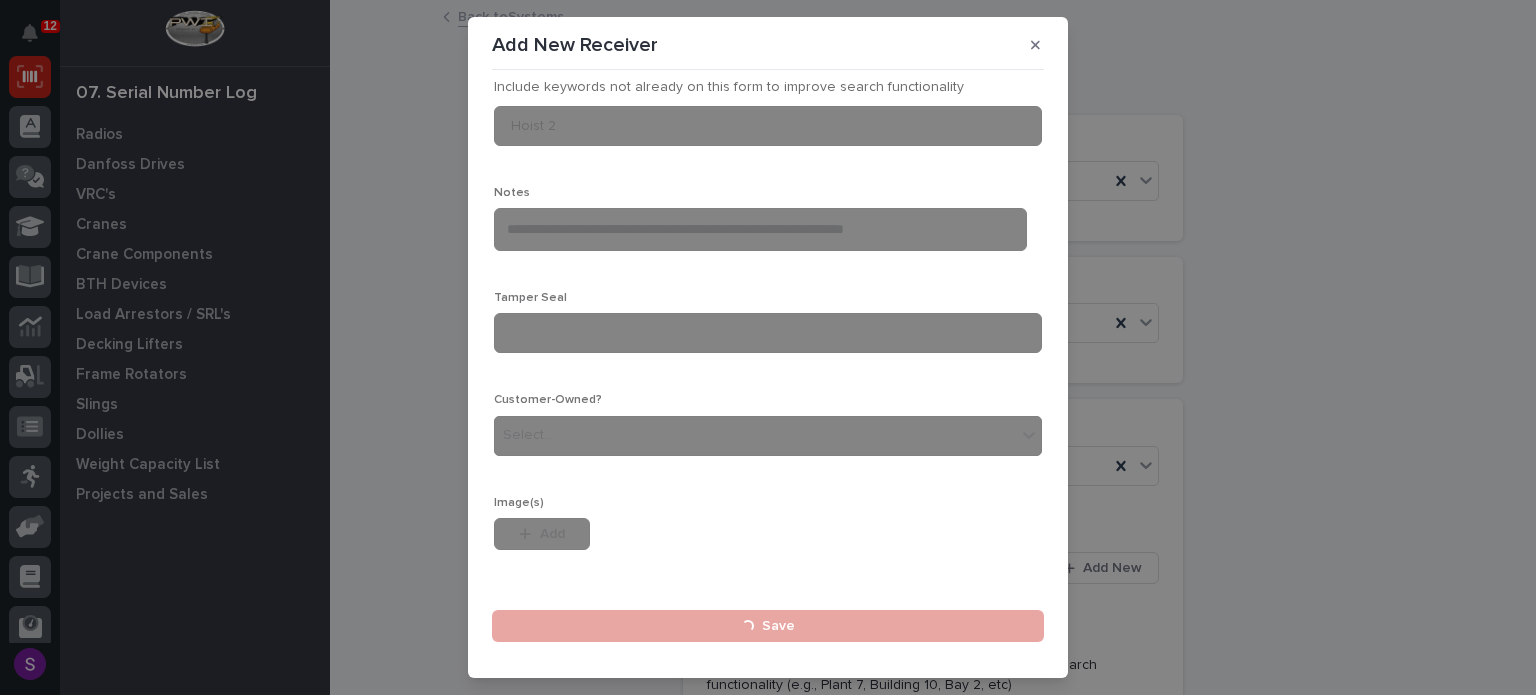 type 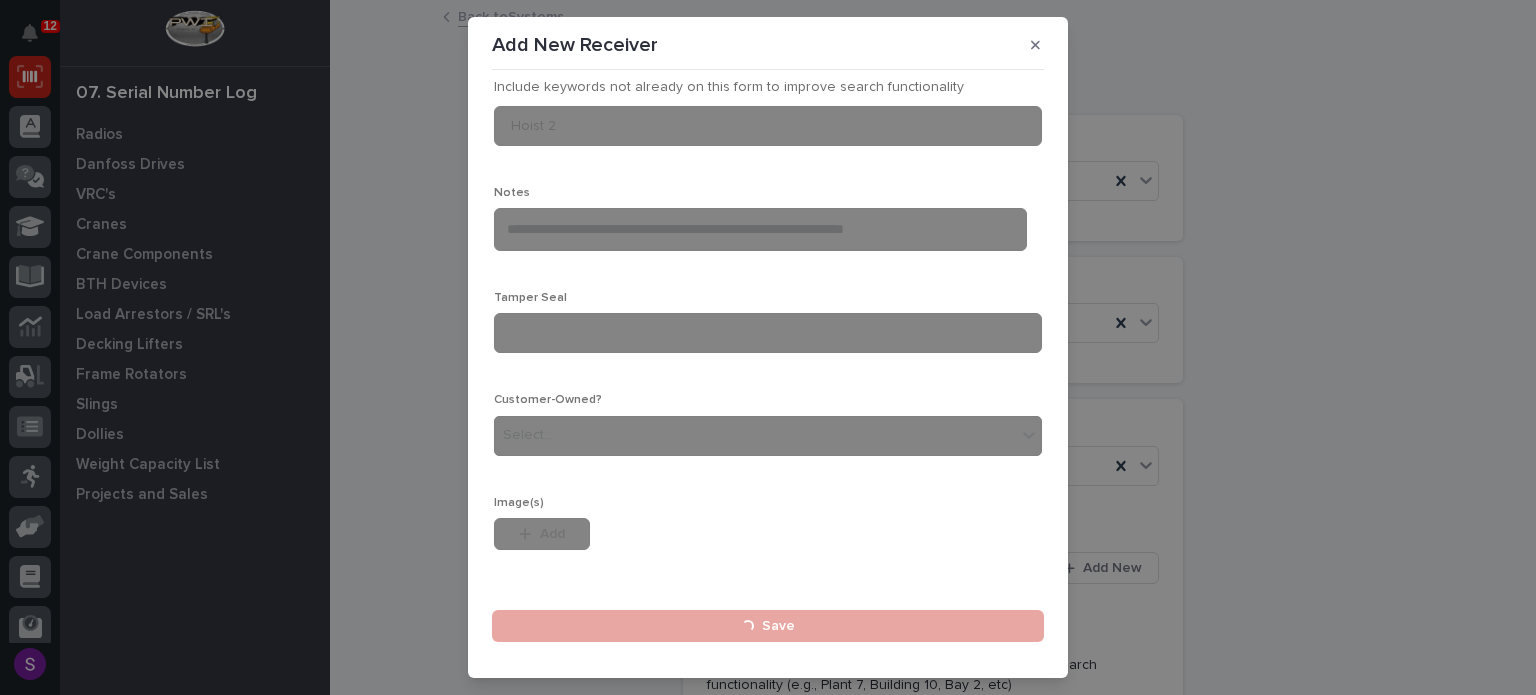 type 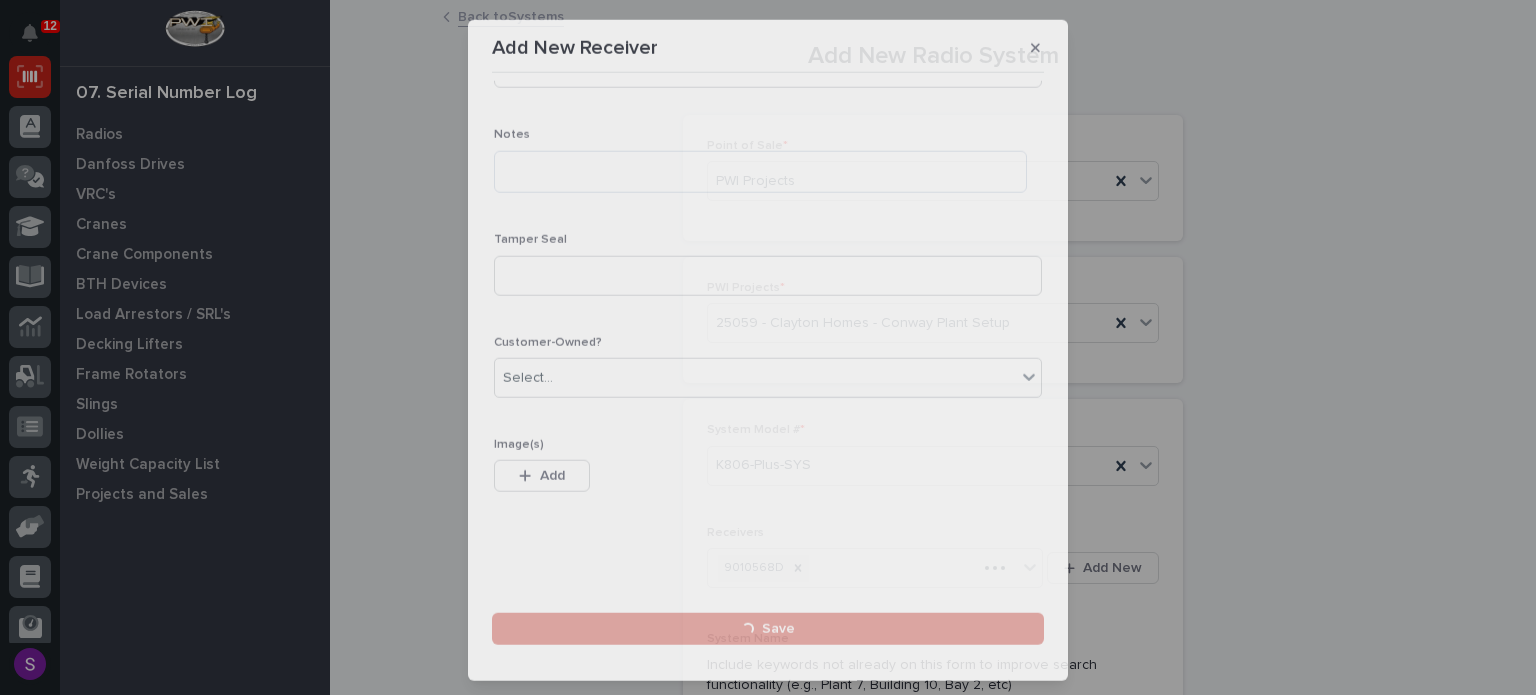 scroll, scrollTop: 0, scrollLeft: 0, axis: both 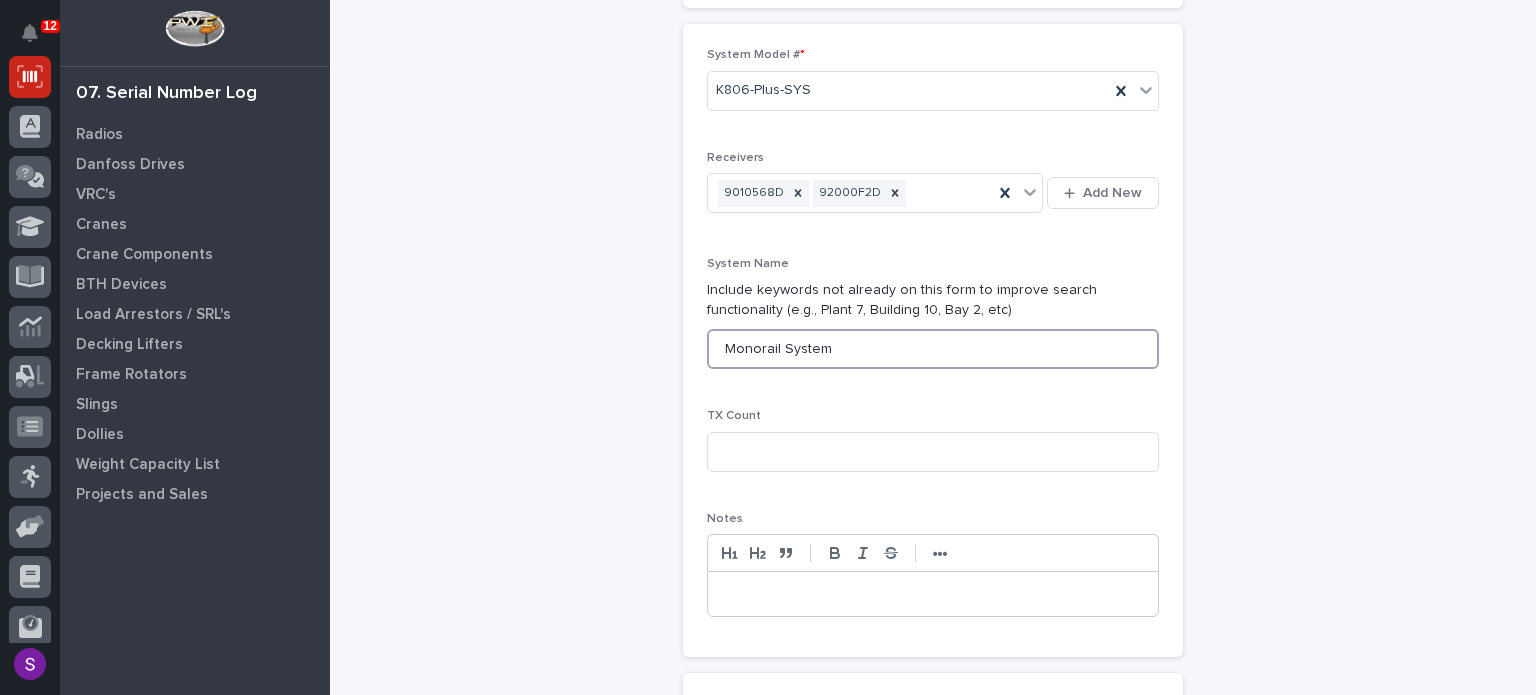 type on "Monorail System" 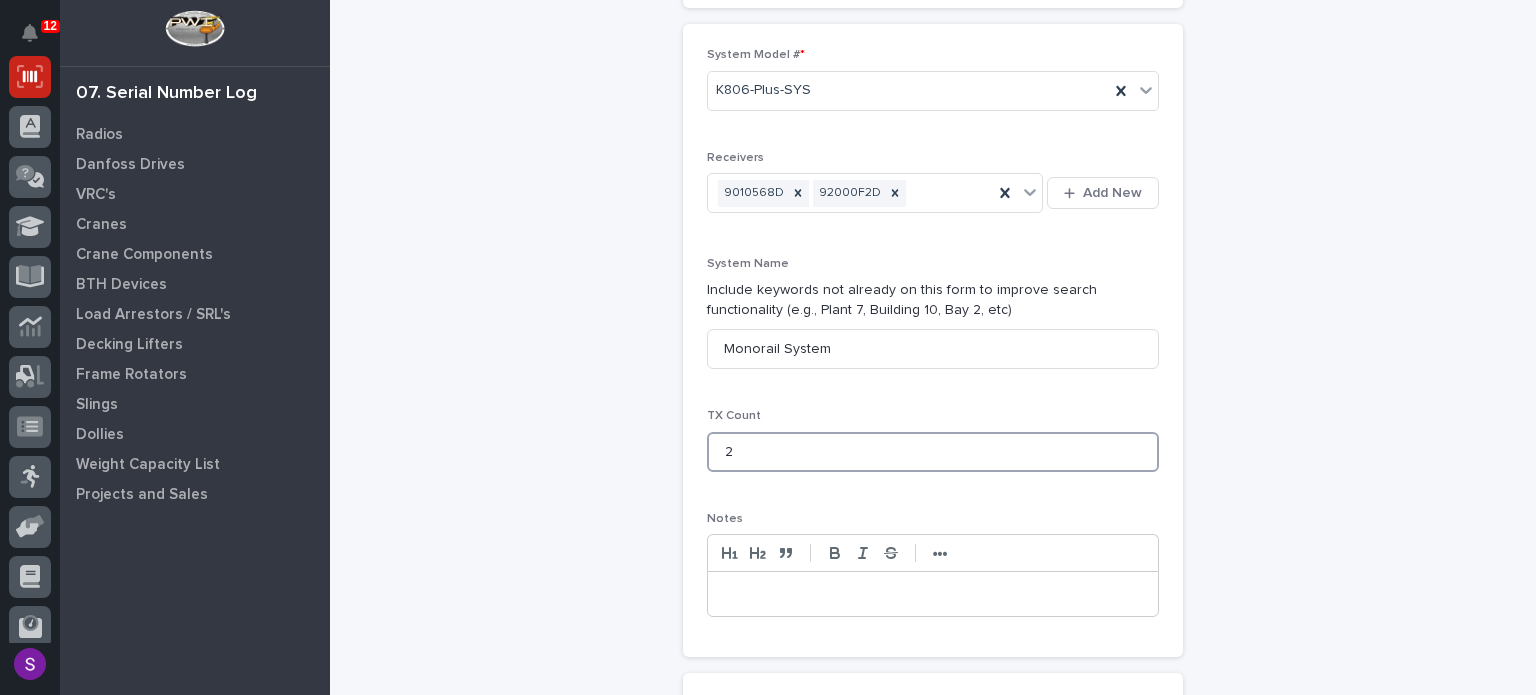 type on "2" 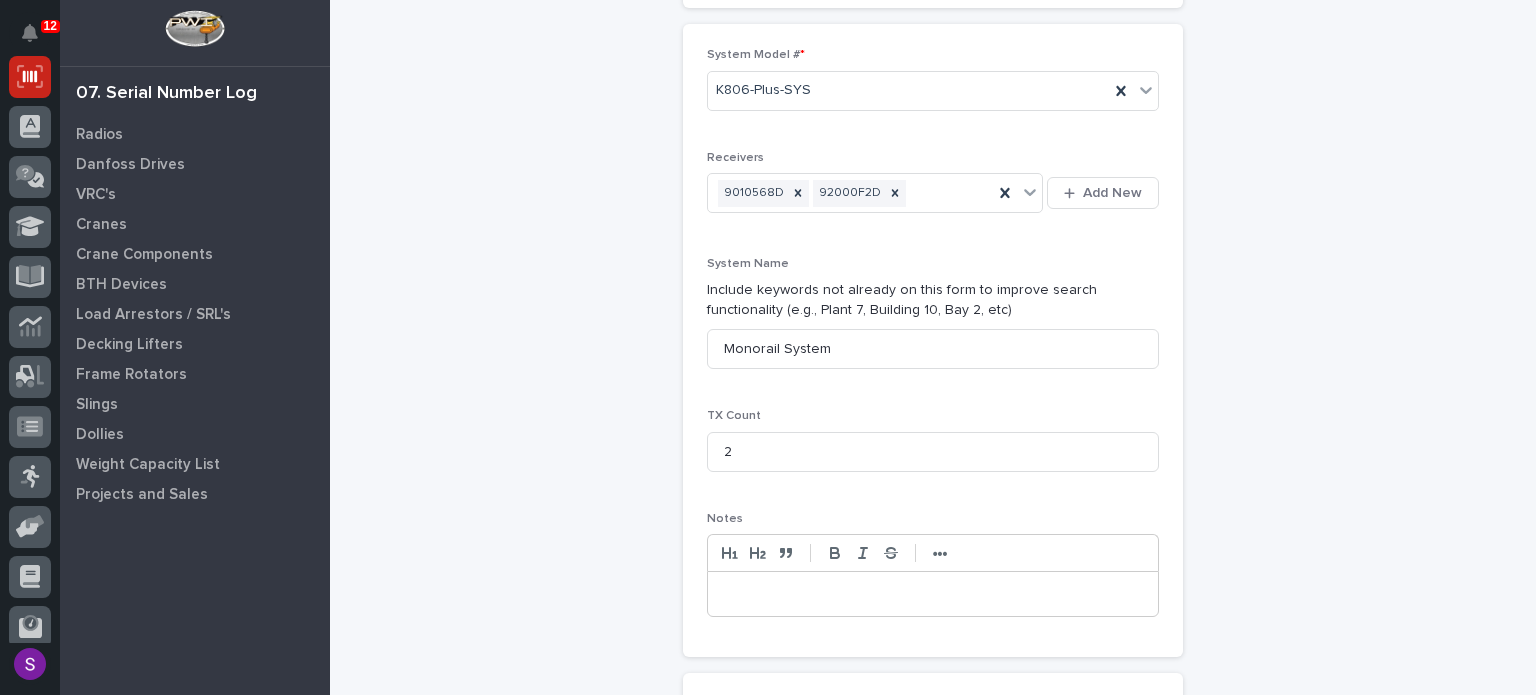 scroll, scrollTop: 764, scrollLeft: 0, axis: vertical 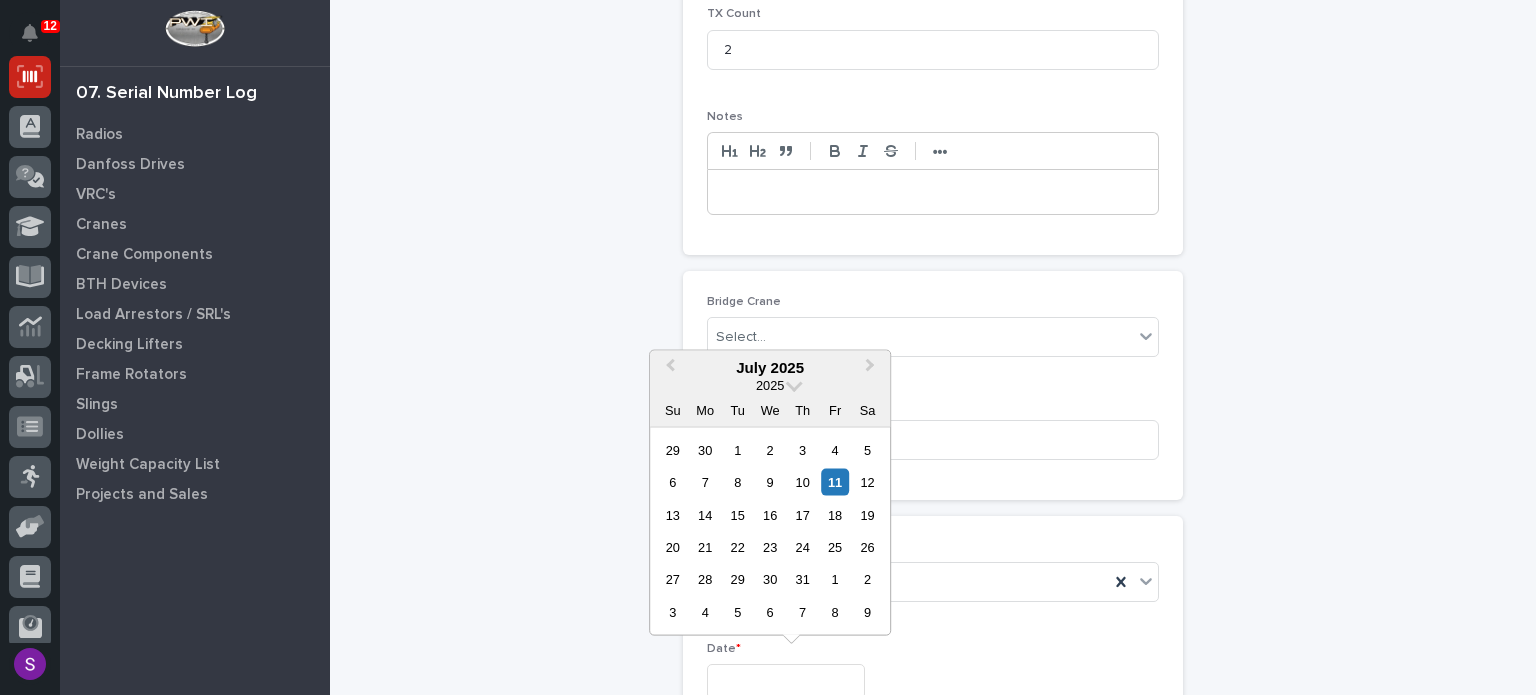 type on "**********" 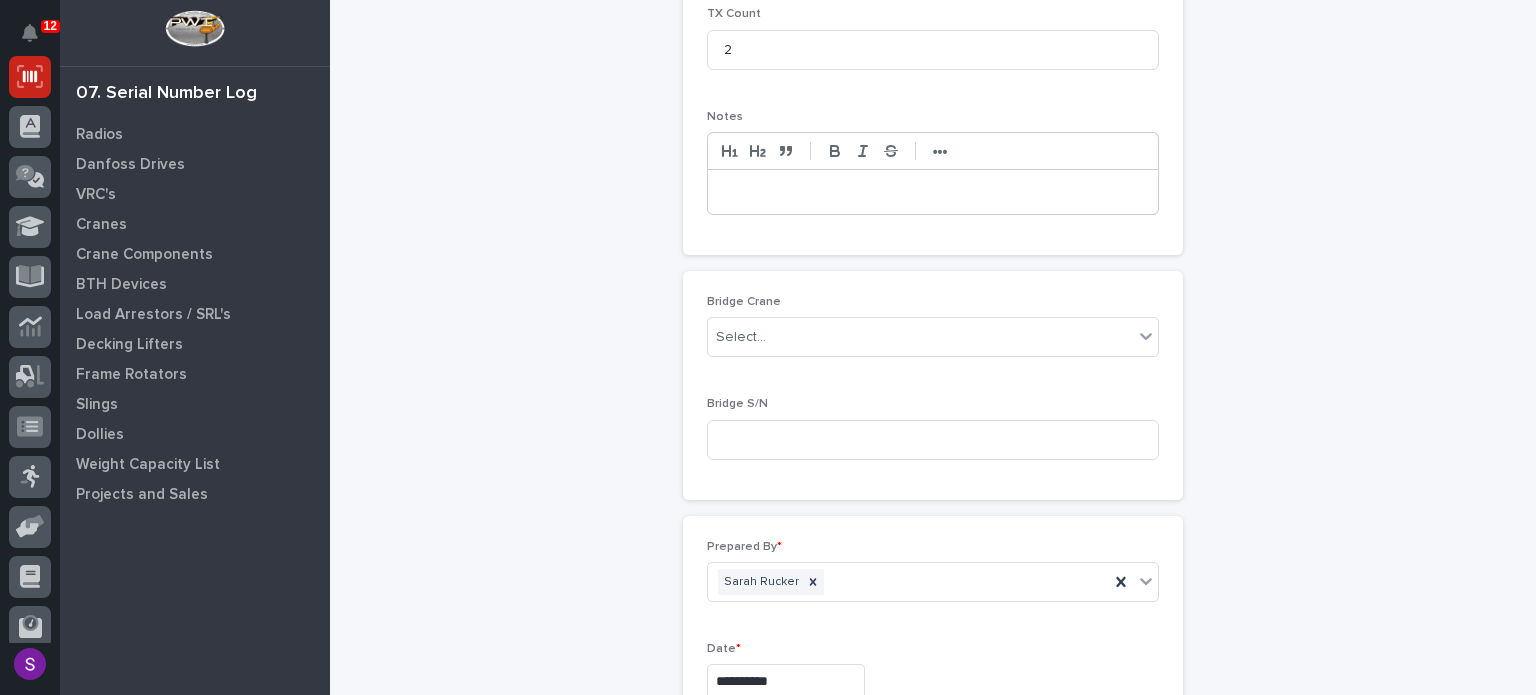 type 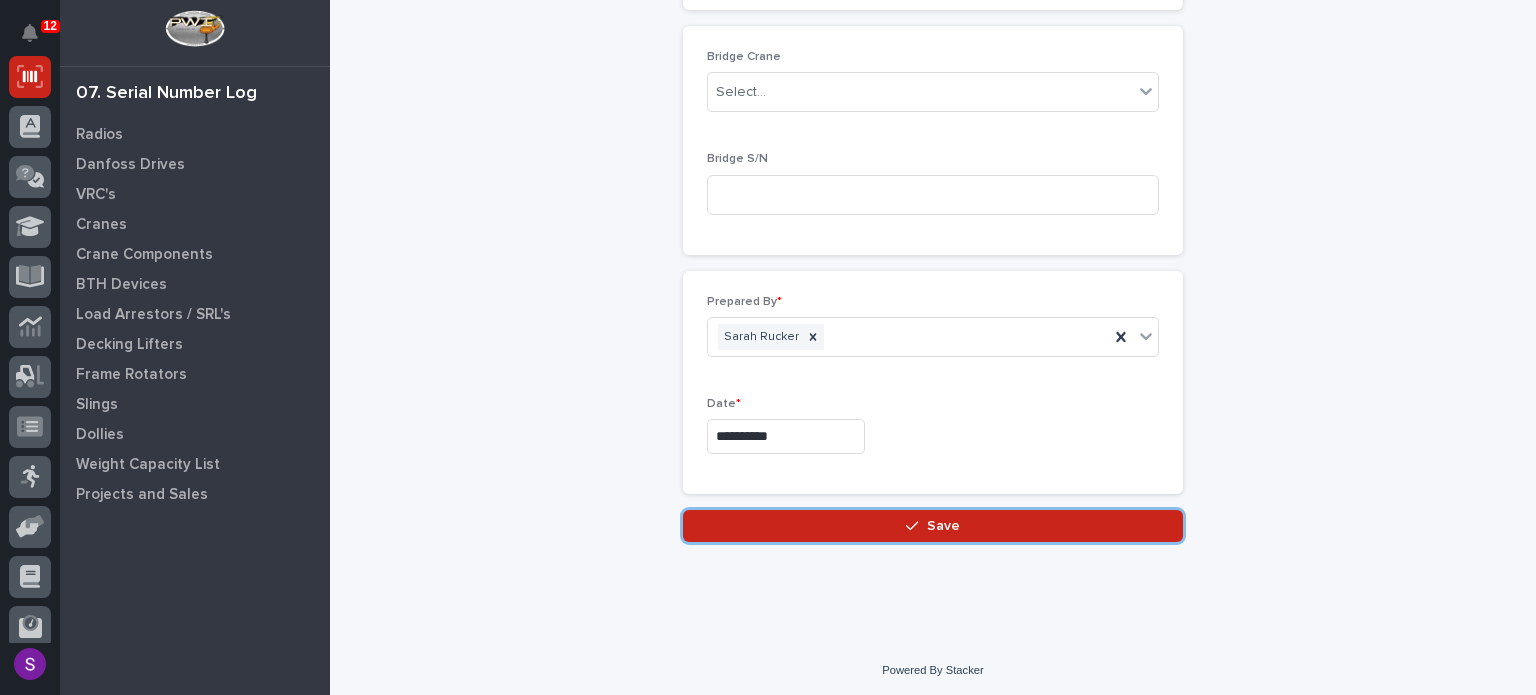 click on "Save" at bounding box center (933, 526) 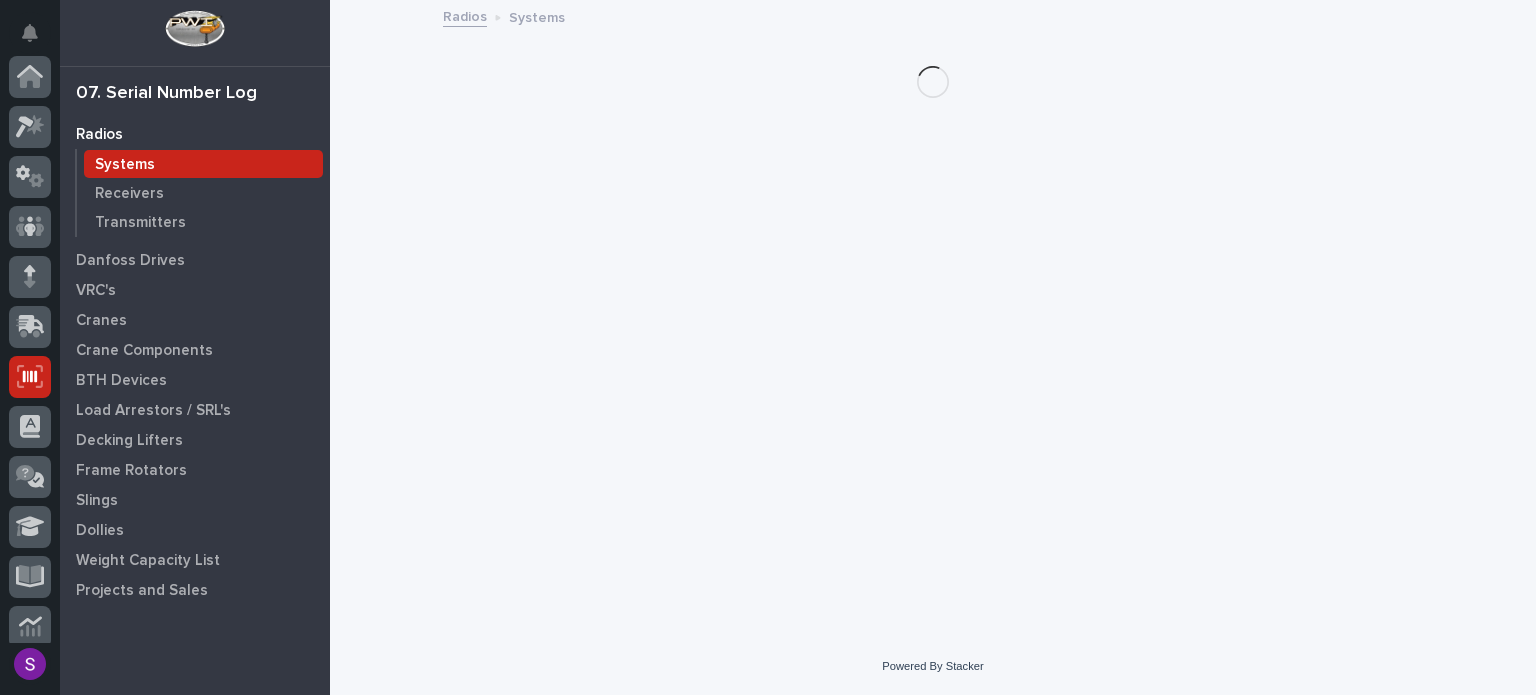 scroll, scrollTop: 300, scrollLeft: 0, axis: vertical 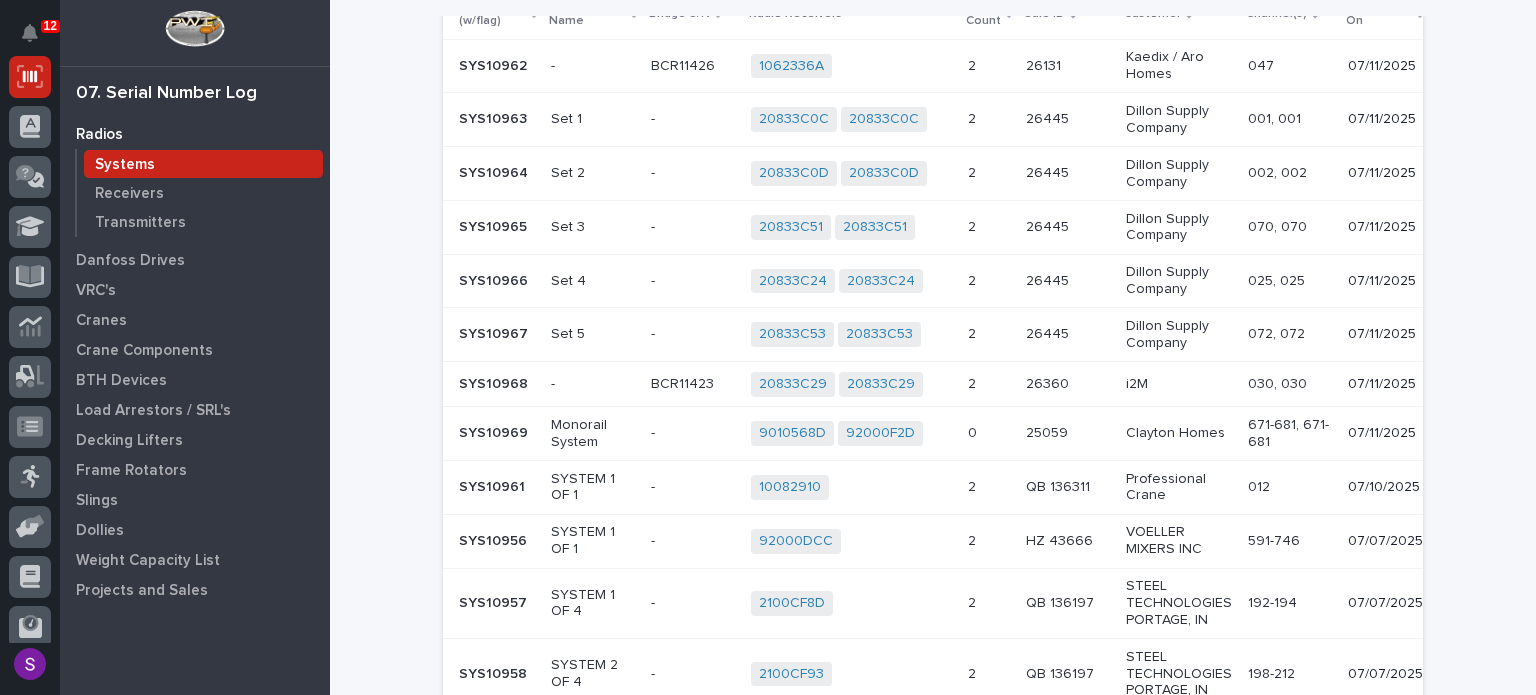 click on "25059" at bounding box center (1049, 431) 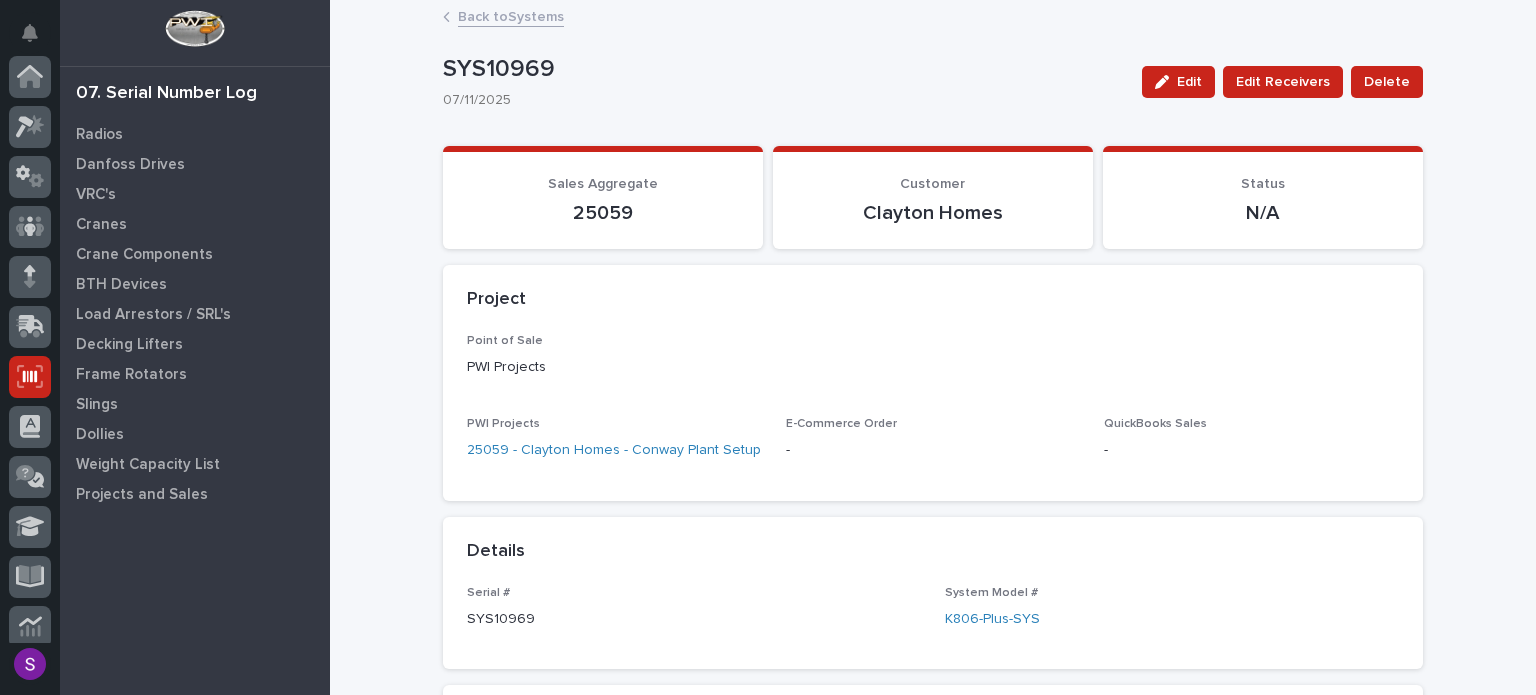 scroll, scrollTop: 300, scrollLeft: 0, axis: vertical 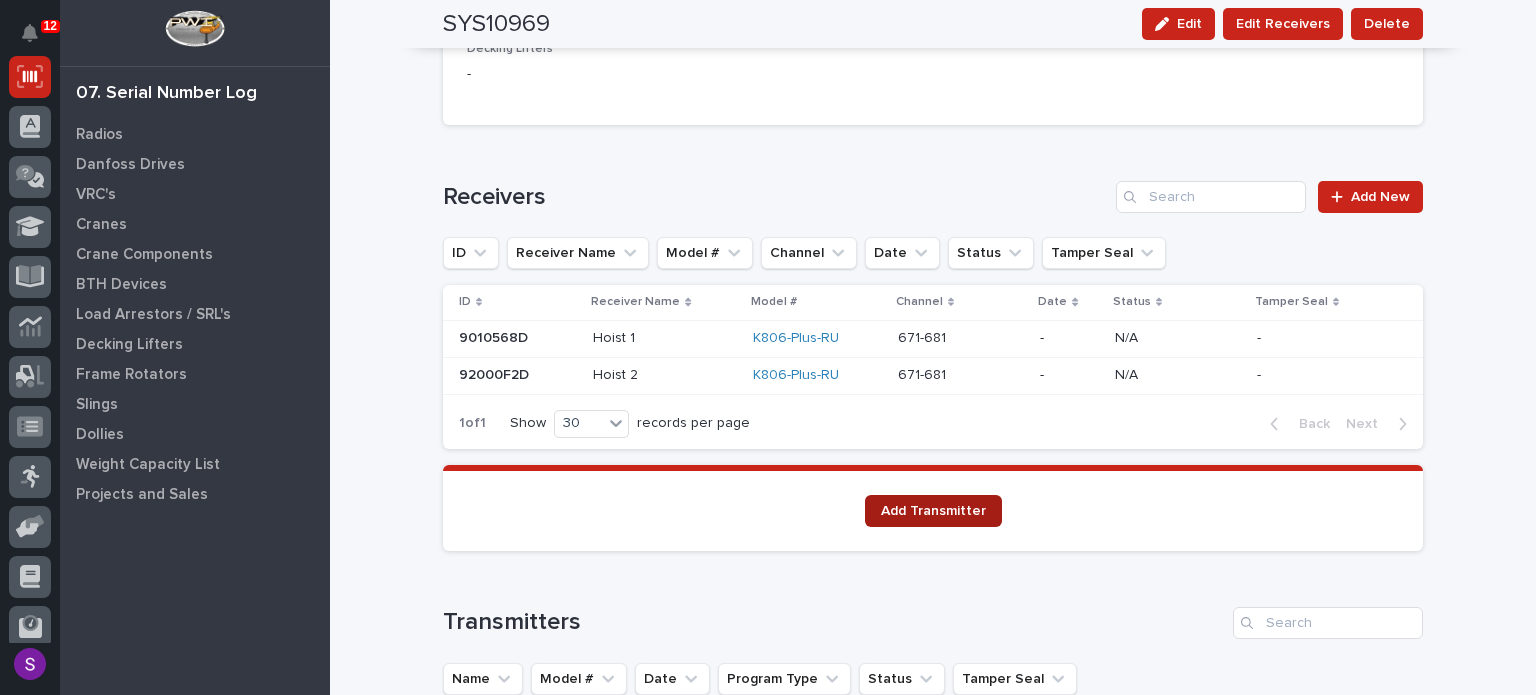 click on "Add Transmitter" at bounding box center [933, 511] 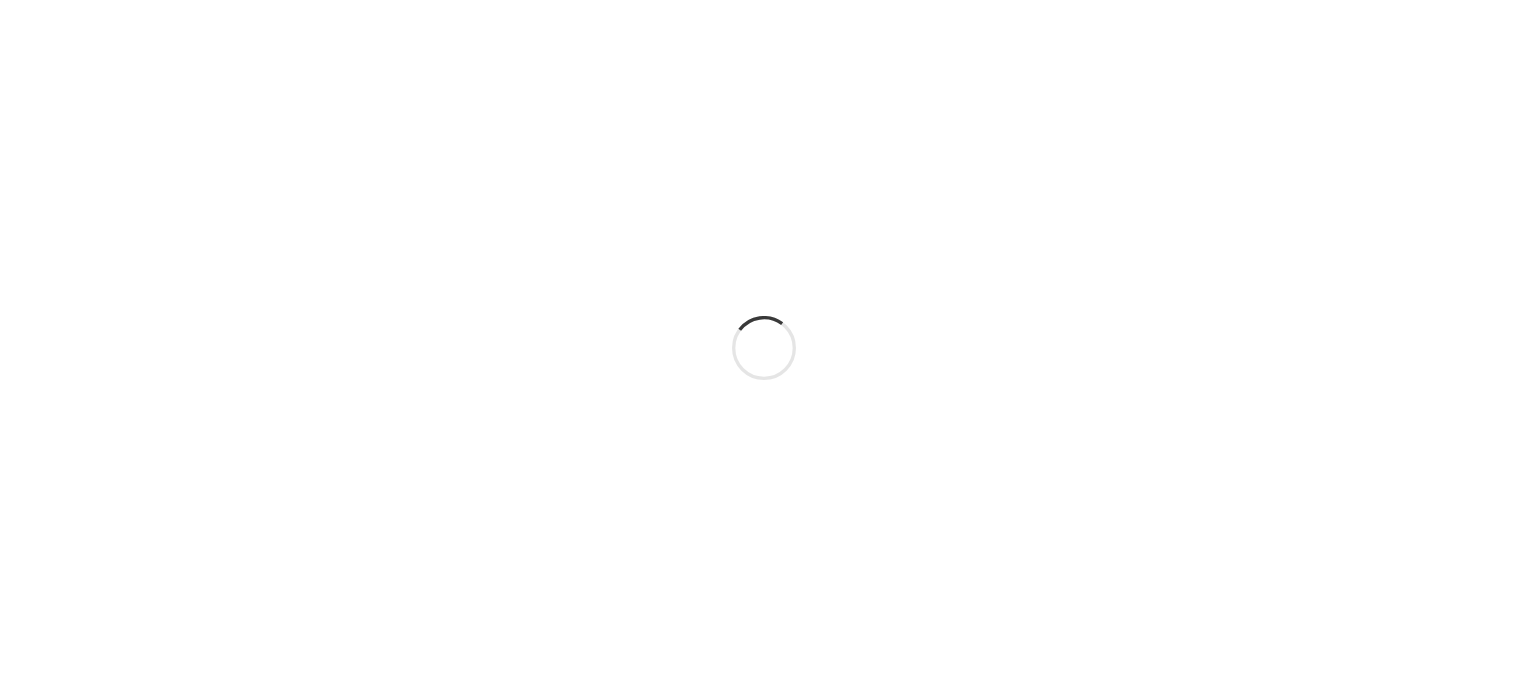 scroll, scrollTop: 0, scrollLeft: 0, axis: both 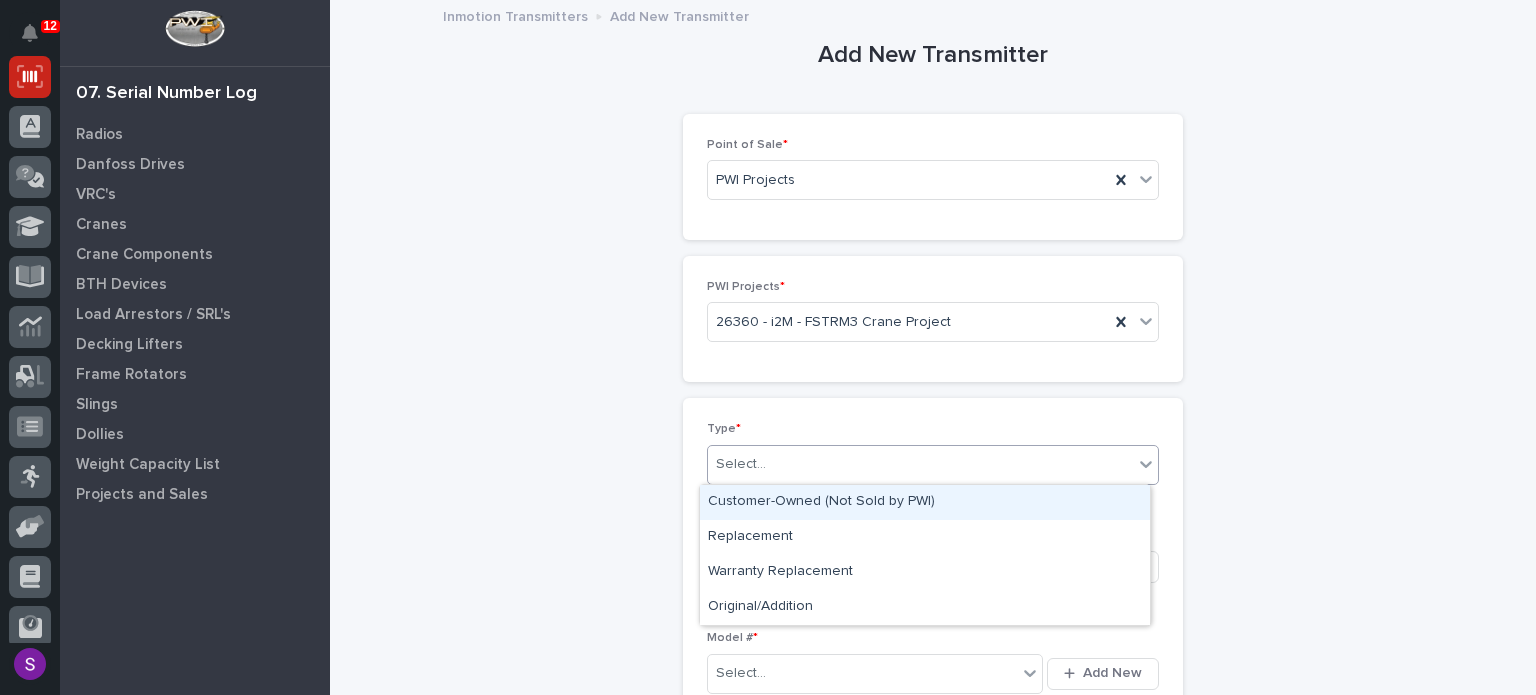 click on "Select..." at bounding box center (920, 464) 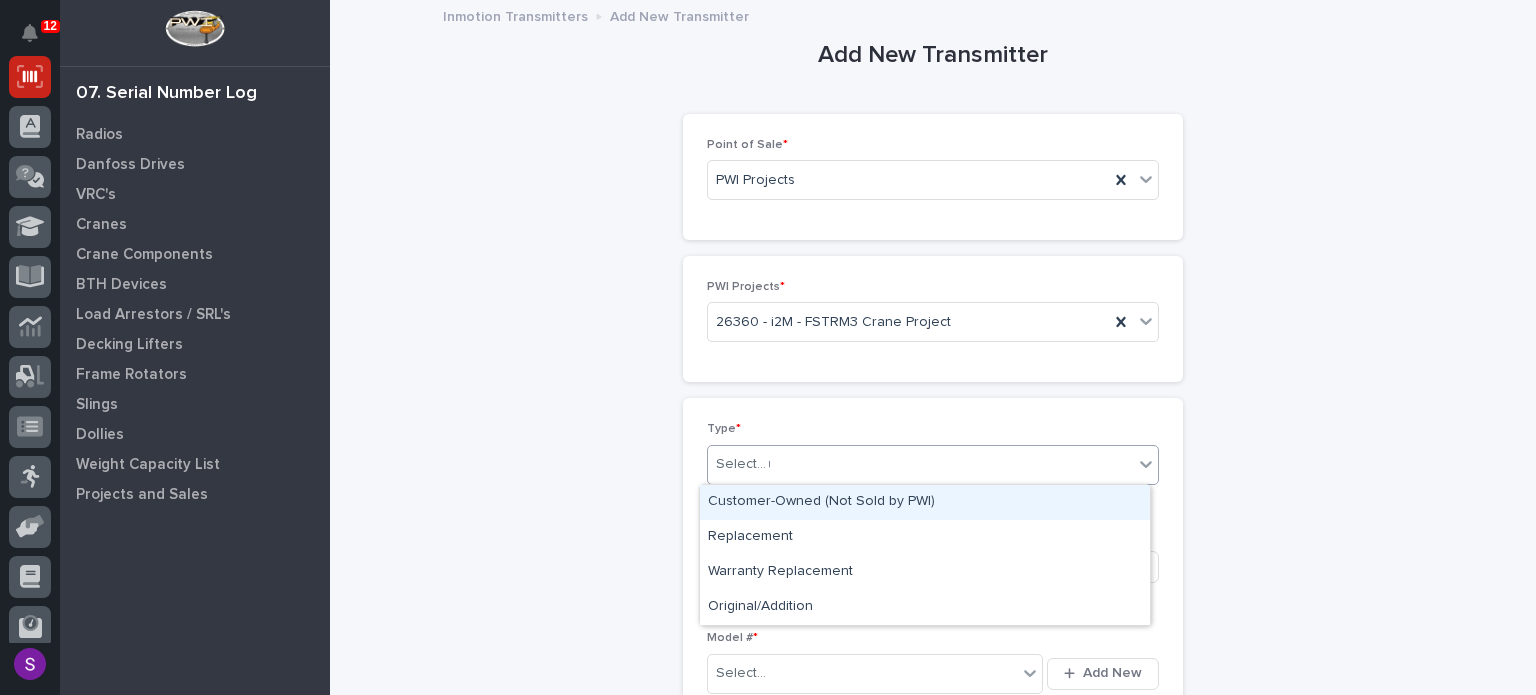 type on "**" 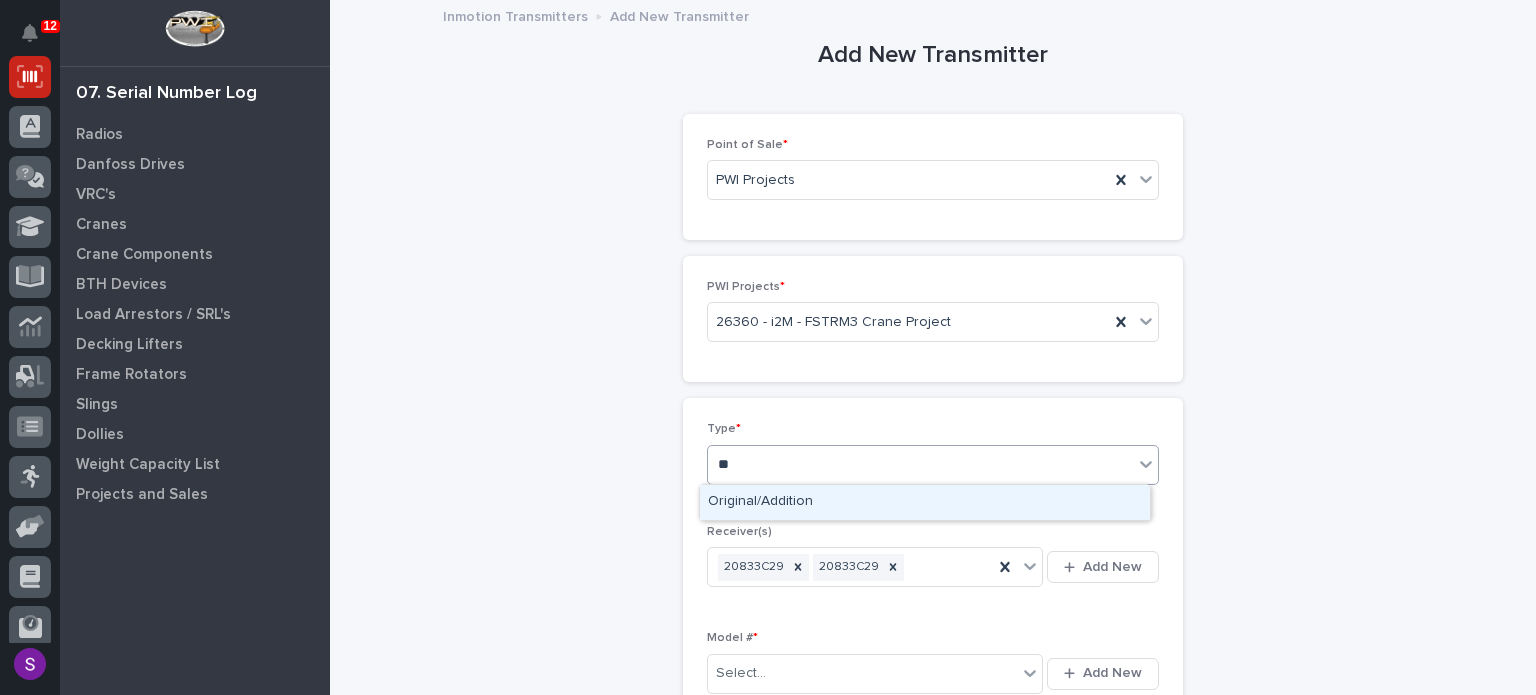 type 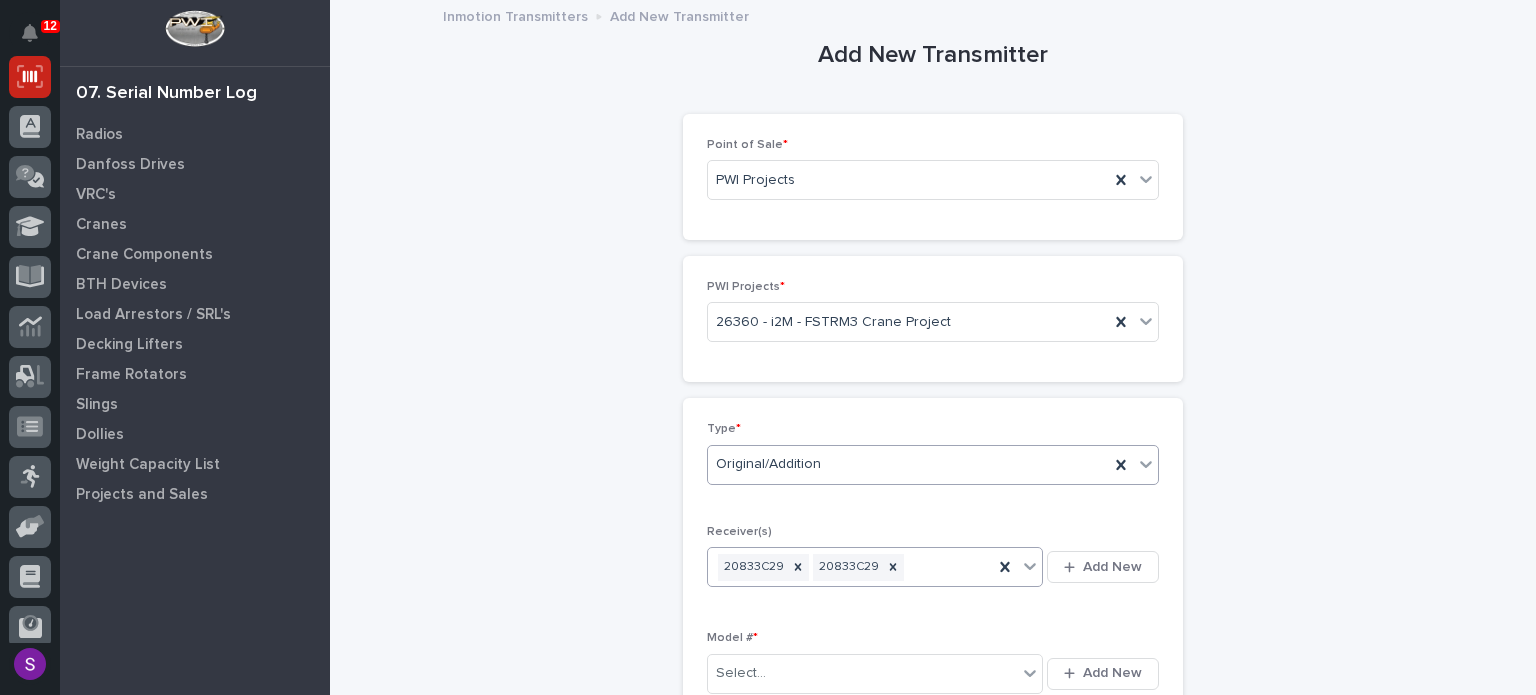 type 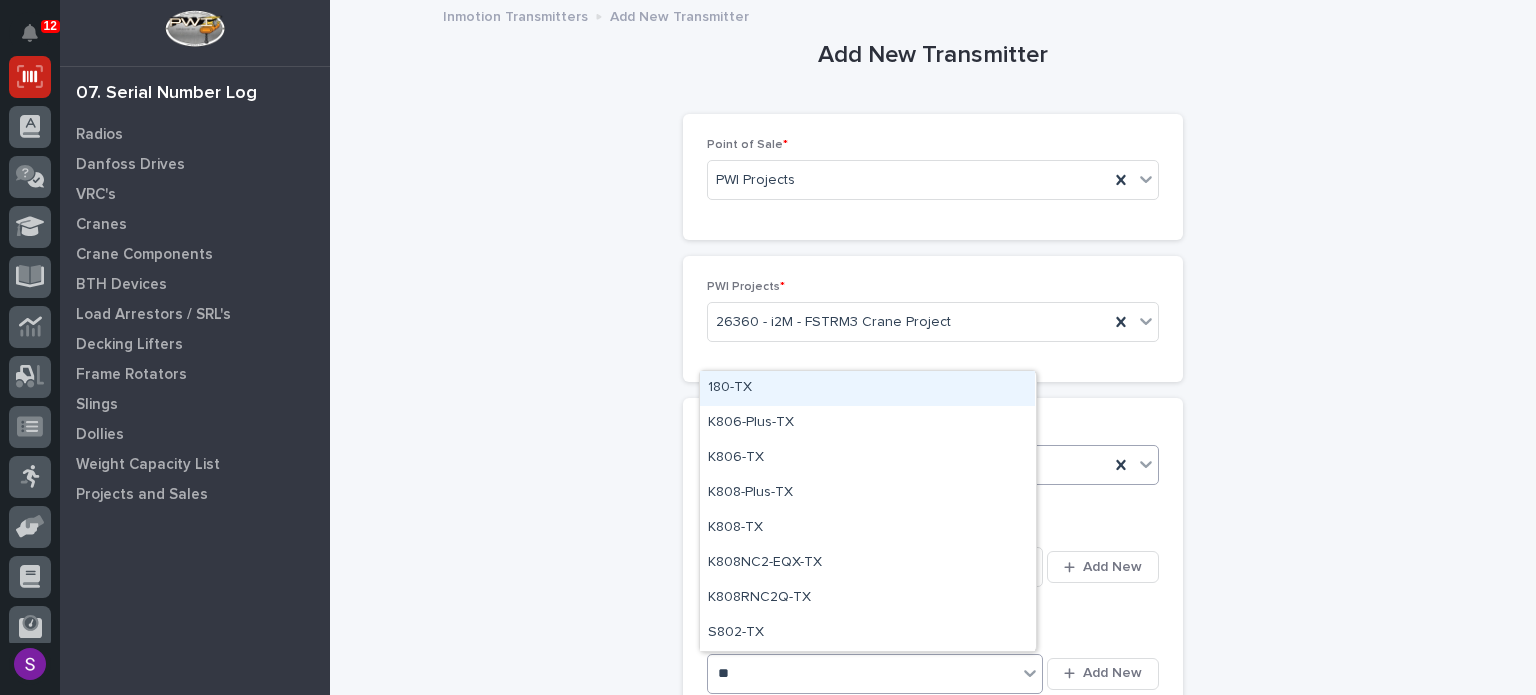 type on "***" 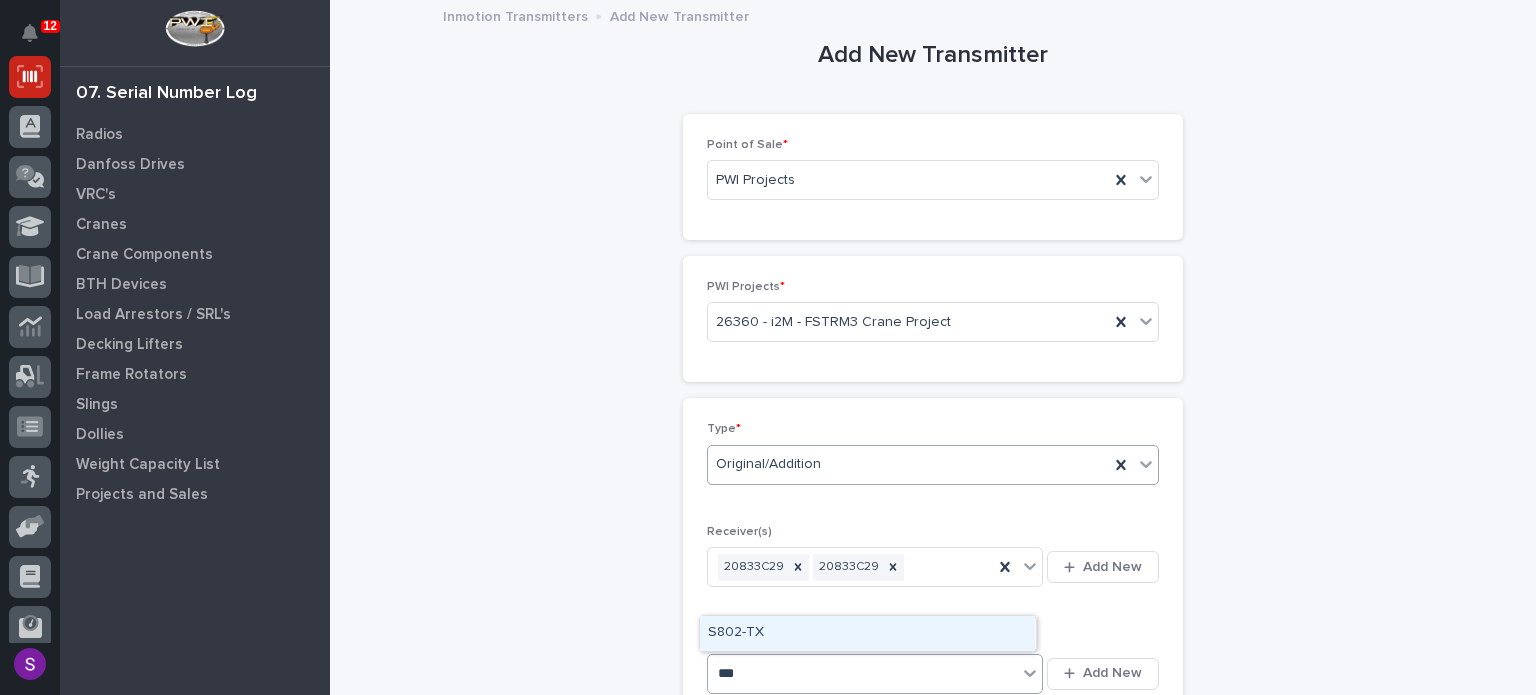 type 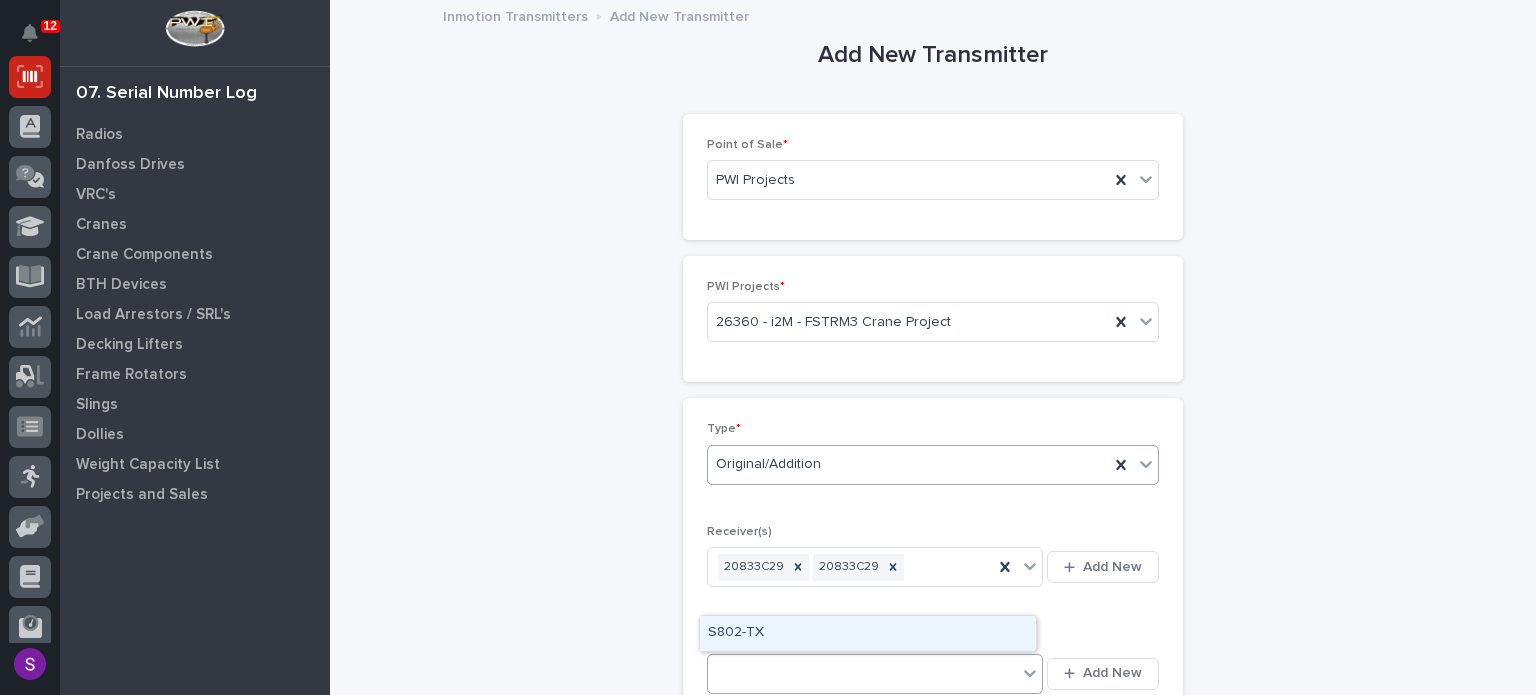 type 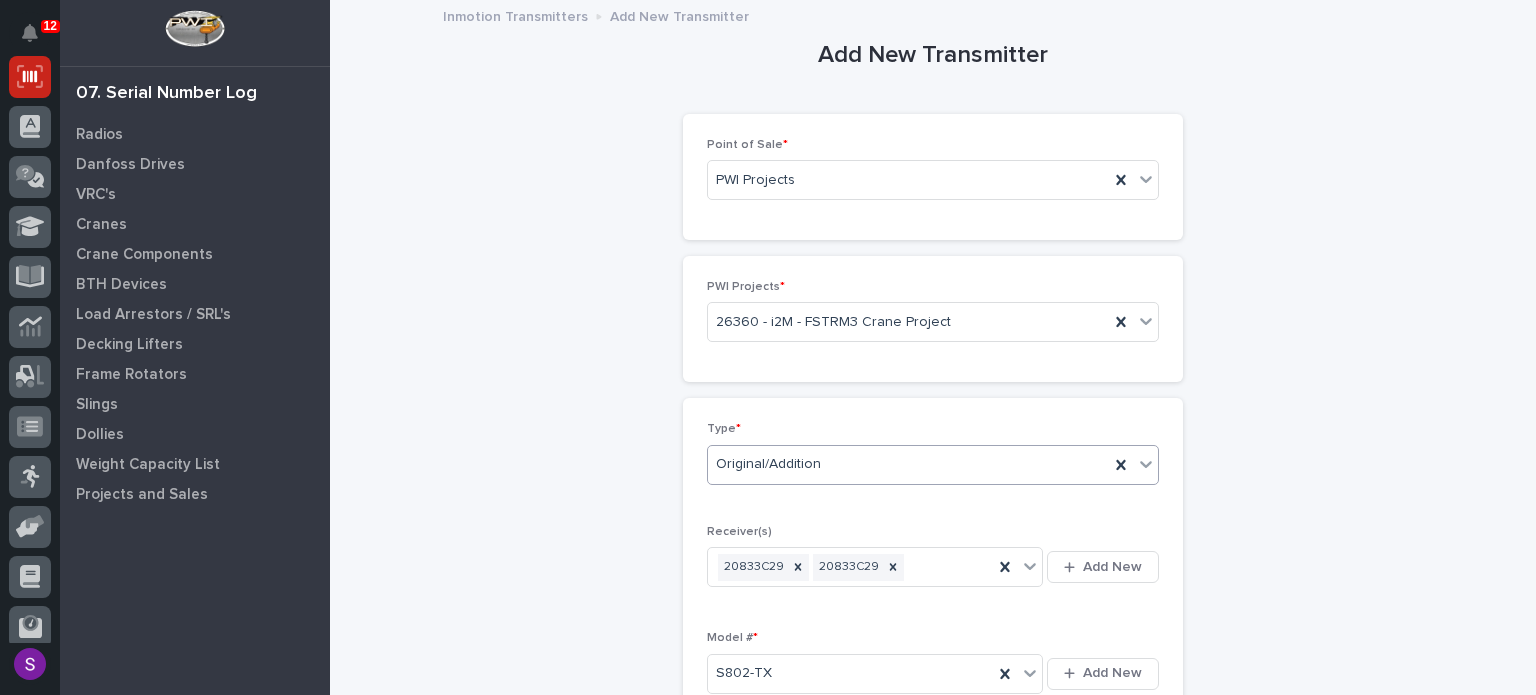 scroll, scrollTop: 430, scrollLeft: 0, axis: vertical 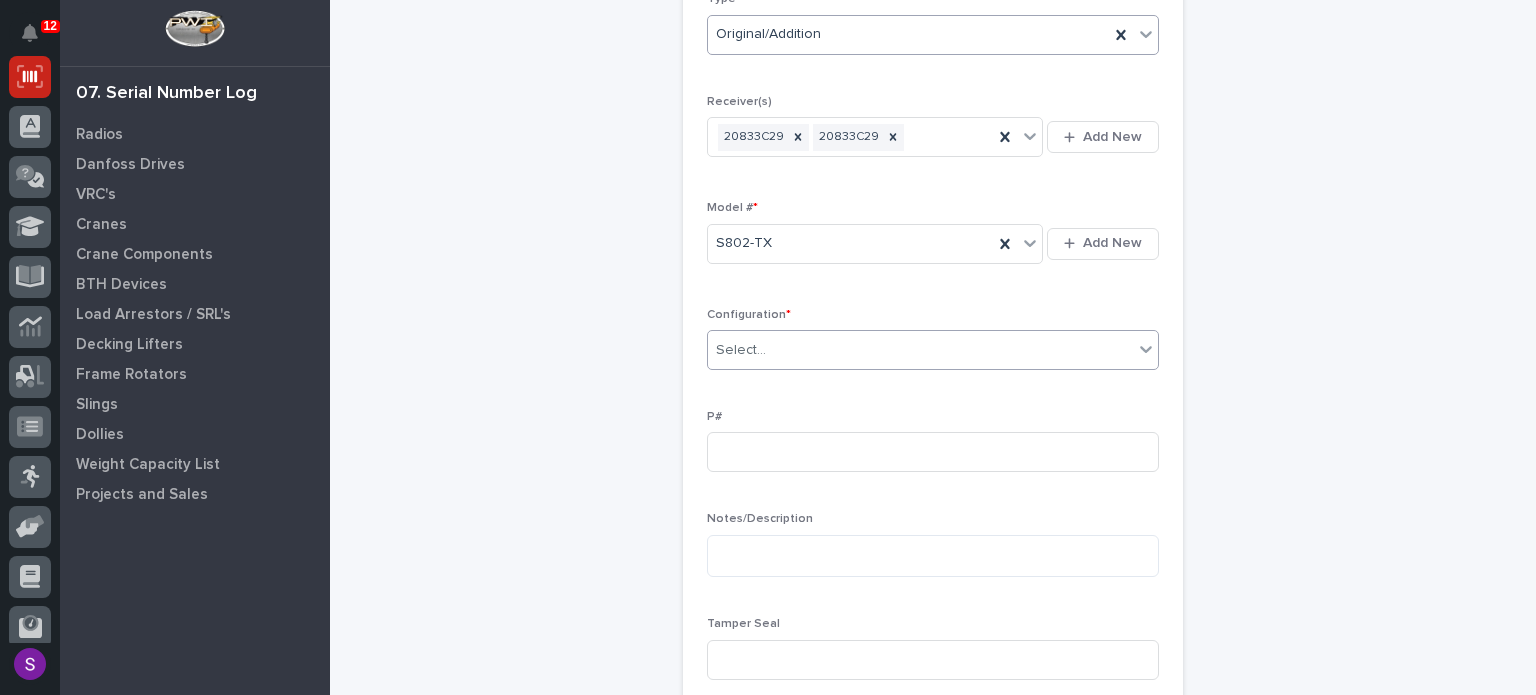 type on "*" 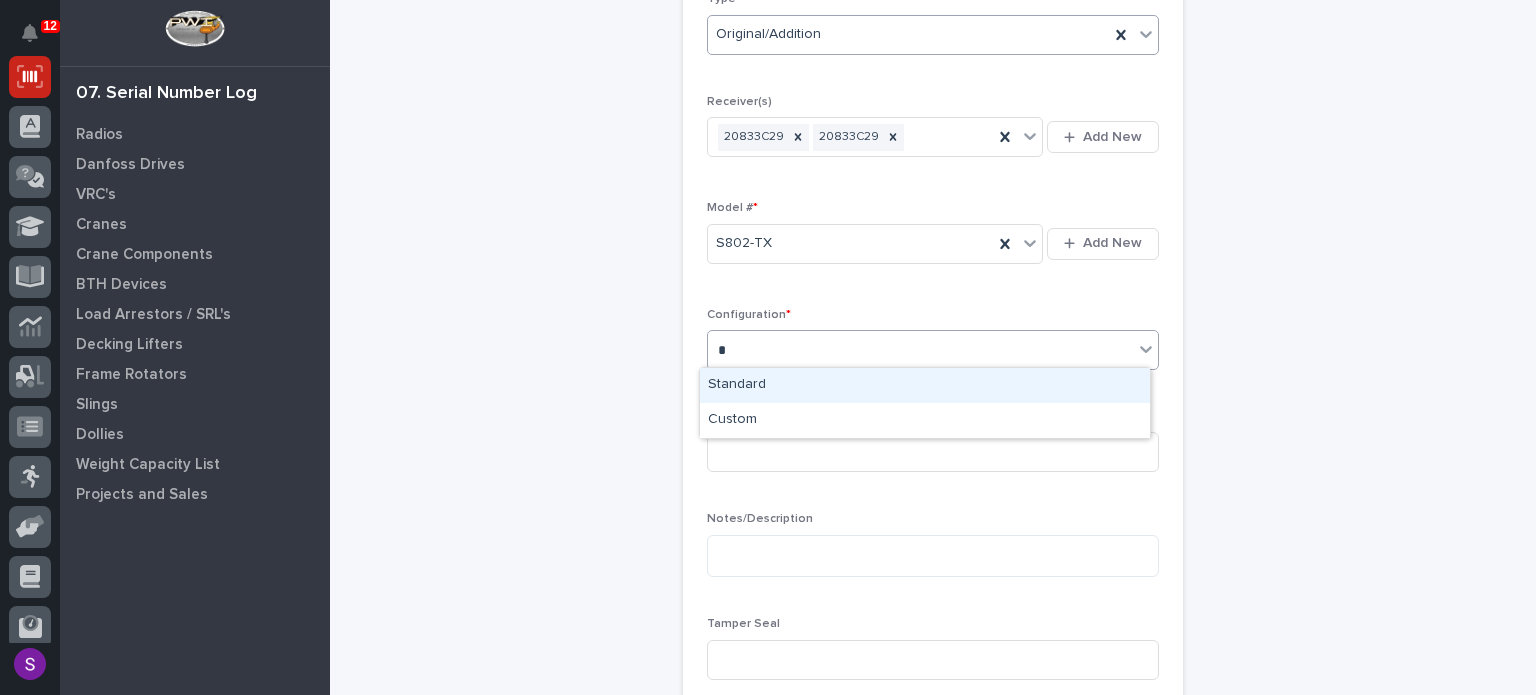 type 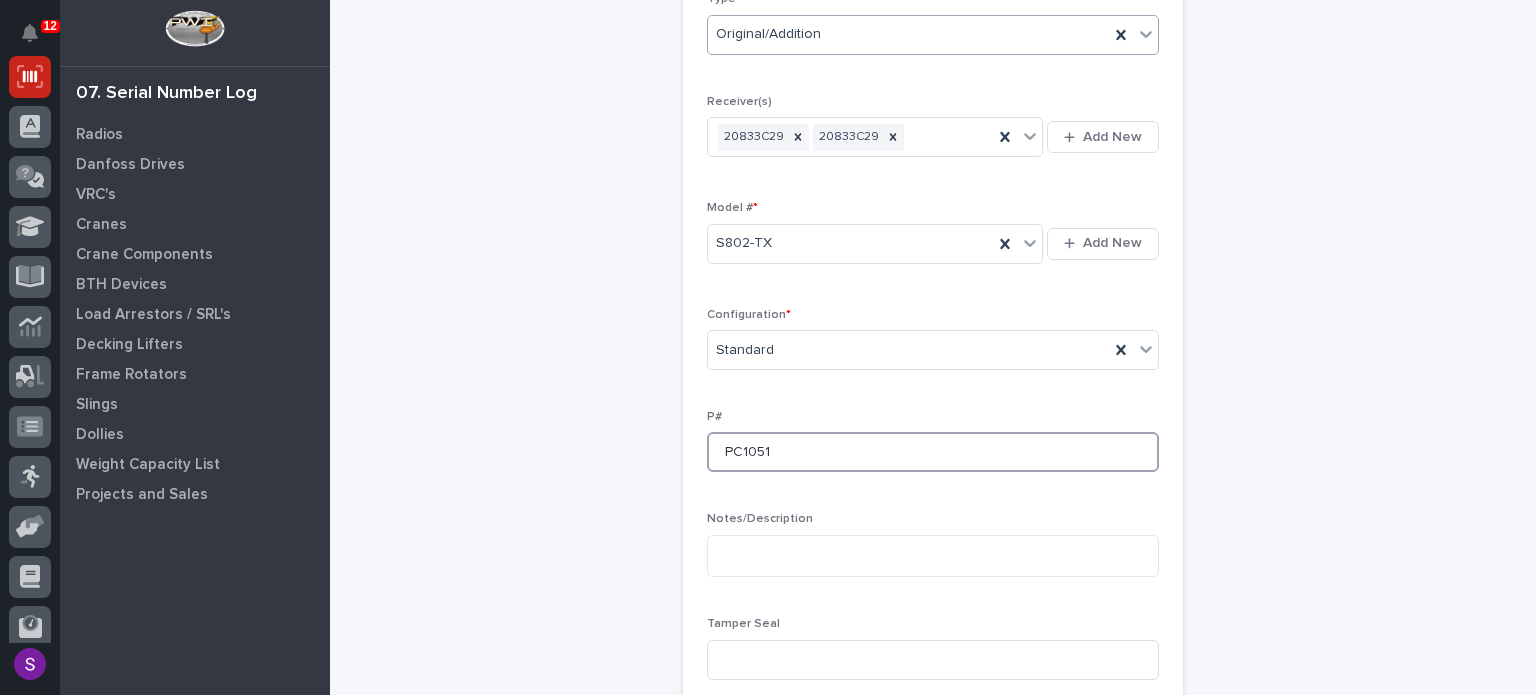 type on "PC1051" 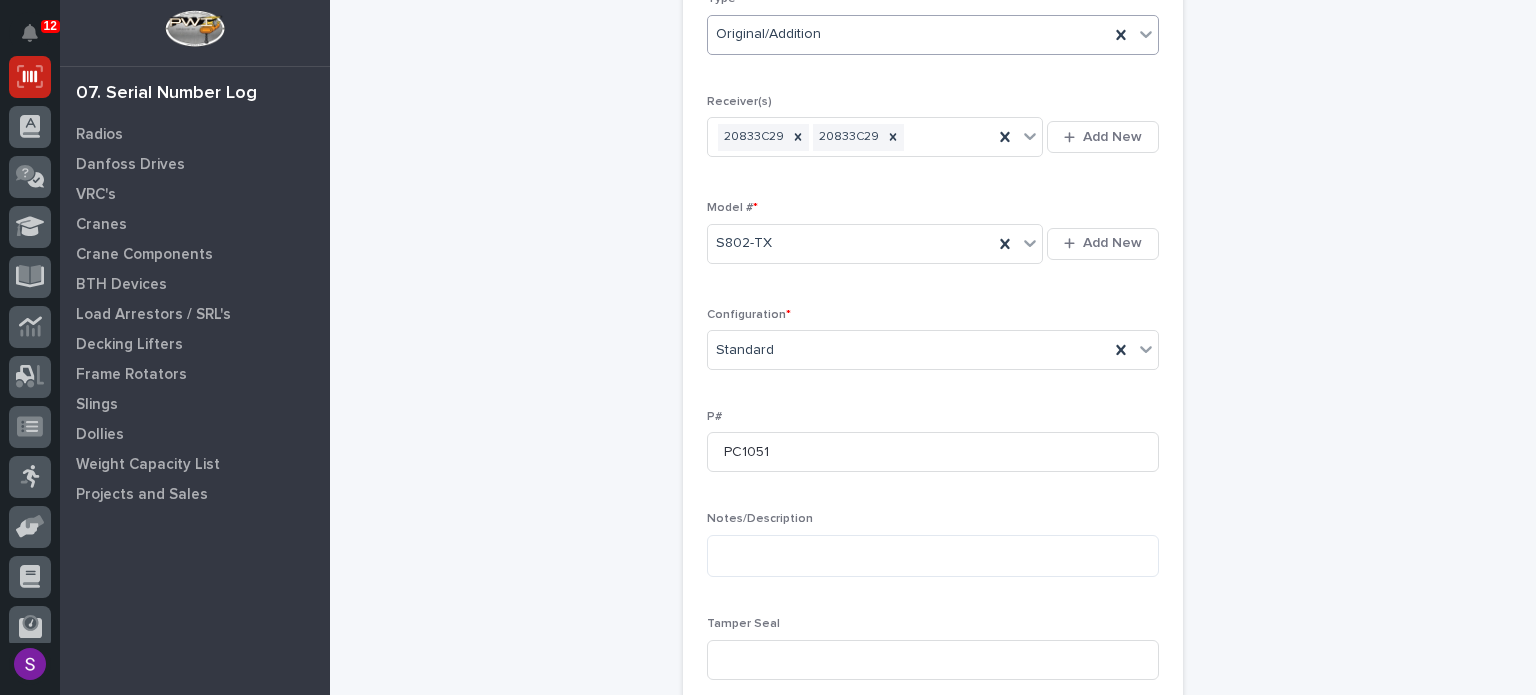 scroll, scrollTop: 838, scrollLeft: 0, axis: vertical 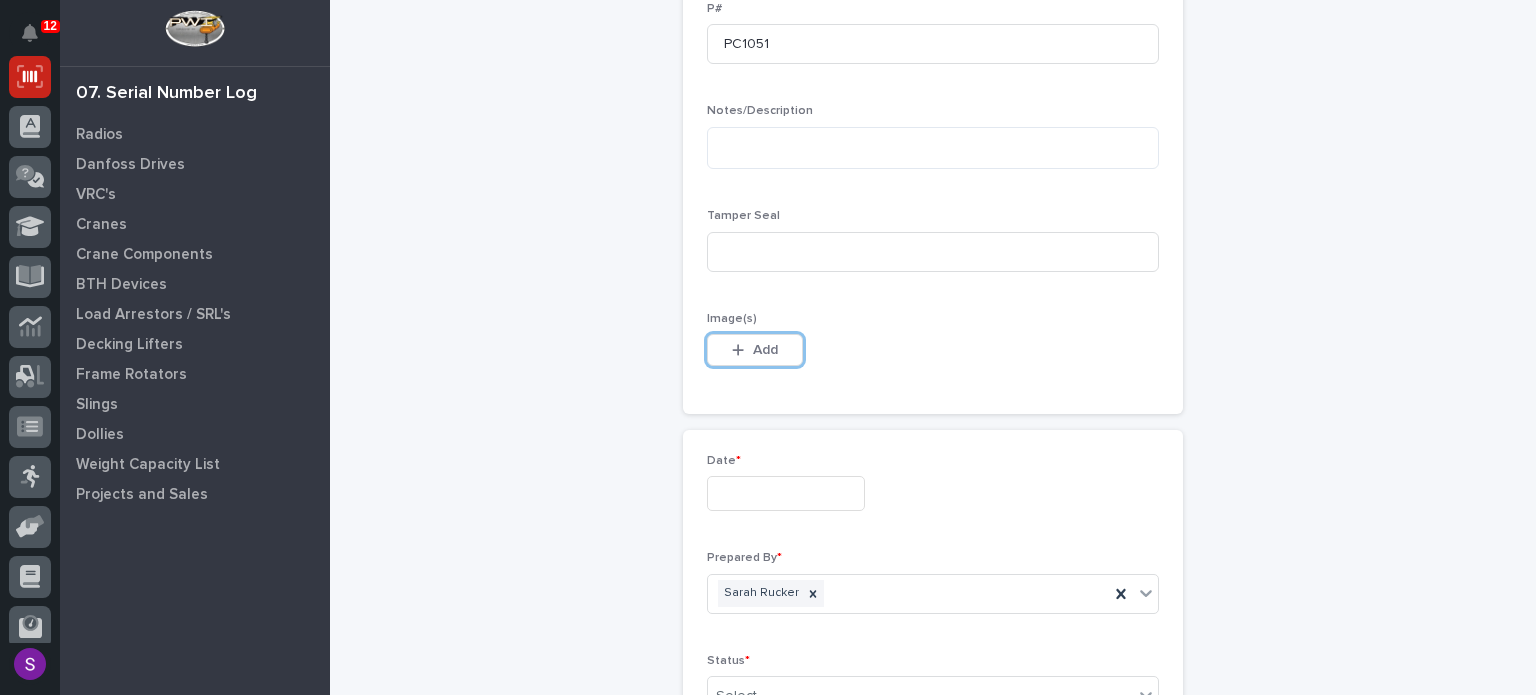 type 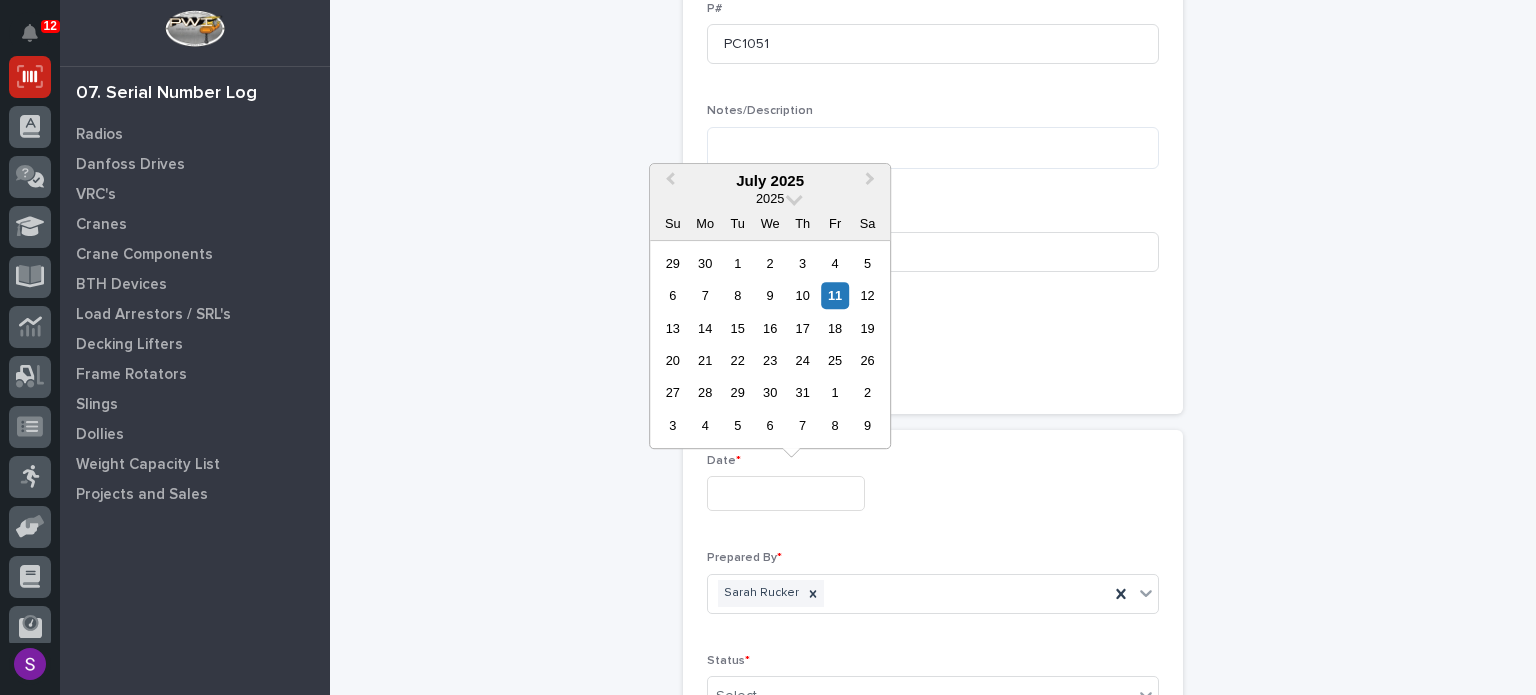 type on "**********" 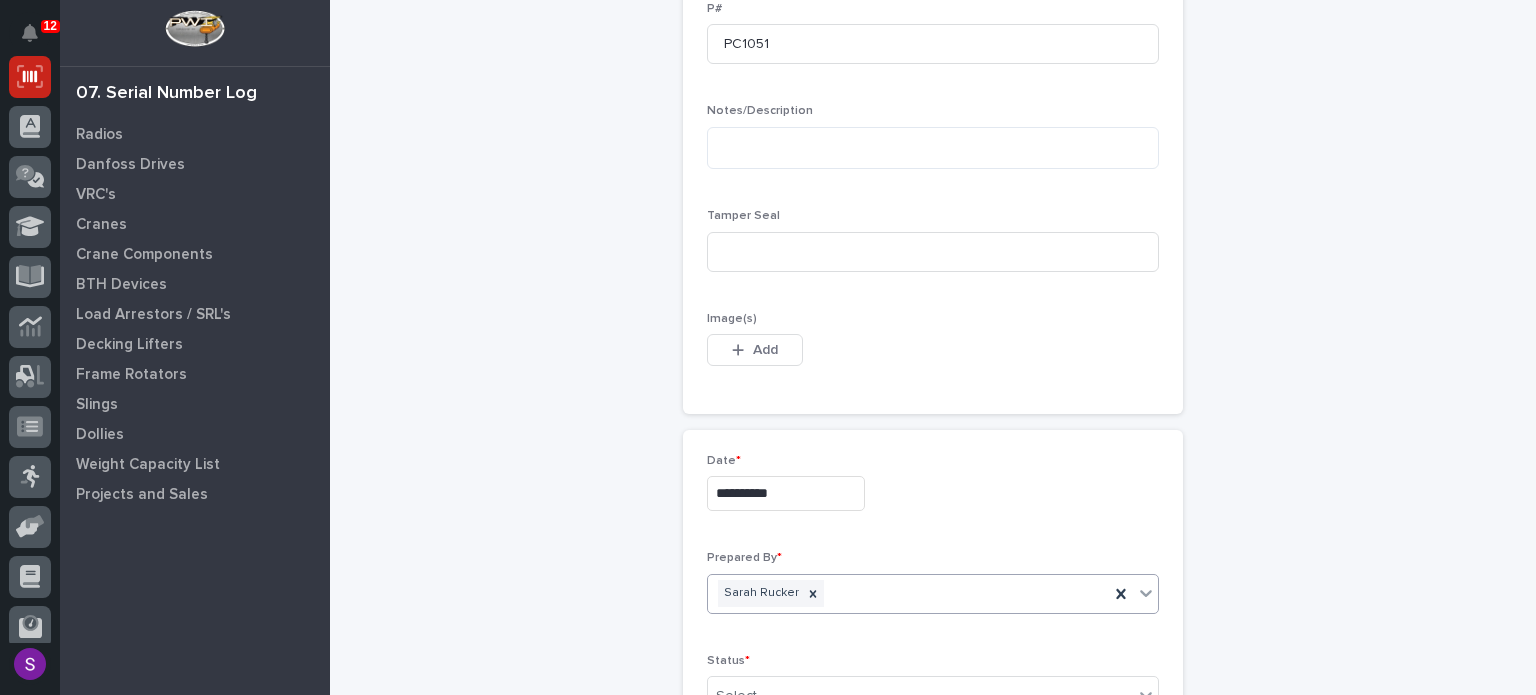 scroll, scrollTop: 844, scrollLeft: 0, axis: vertical 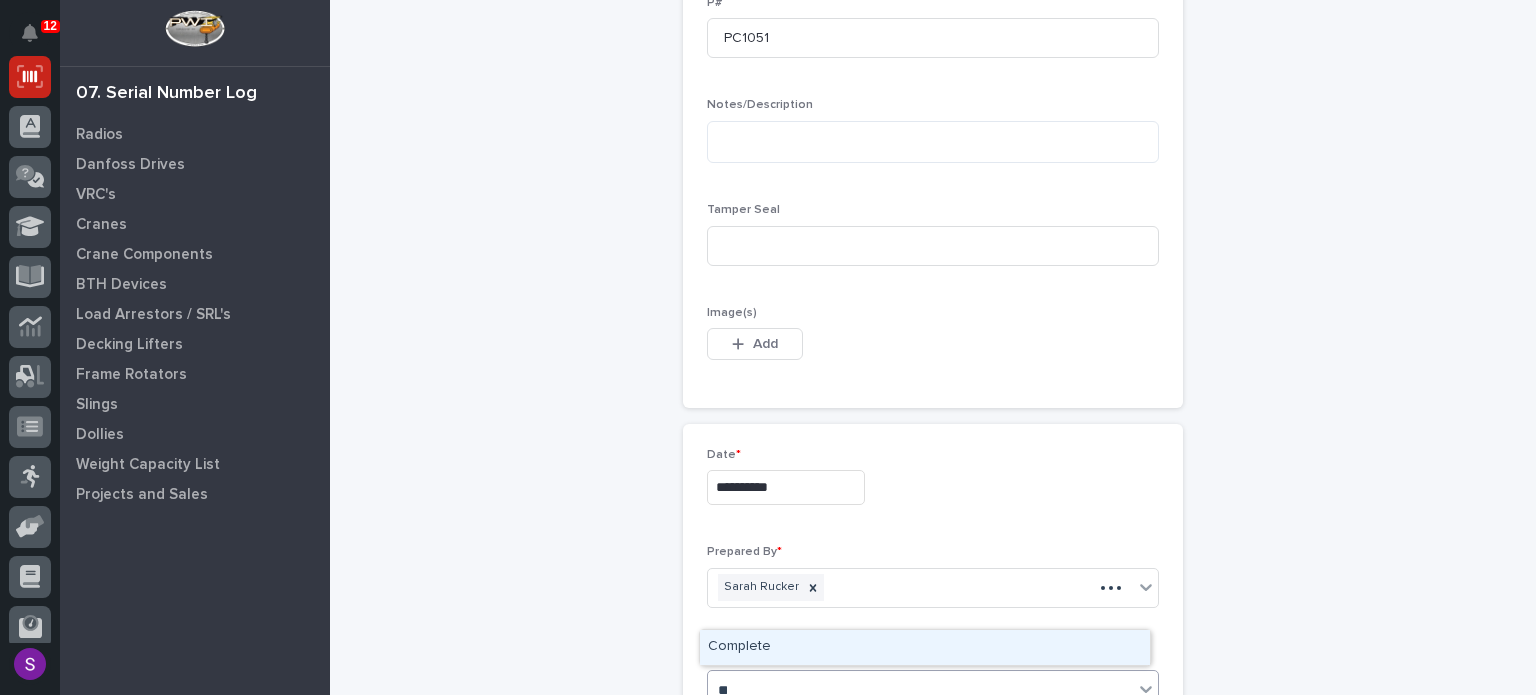type on "***" 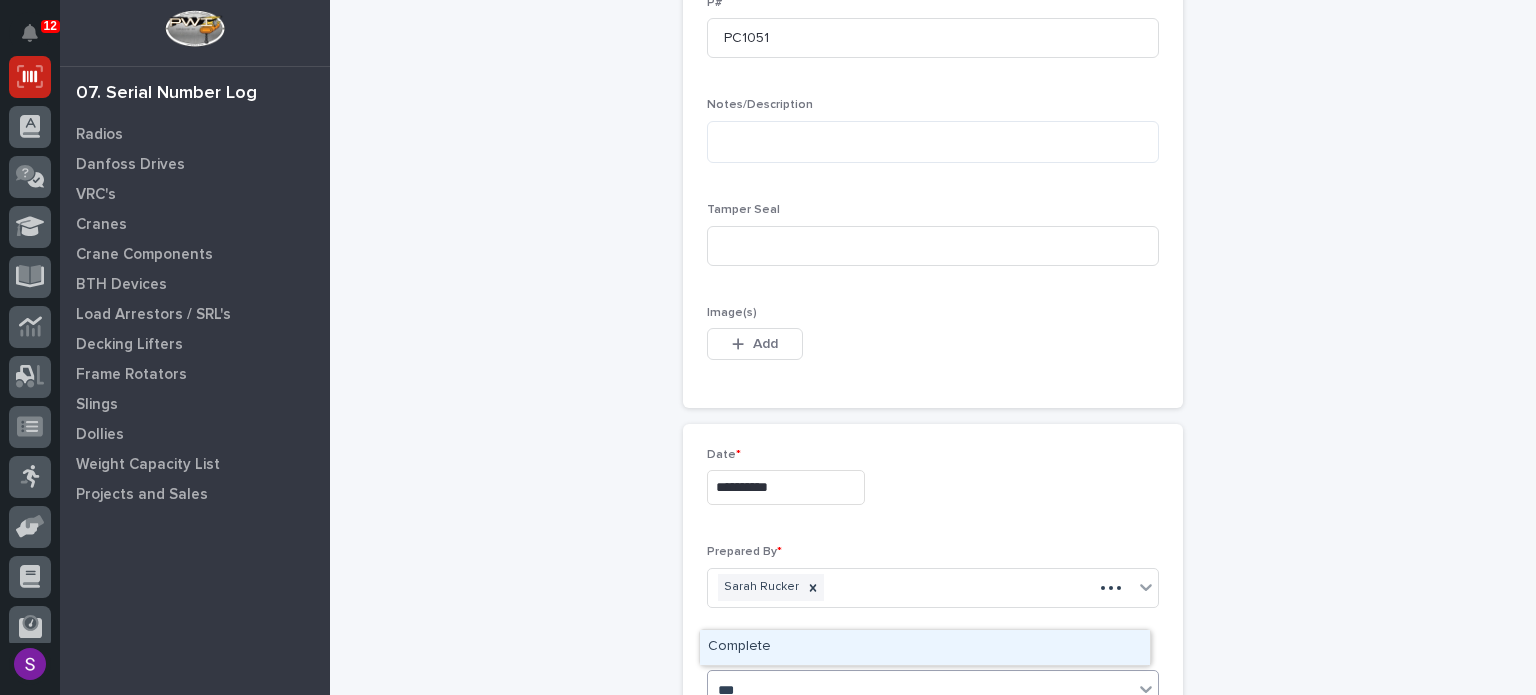 type 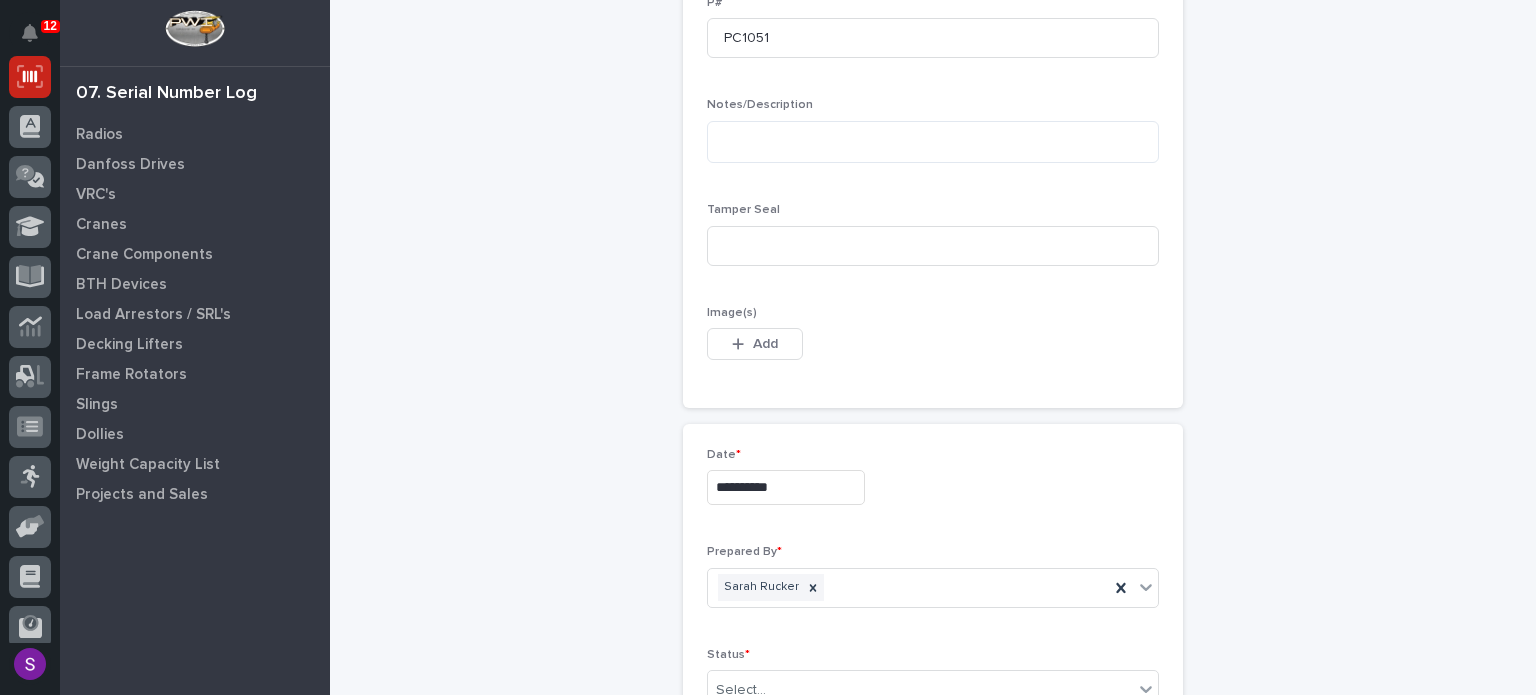 type 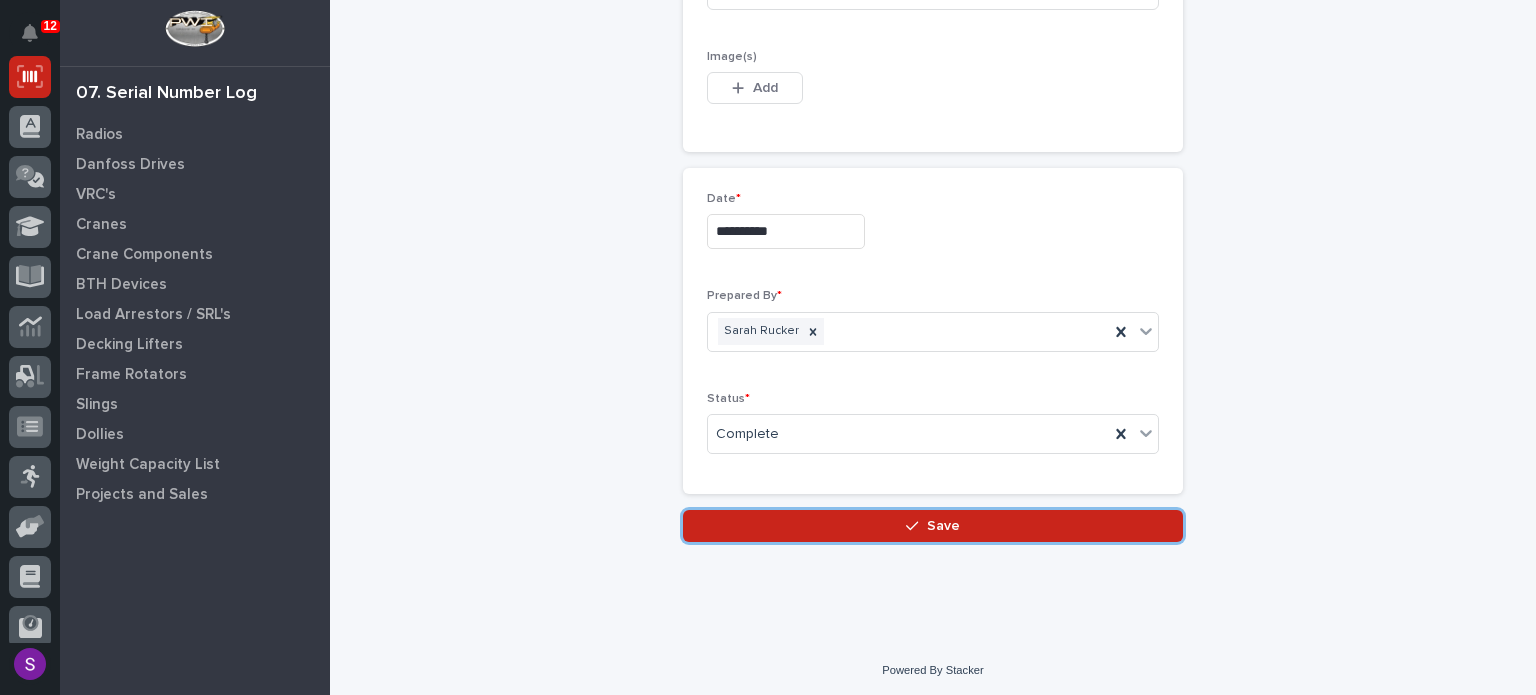 click on "Powered By Stacker" at bounding box center [932, 670] 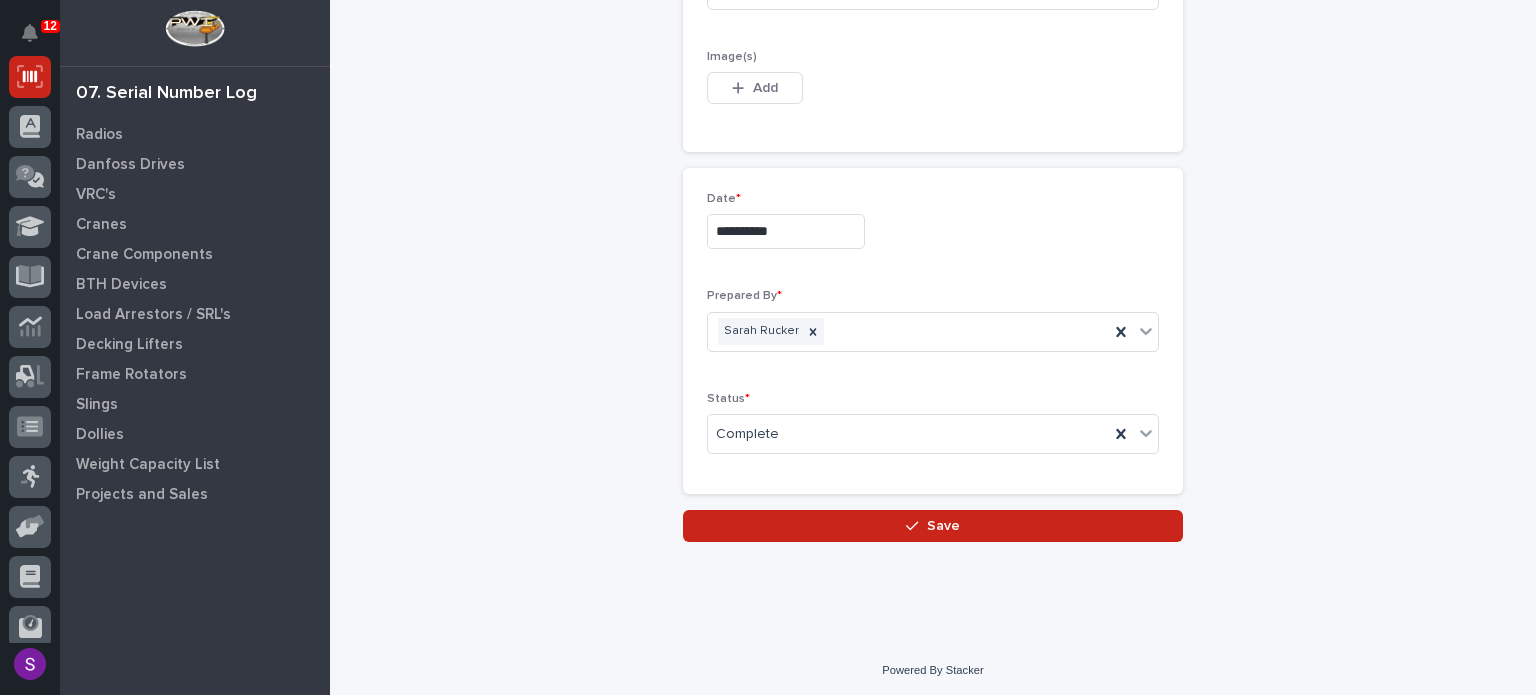 click on "**********" at bounding box center (933, 339) 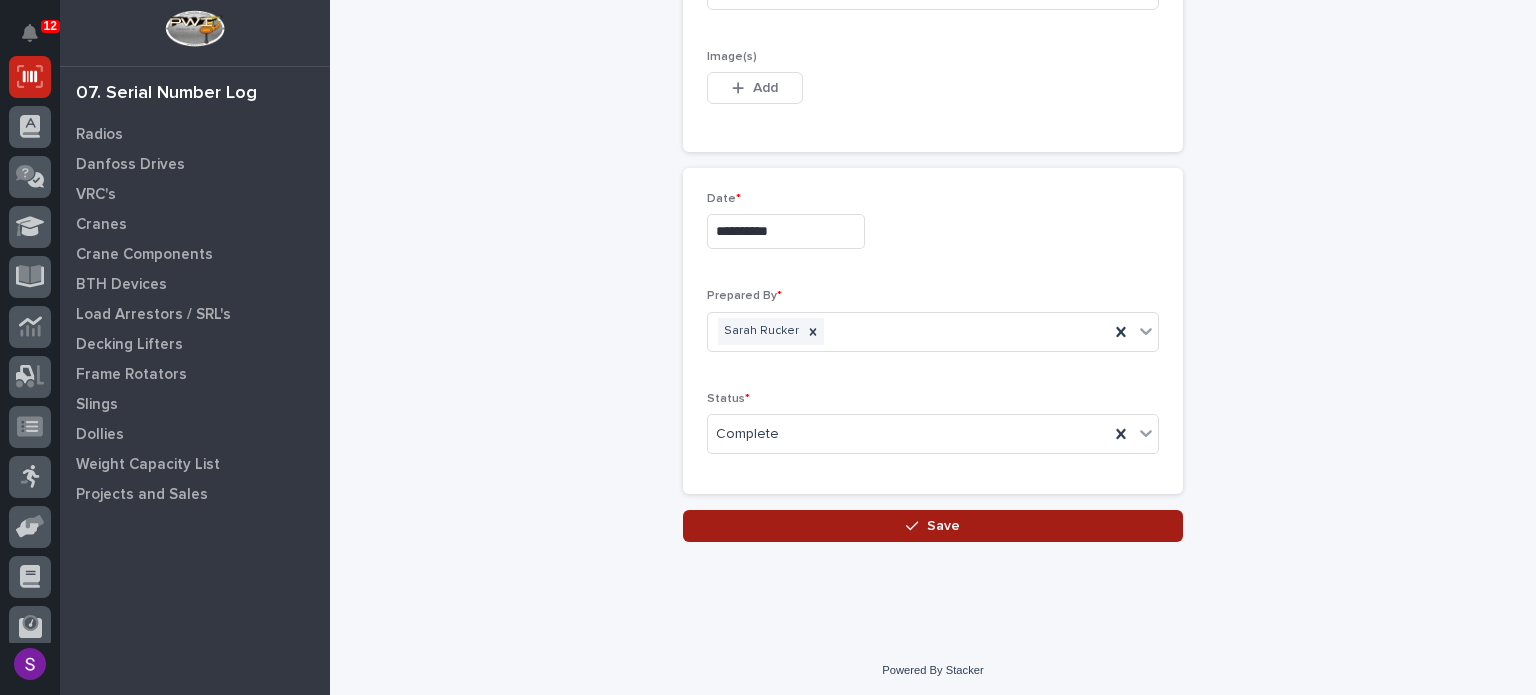 click on "Save" at bounding box center [933, 526] 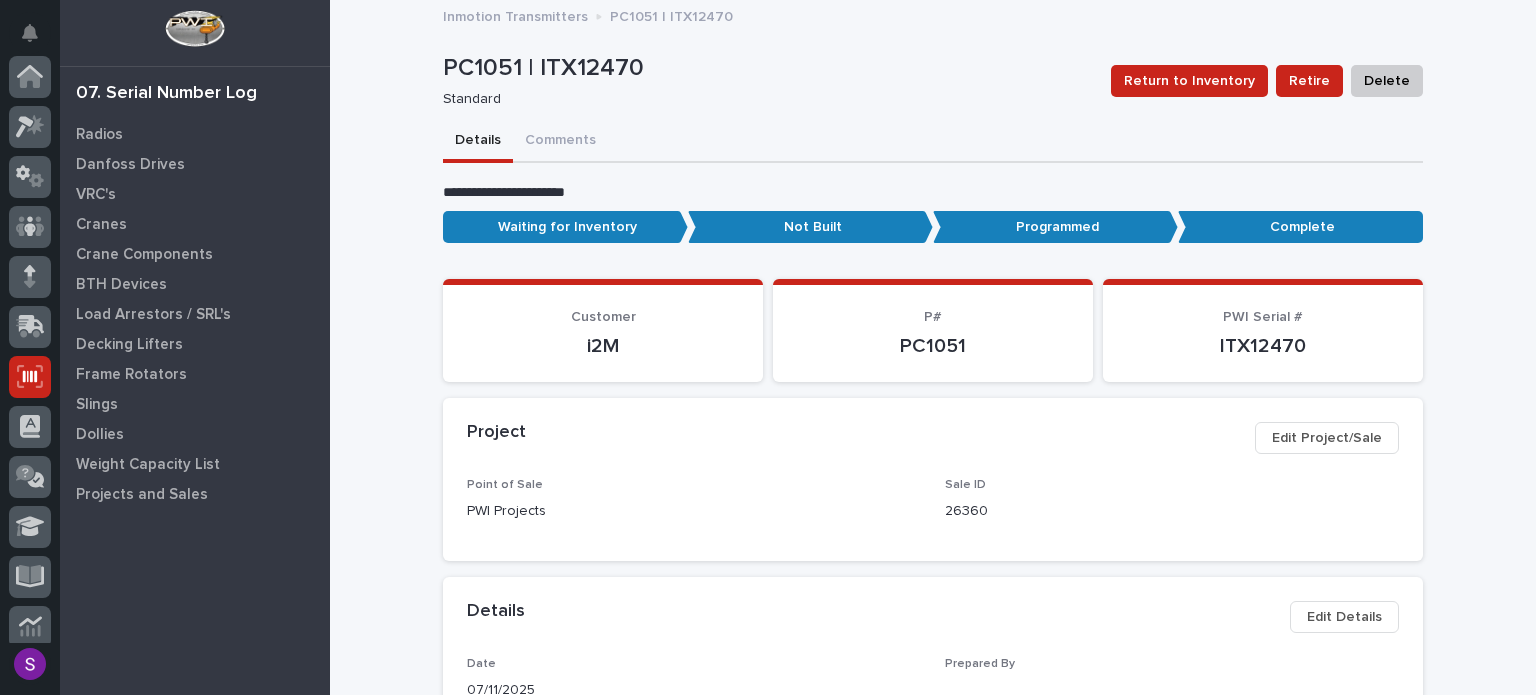 scroll, scrollTop: 300, scrollLeft: 0, axis: vertical 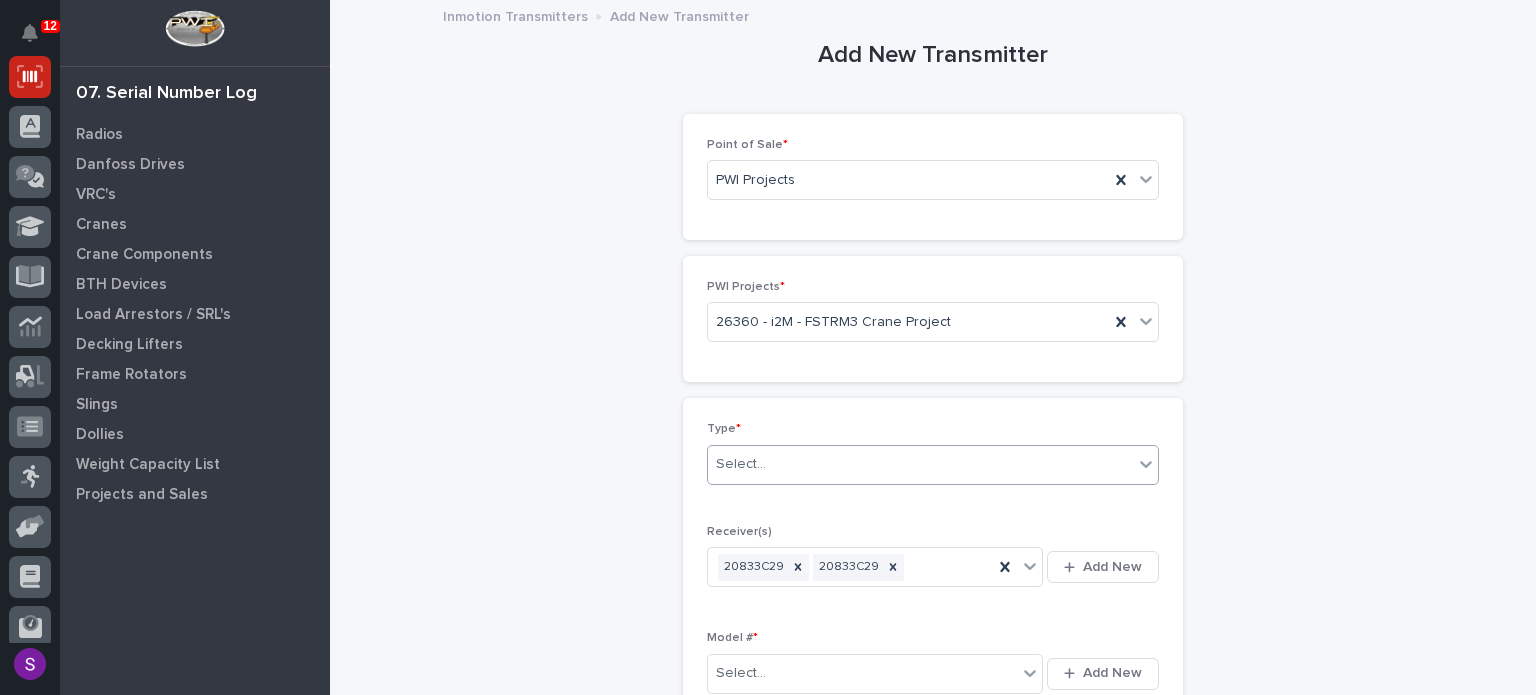 click on "Select..." at bounding box center (920, 464) 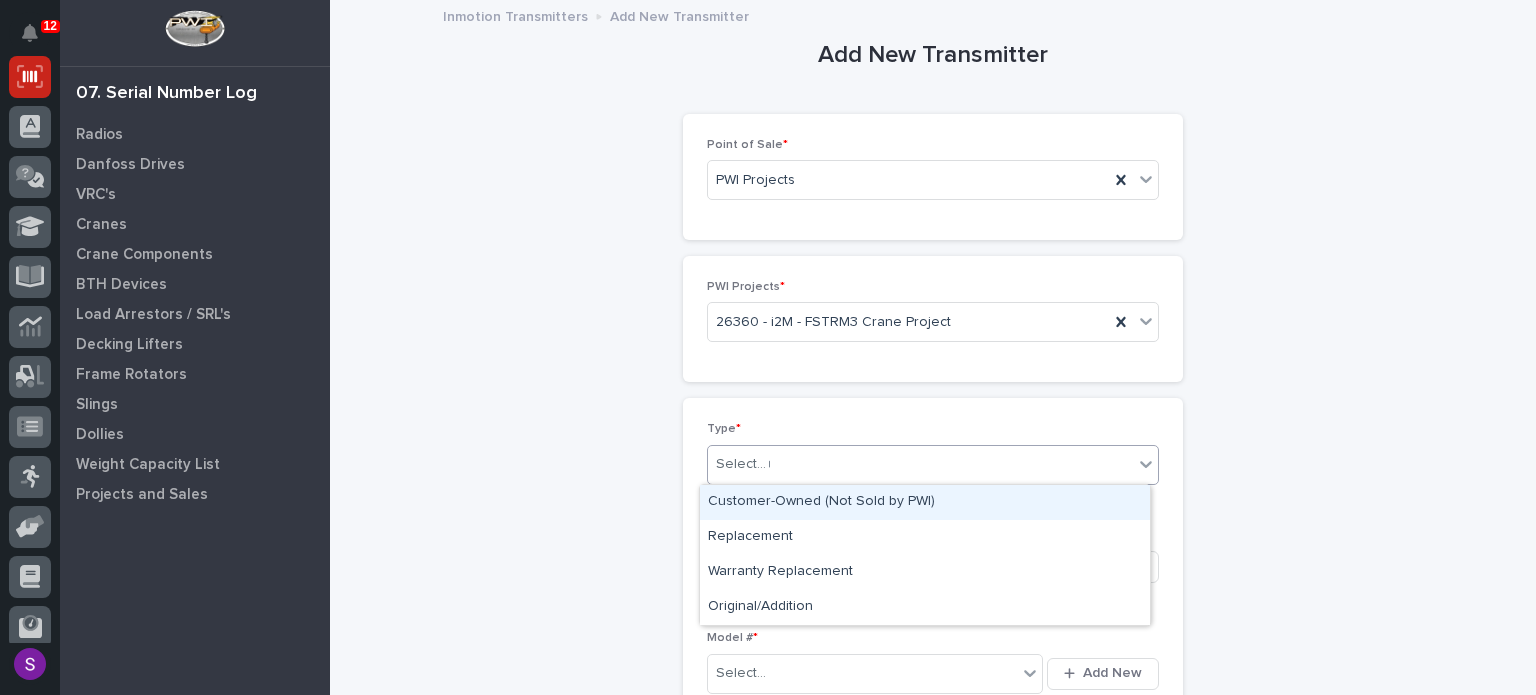 type on "**" 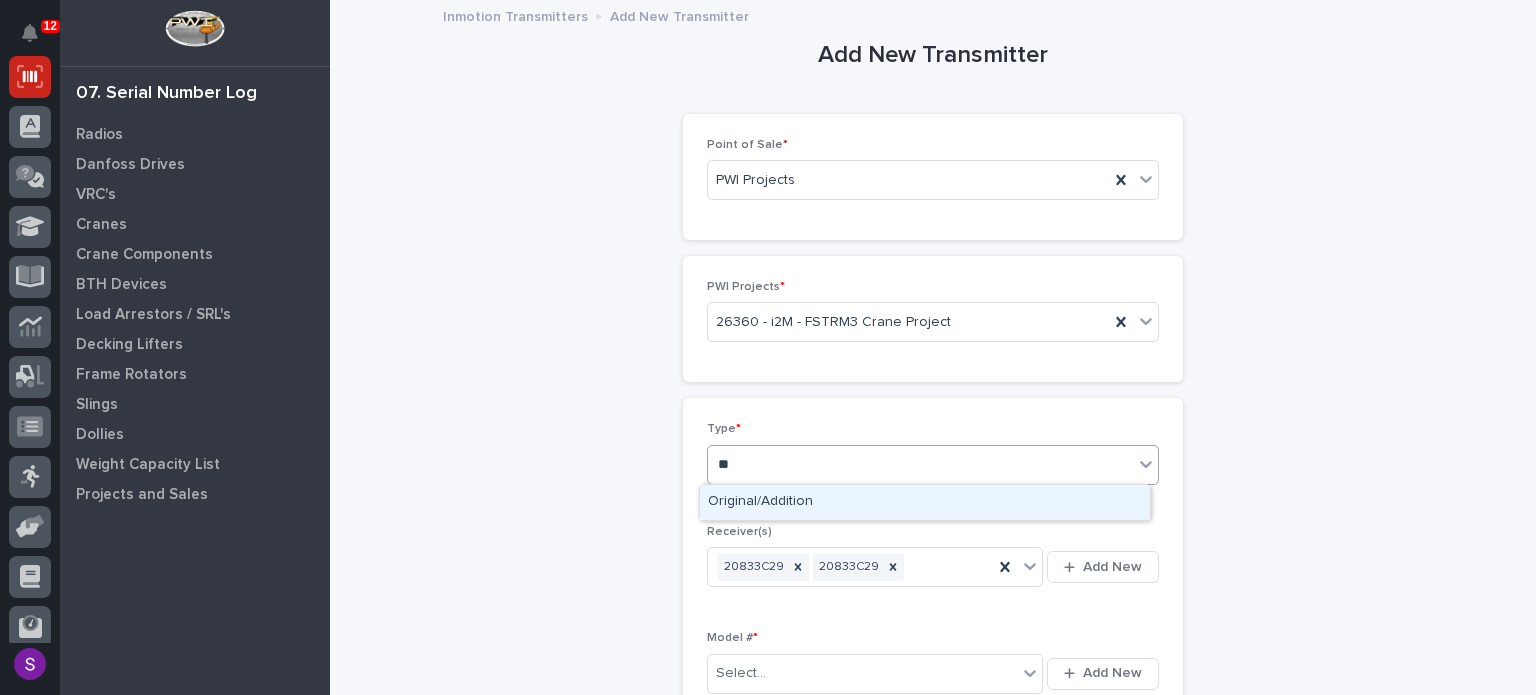 type 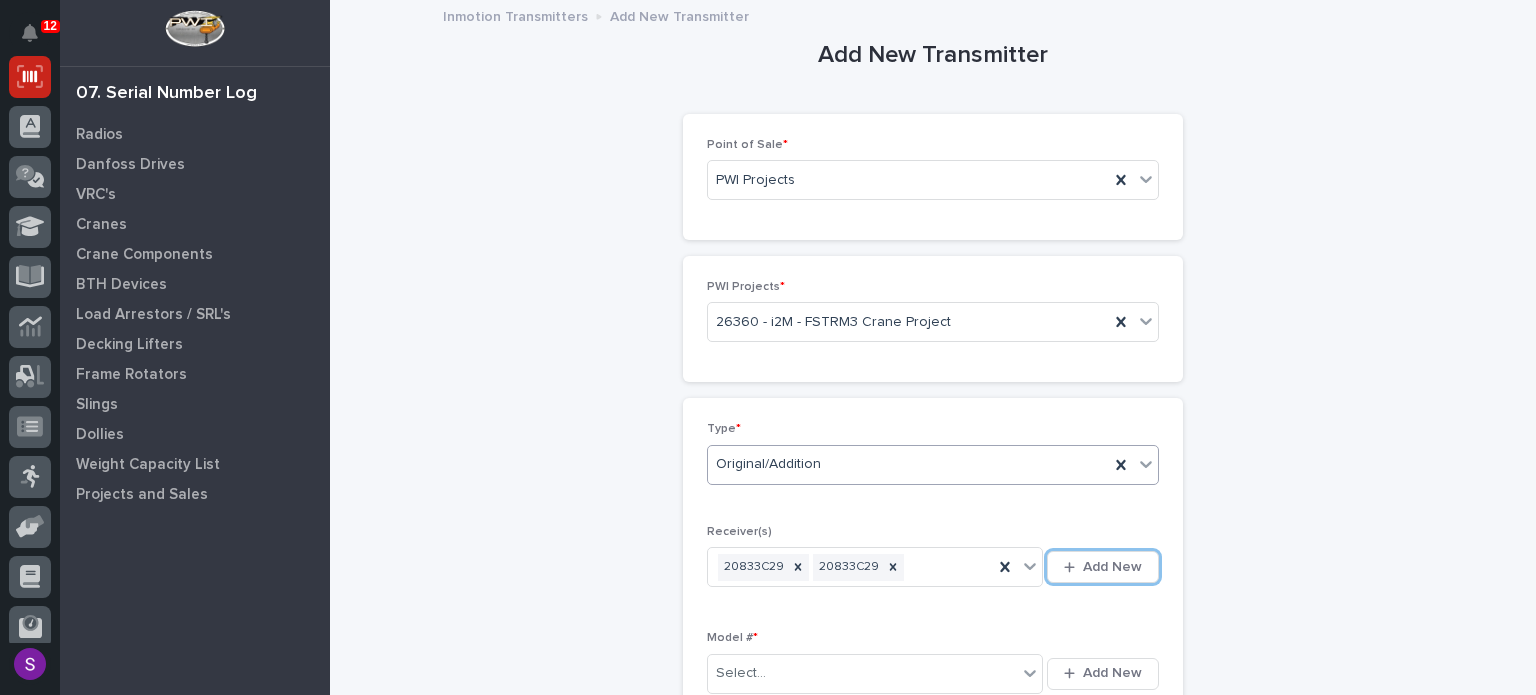 type 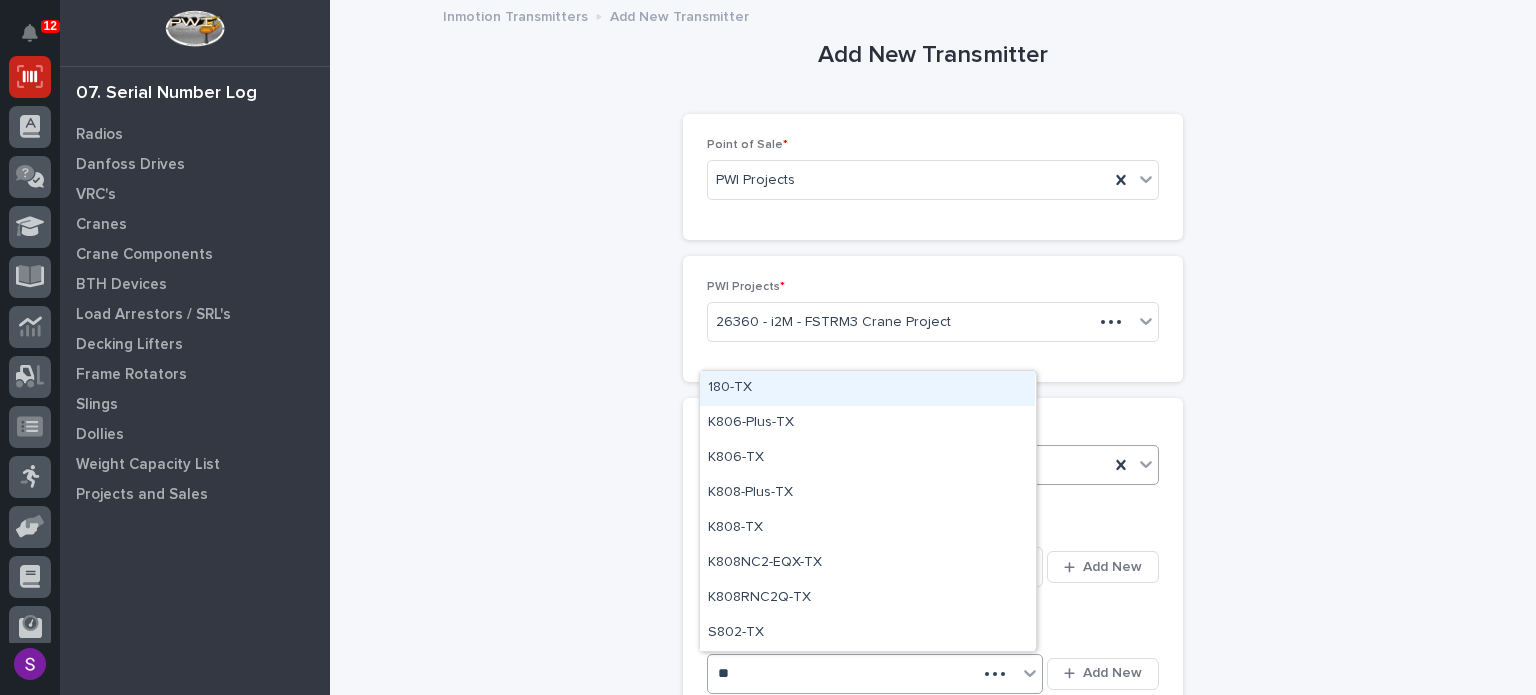 type on "***" 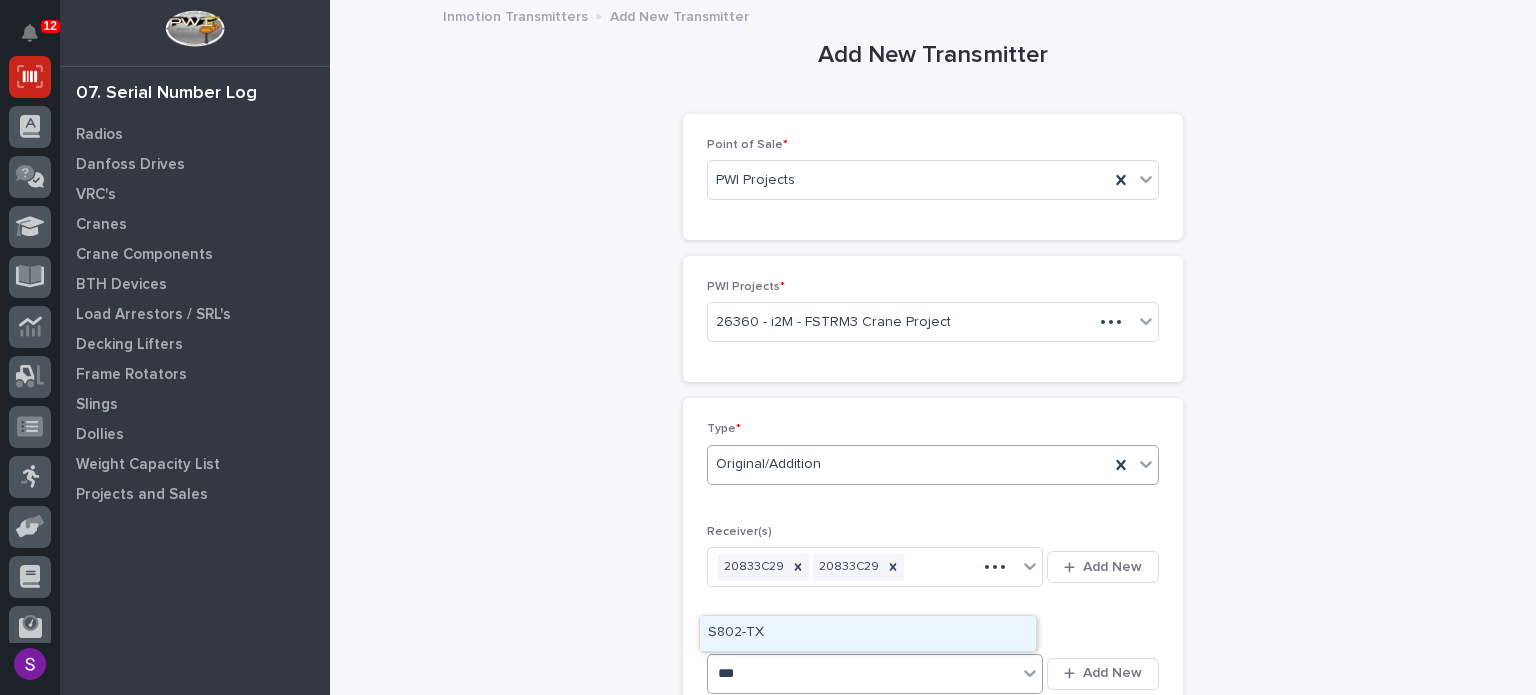 type 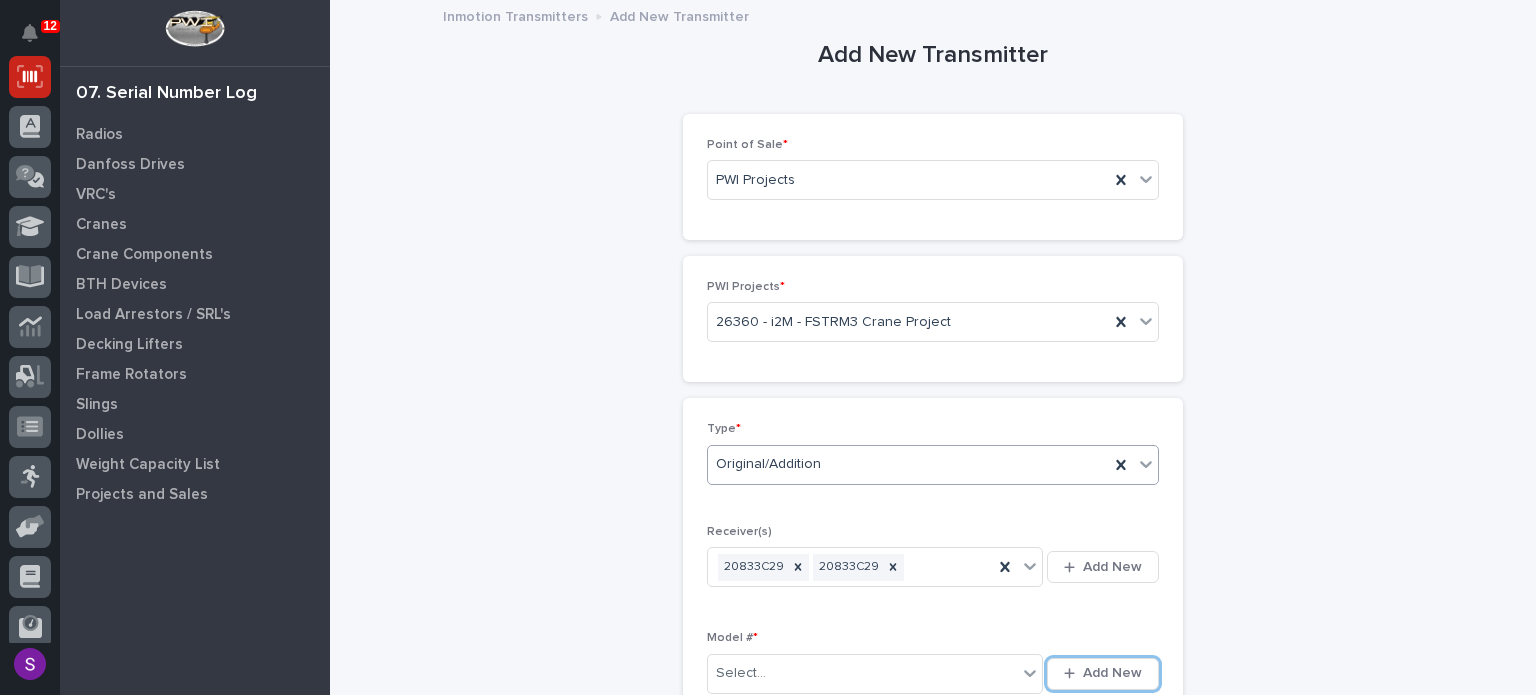 type 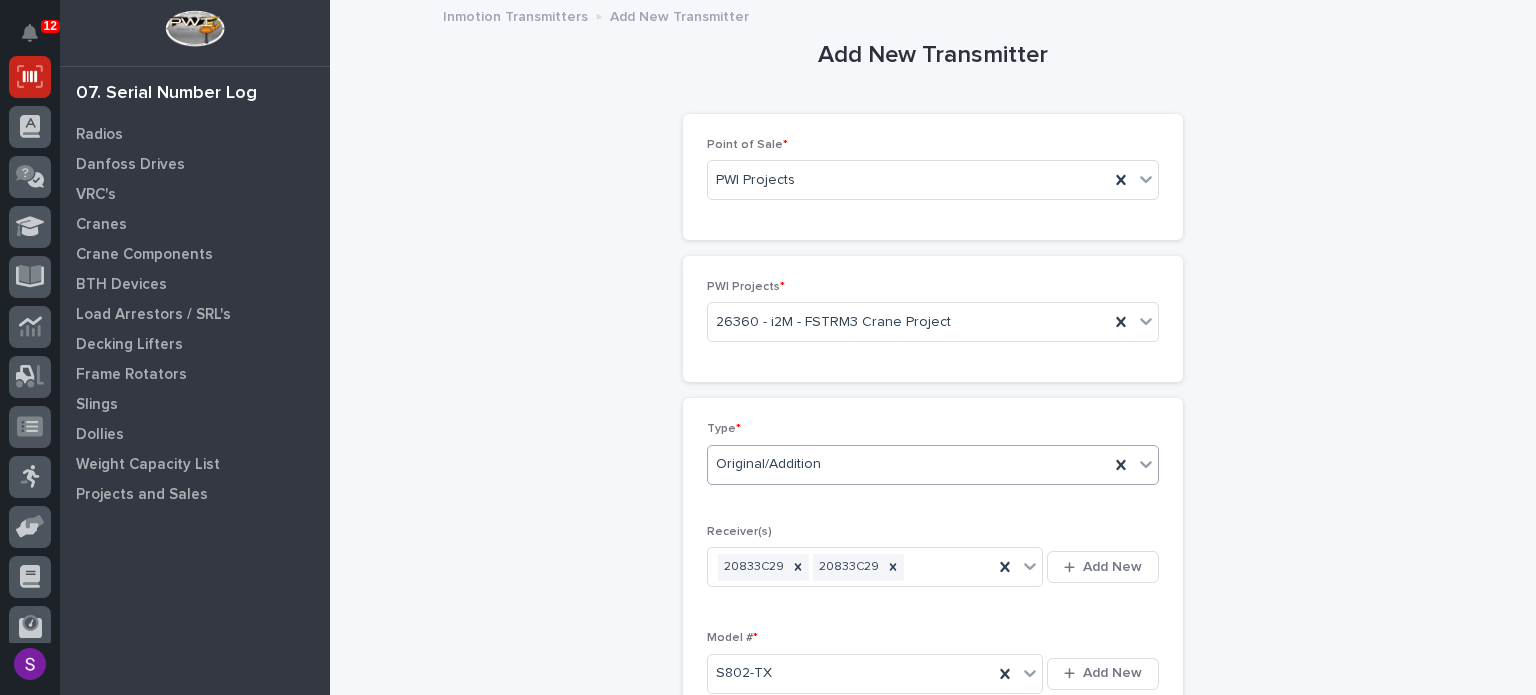 scroll, scrollTop: 430, scrollLeft: 0, axis: vertical 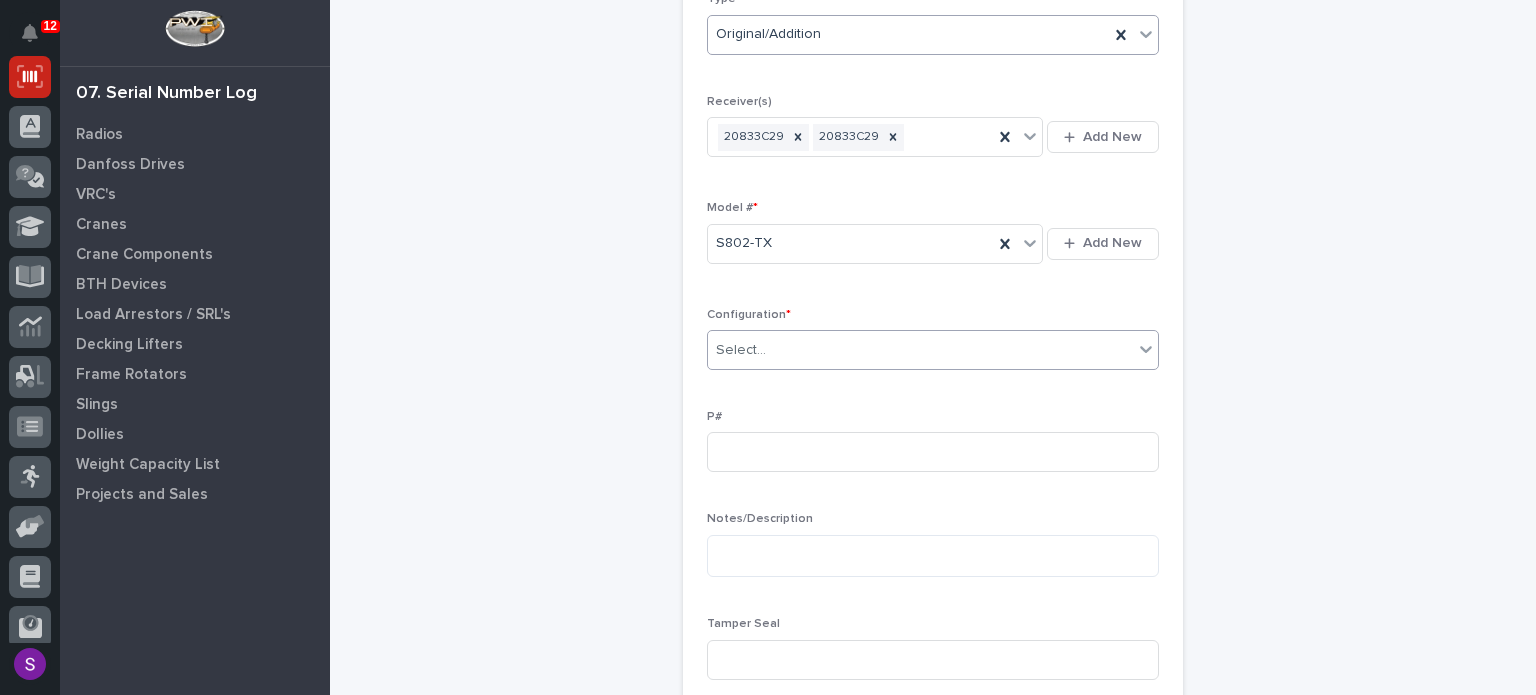 type on "*" 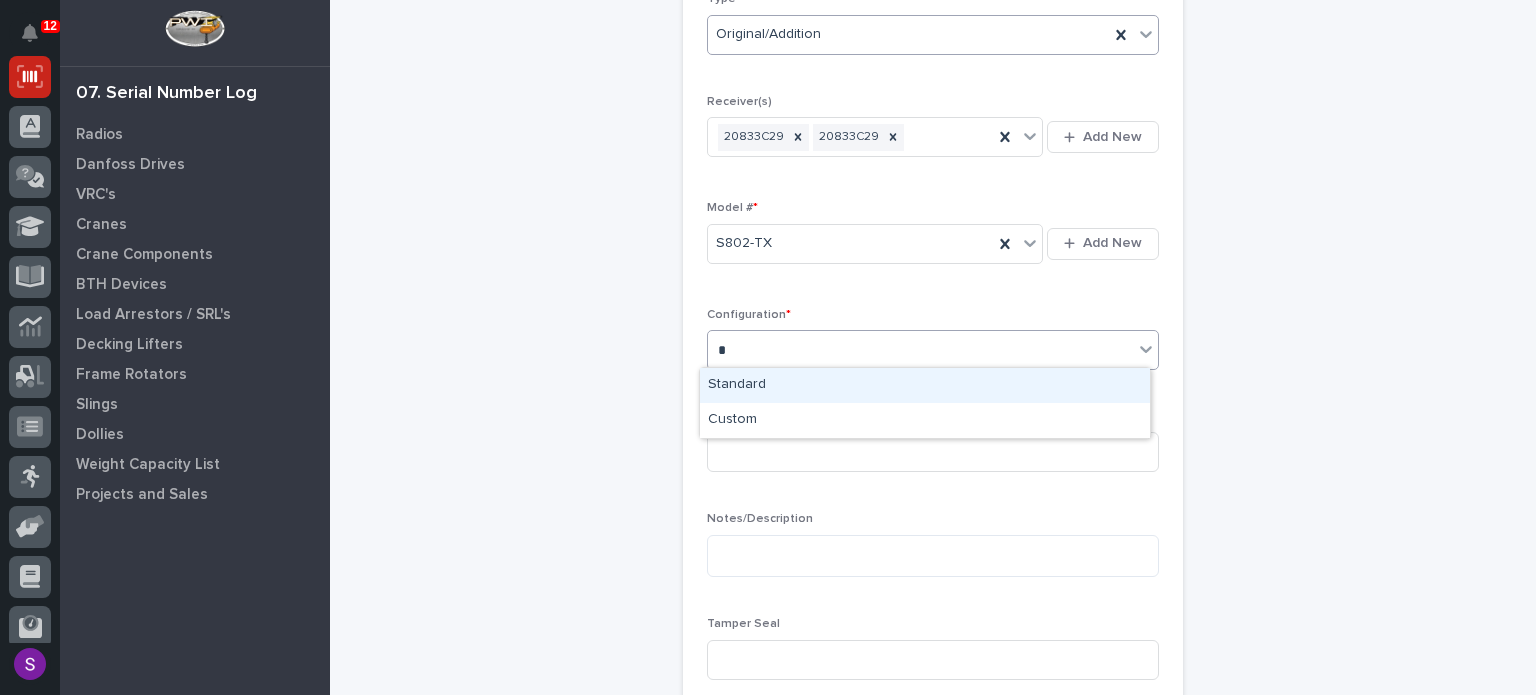 type 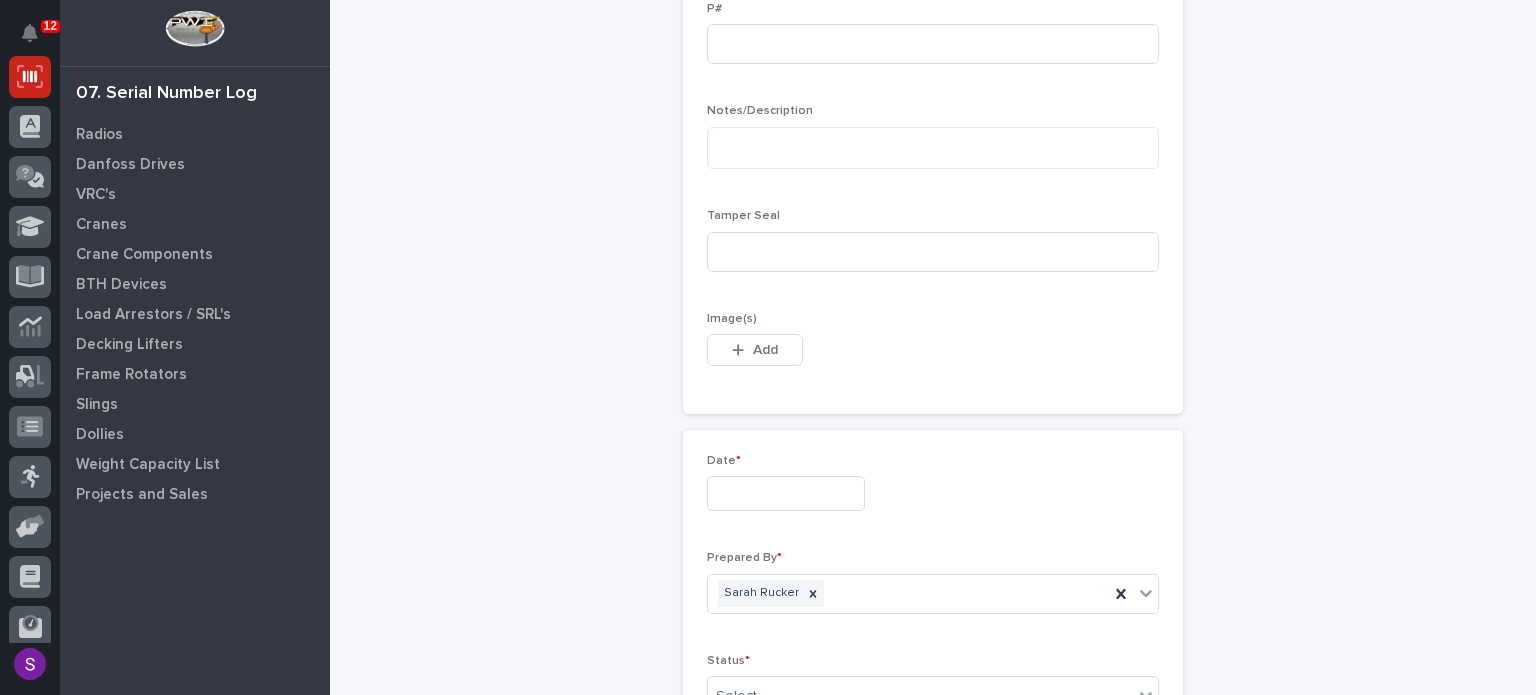type 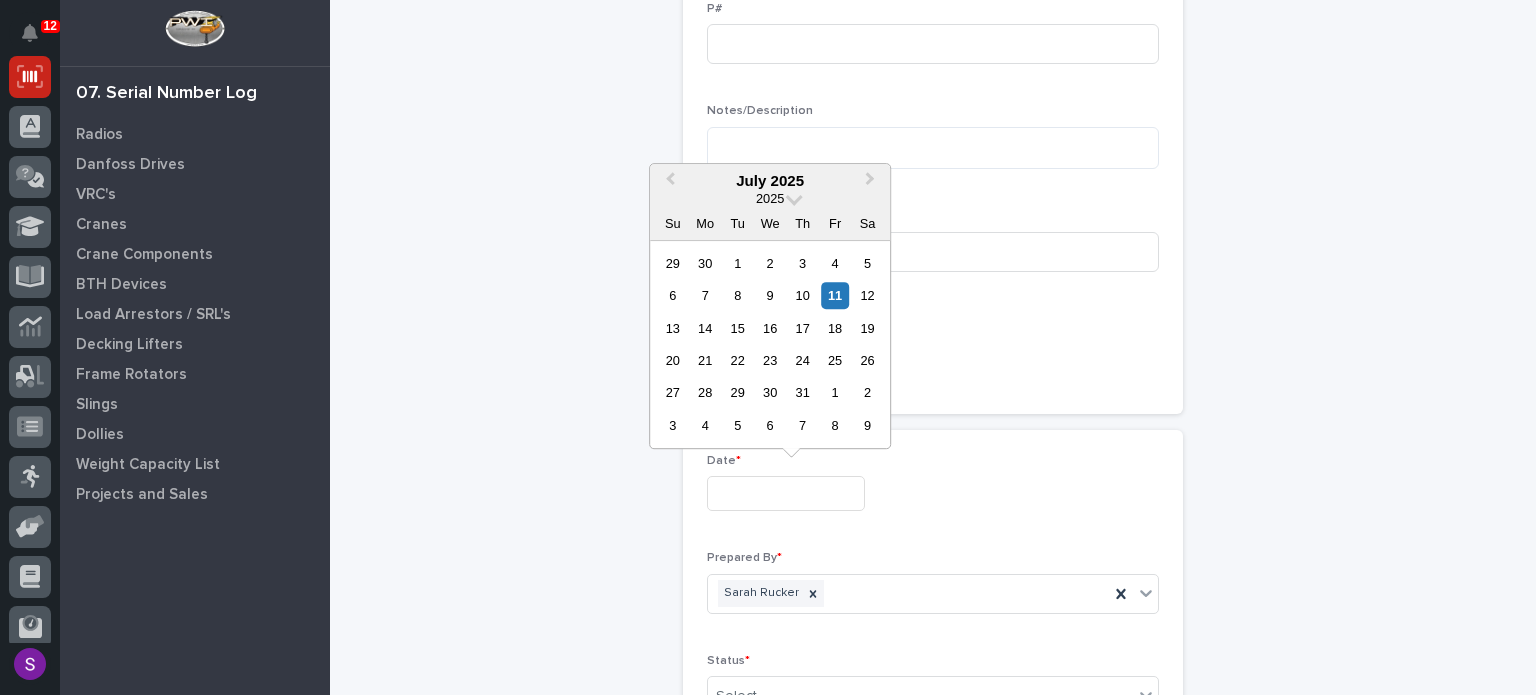 type on "**********" 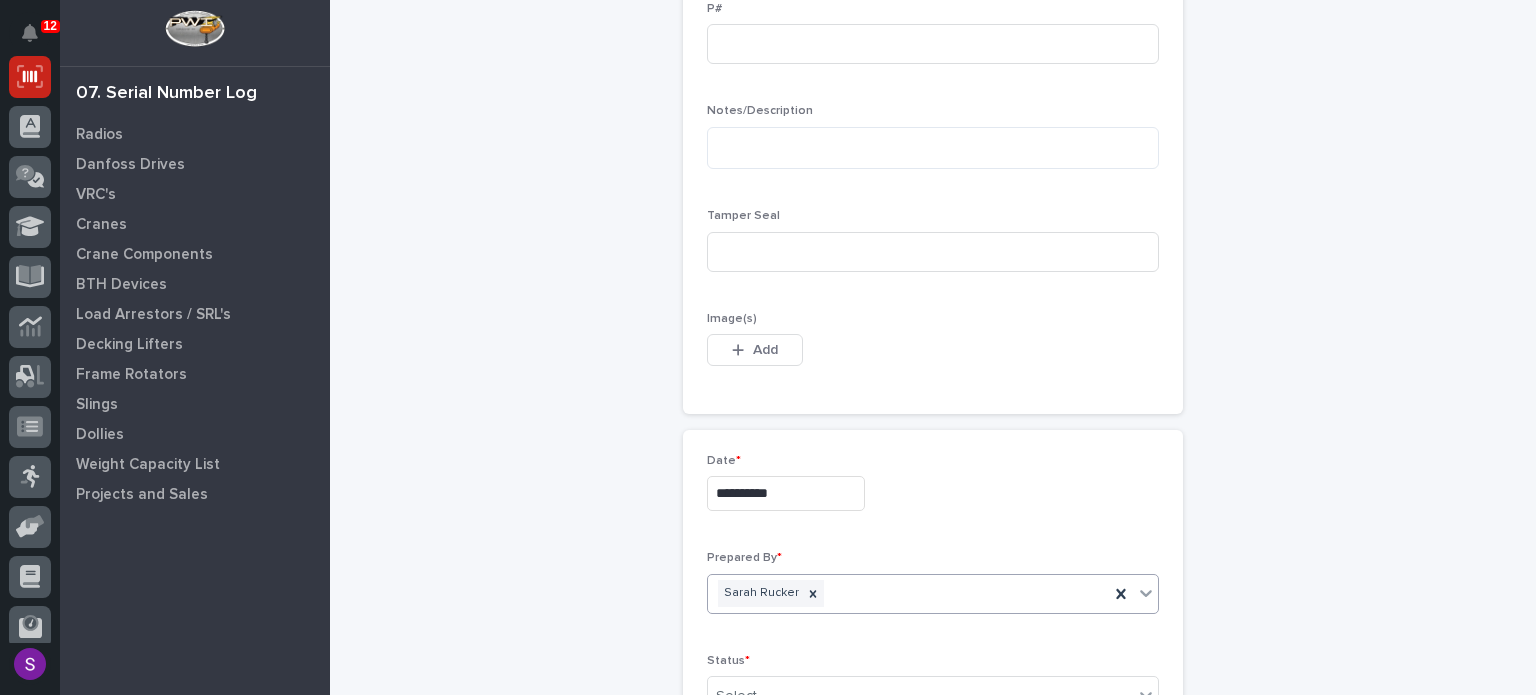 scroll, scrollTop: 844, scrollLeft: 0, axis: vertical 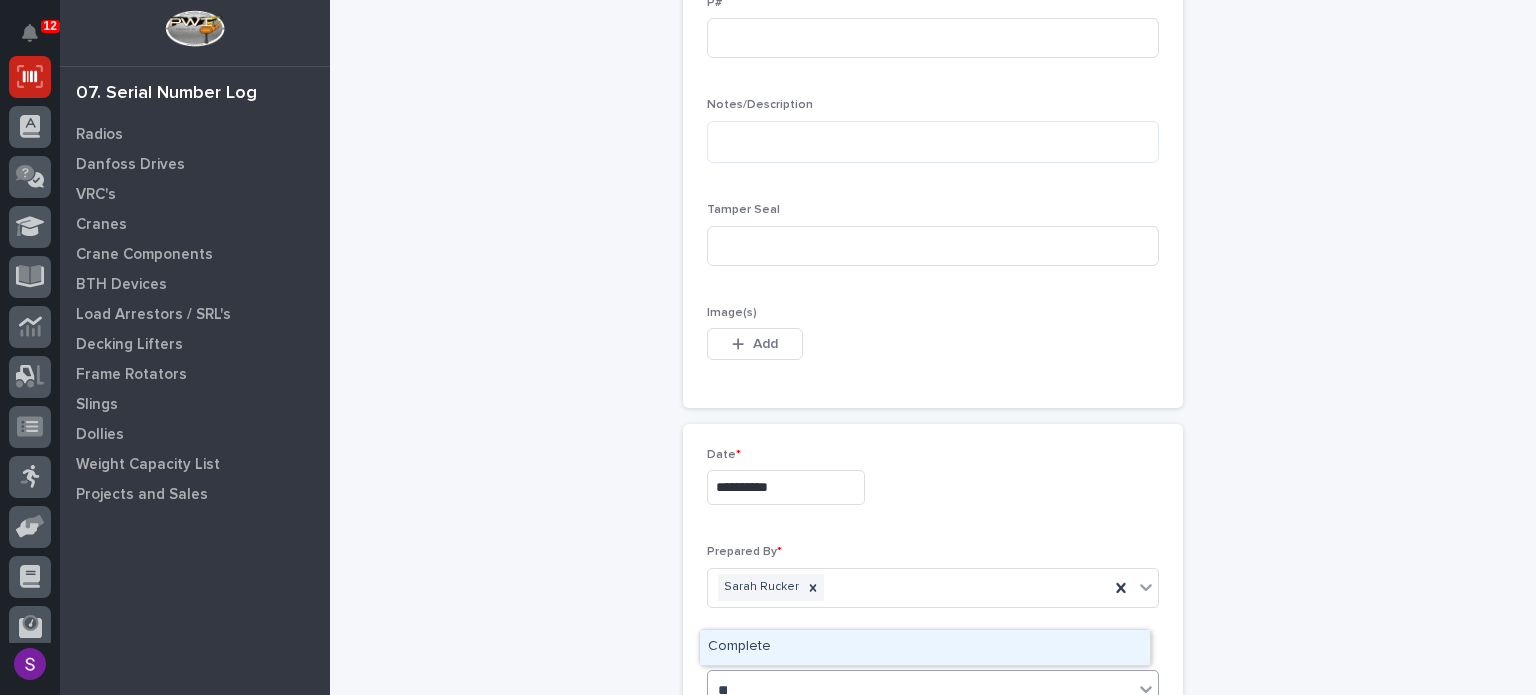 type on "***" 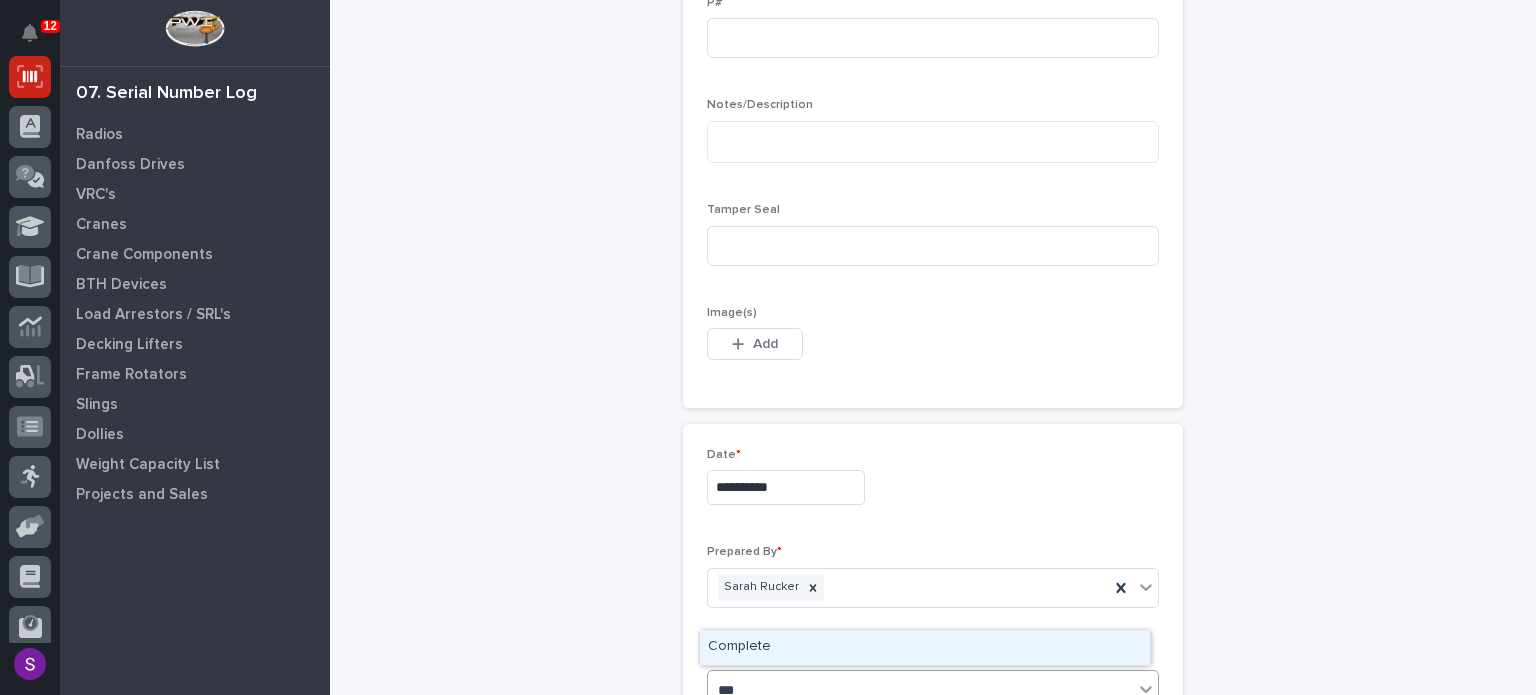 type 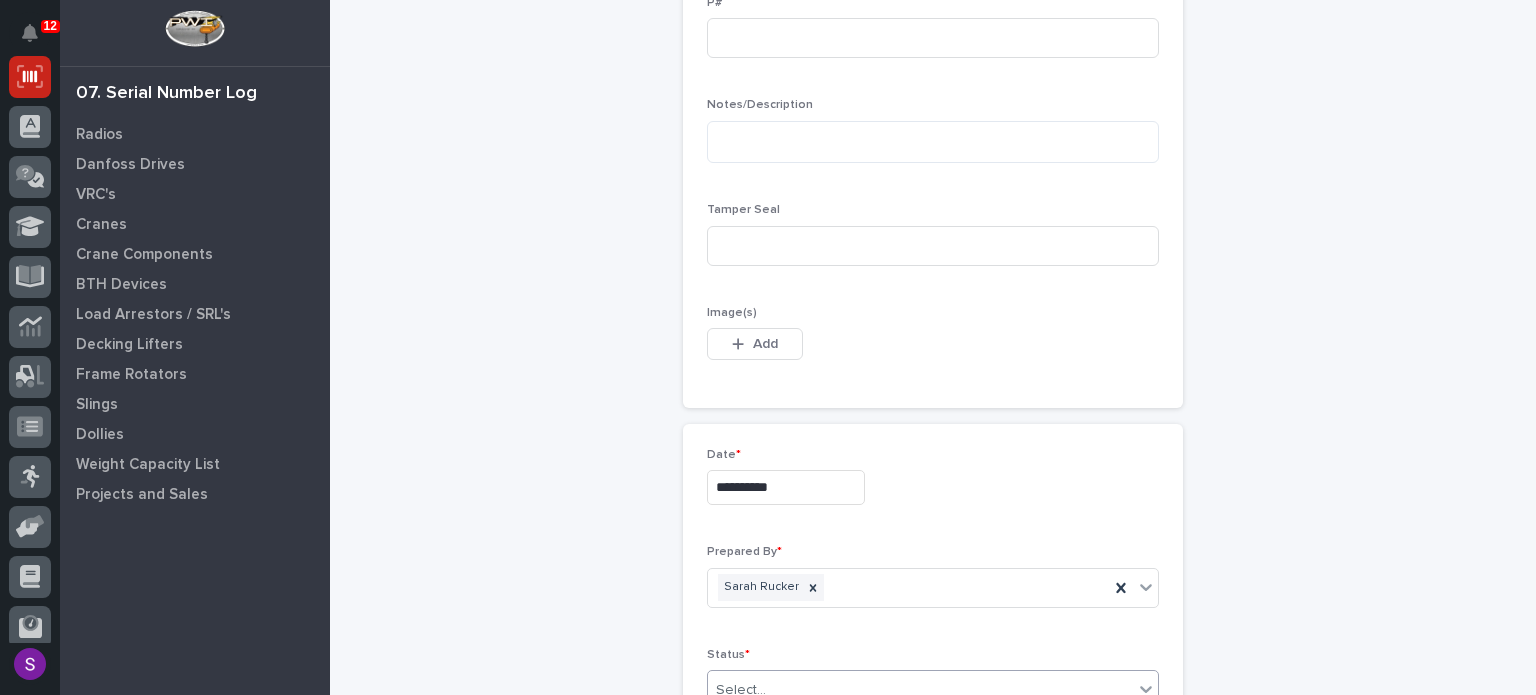 type 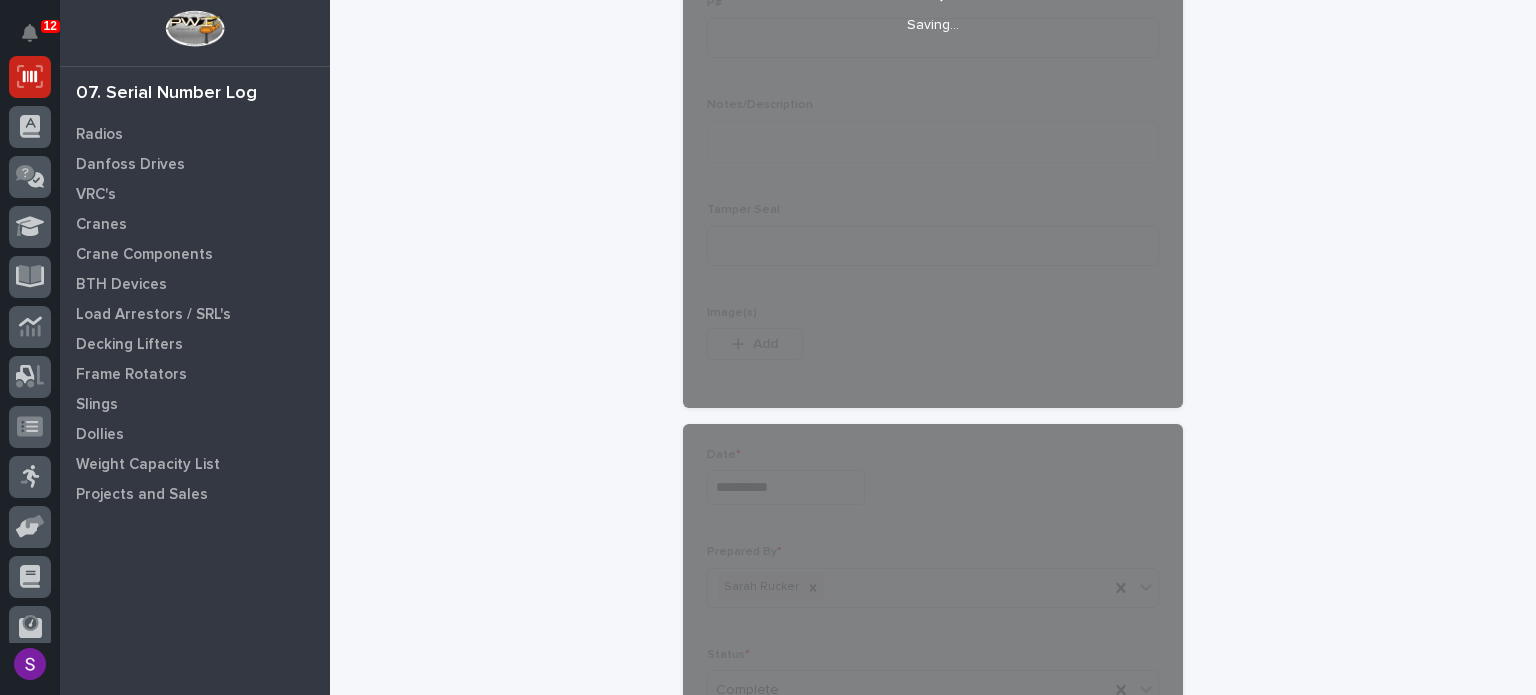 scroll, scrollTop: 1100, scrollLeft: 0, axis: vertical 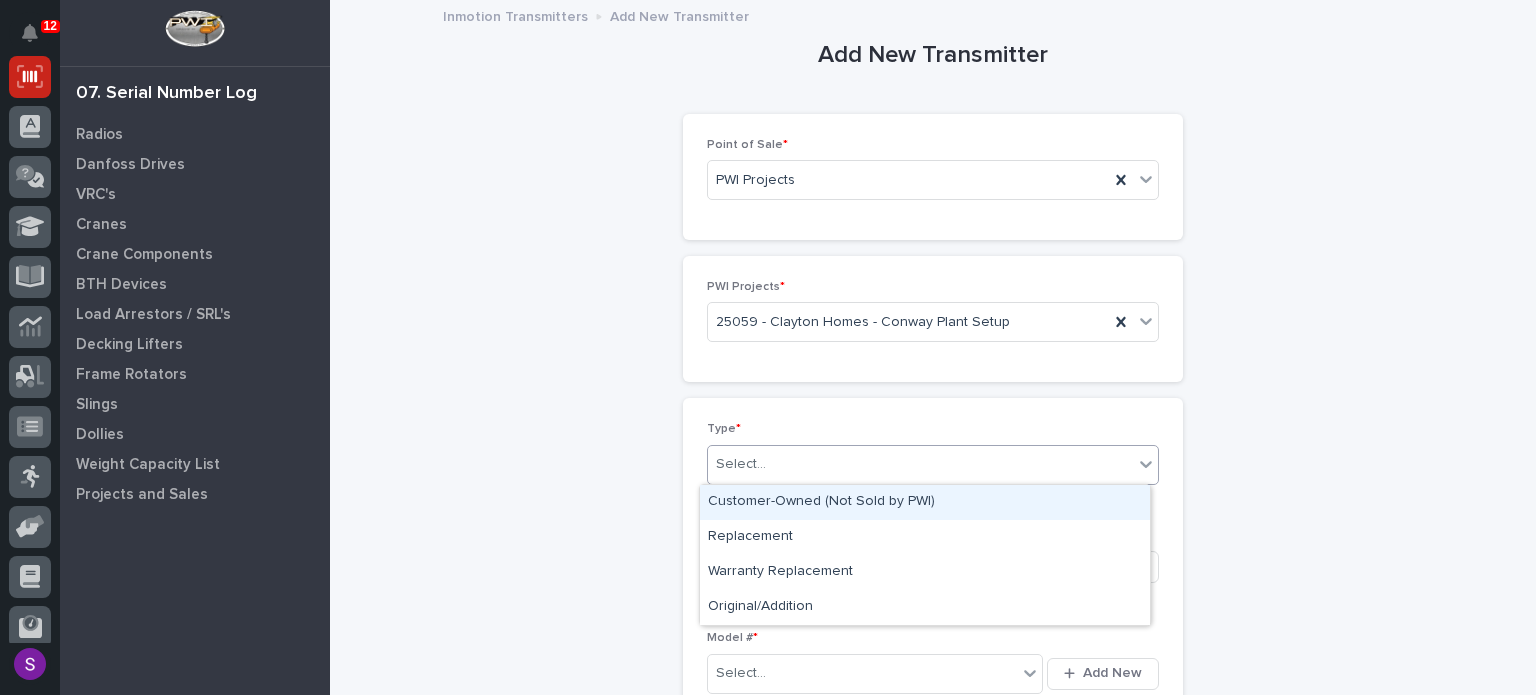 click on "Select..." at bounding box center (920, 464) 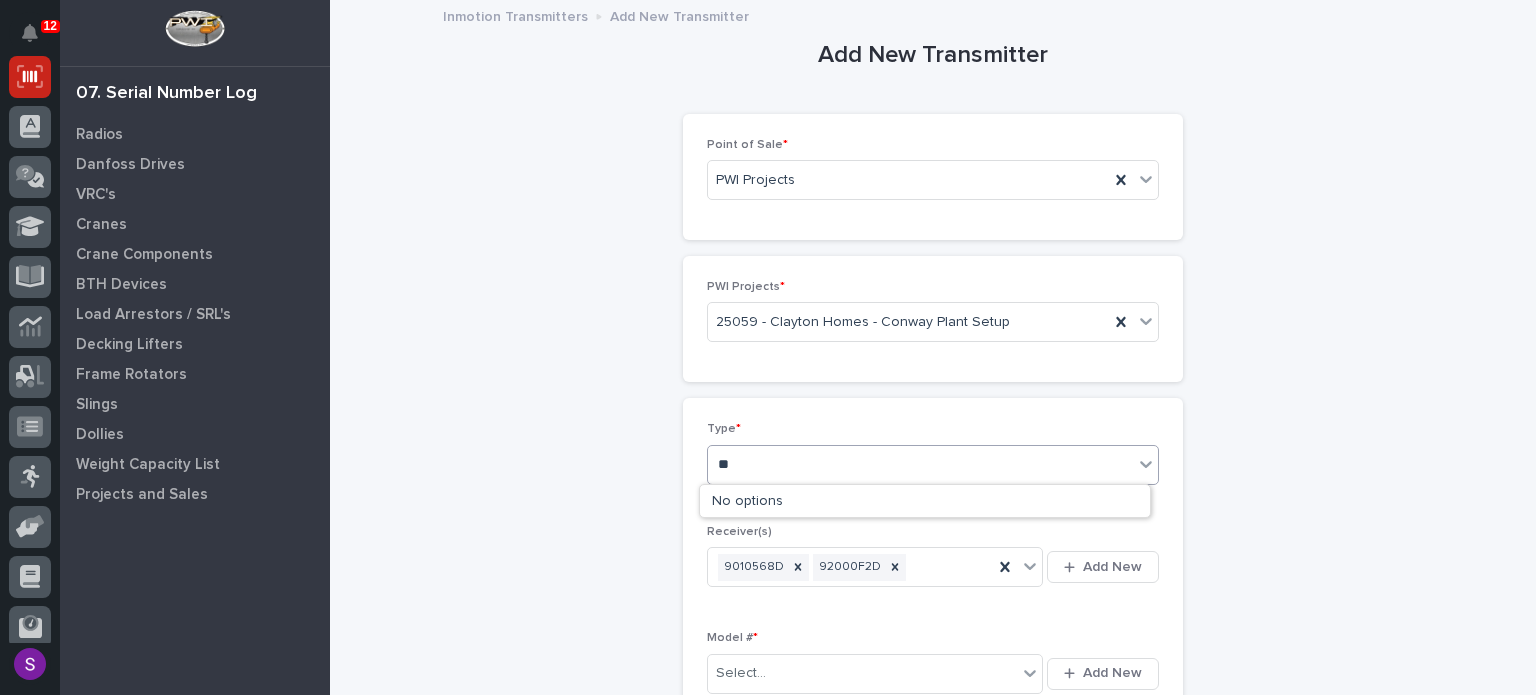 type on "*" 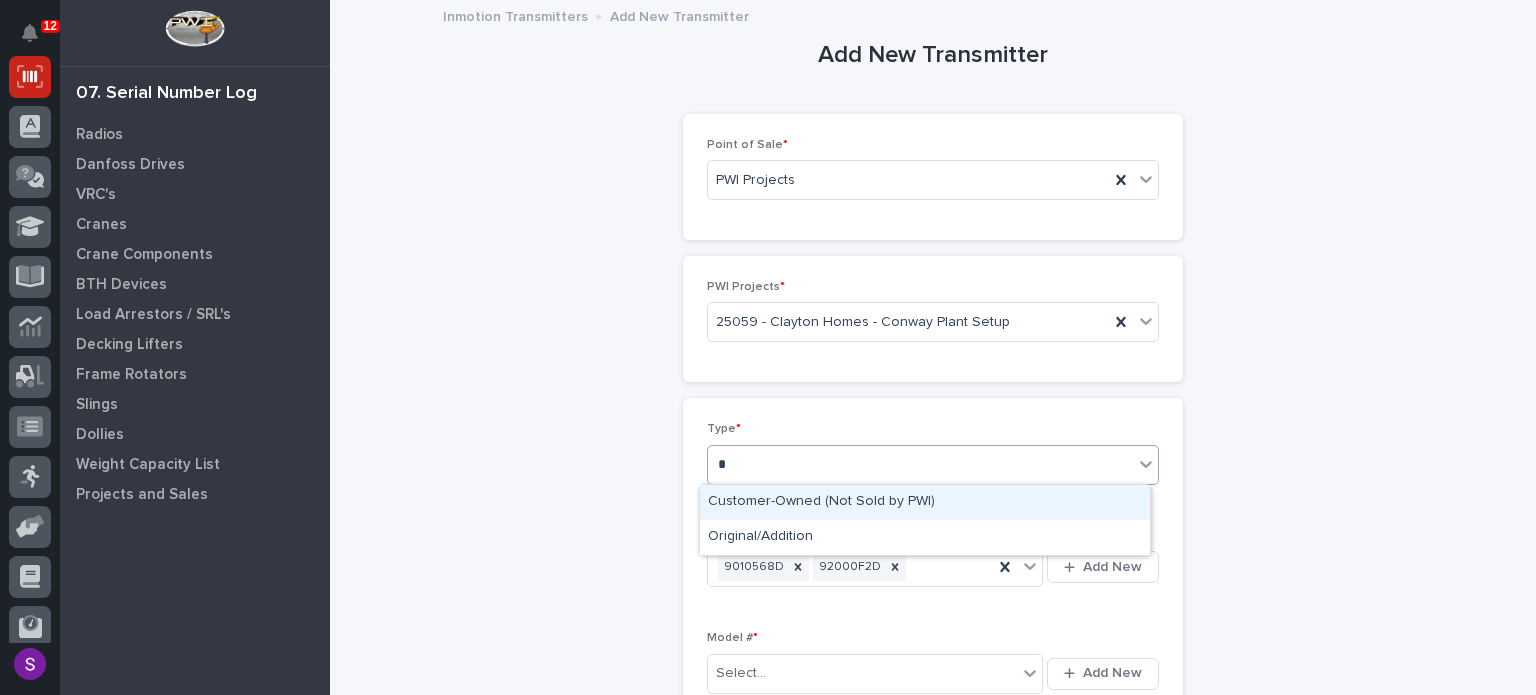type on "**" 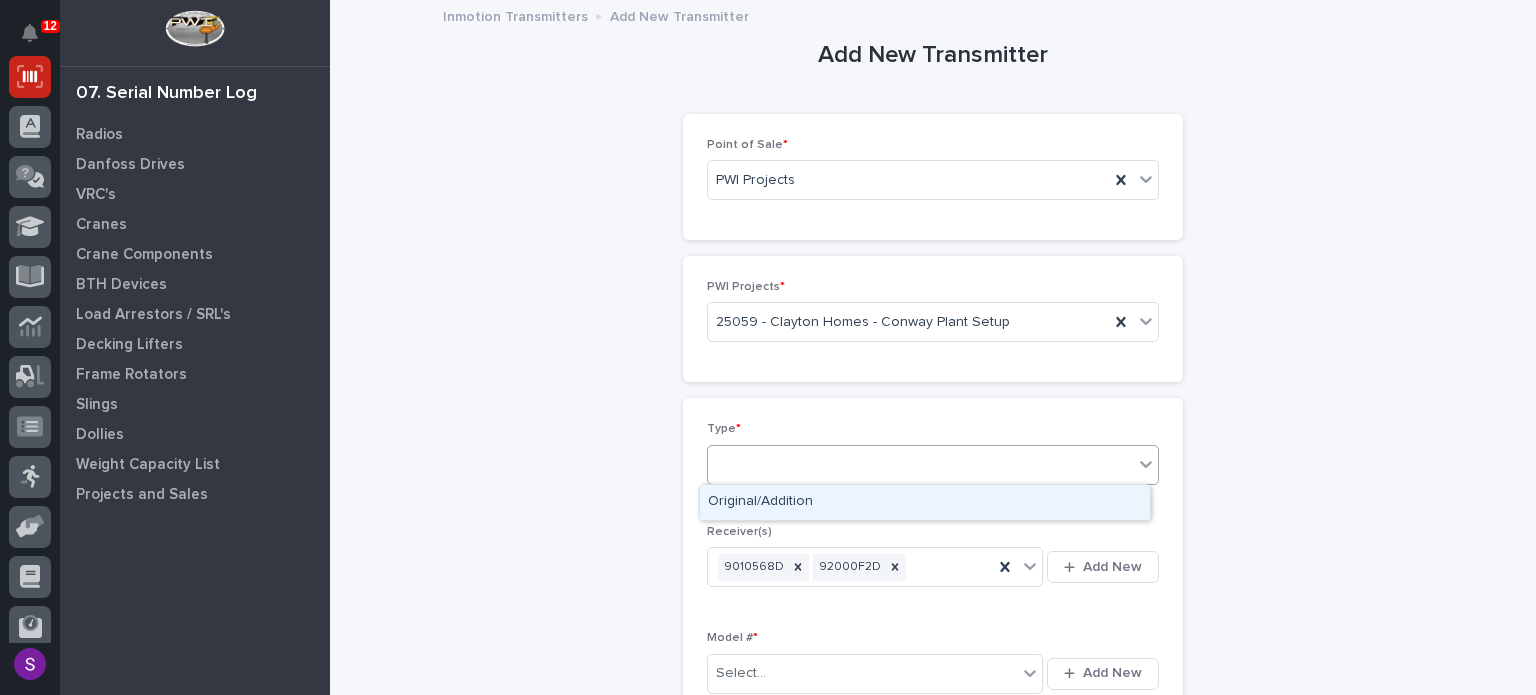 type 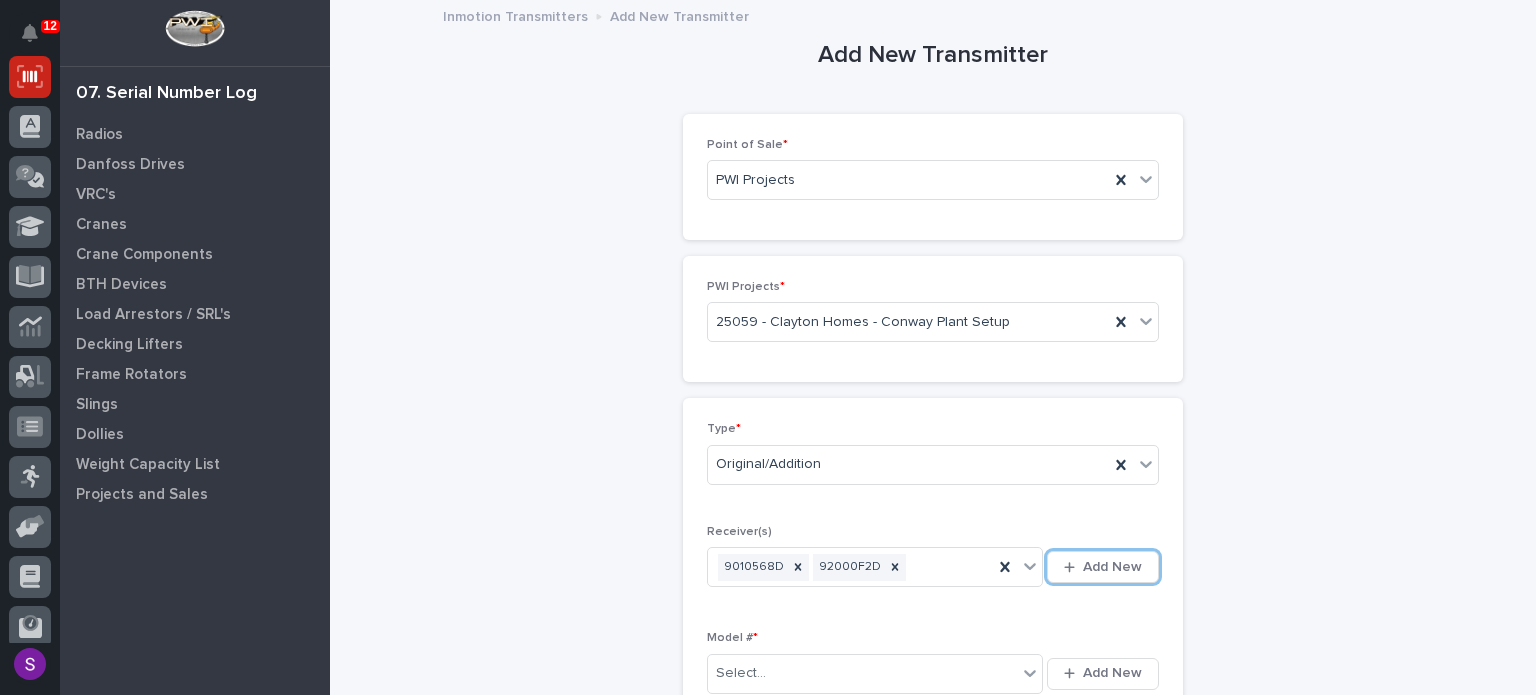 type 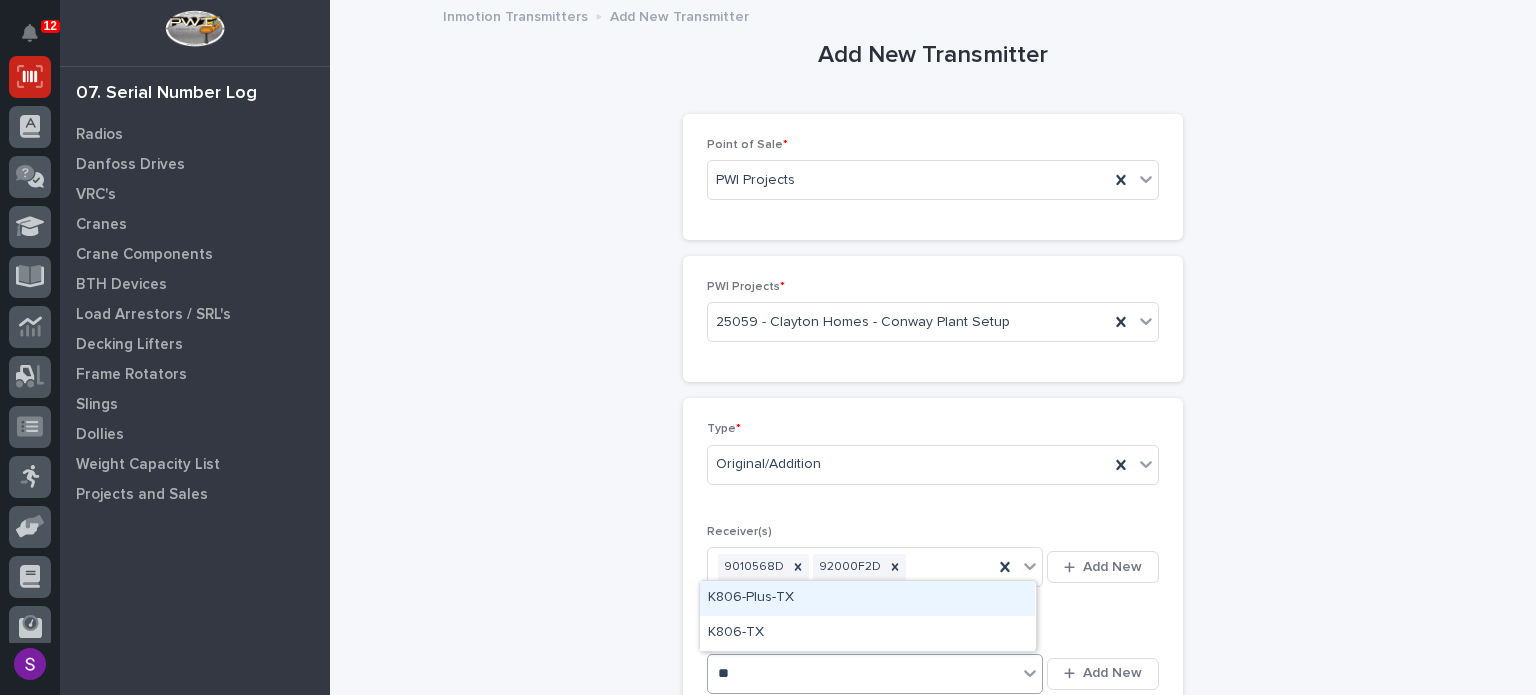 type on "*" 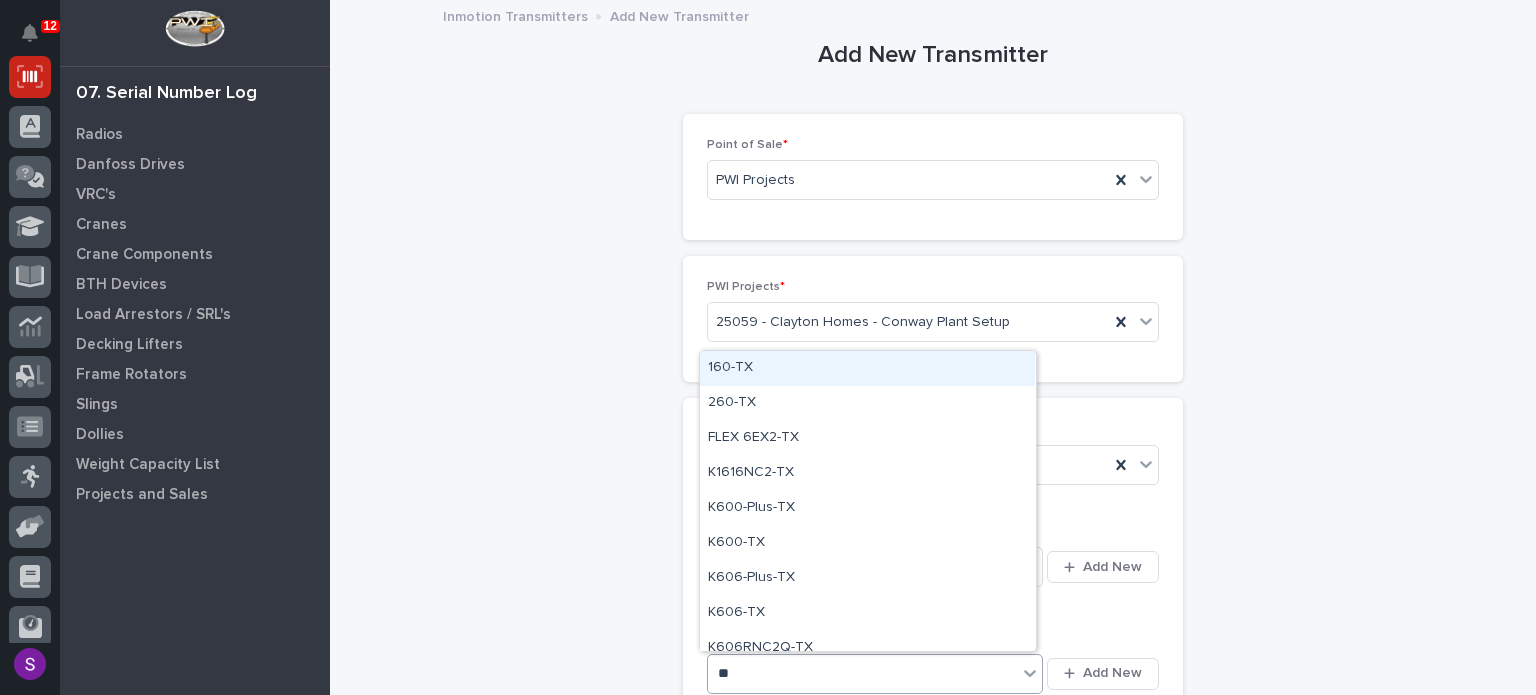 type on "***" 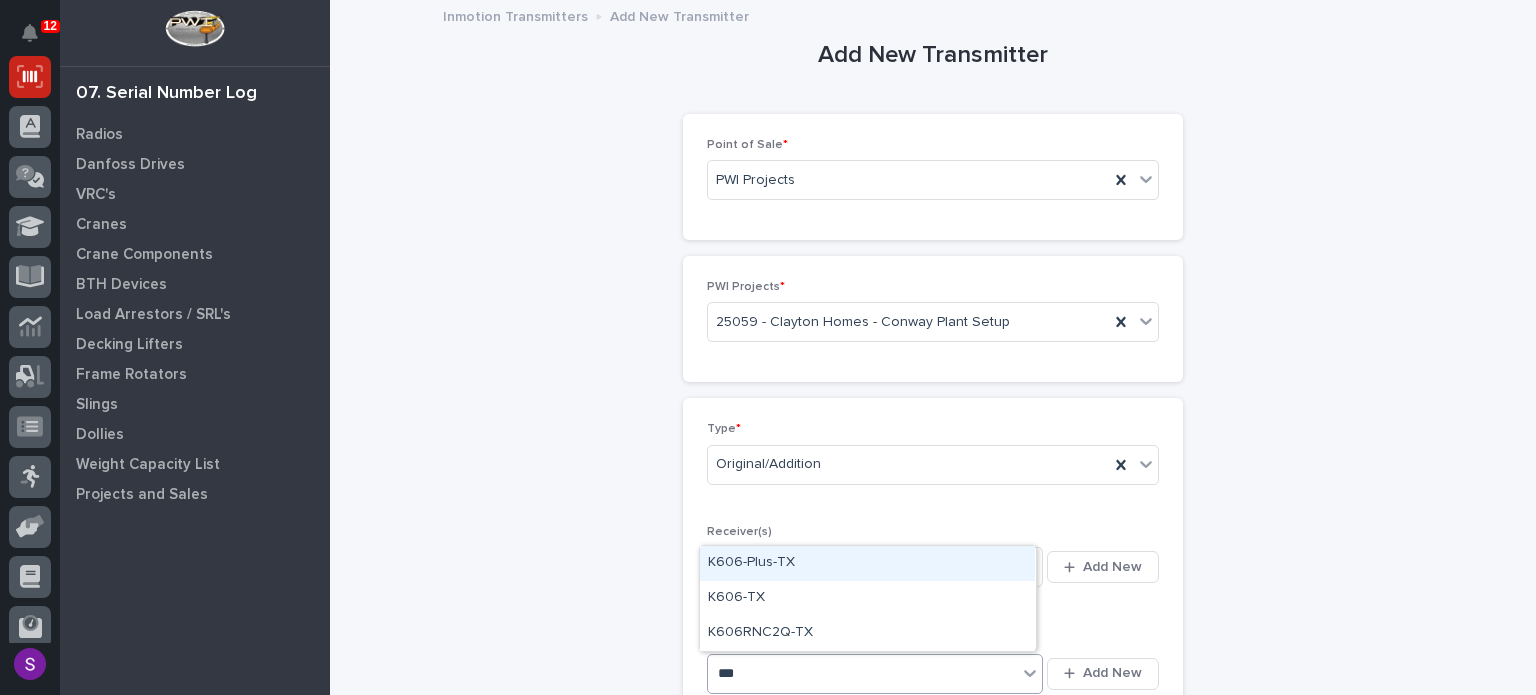 type 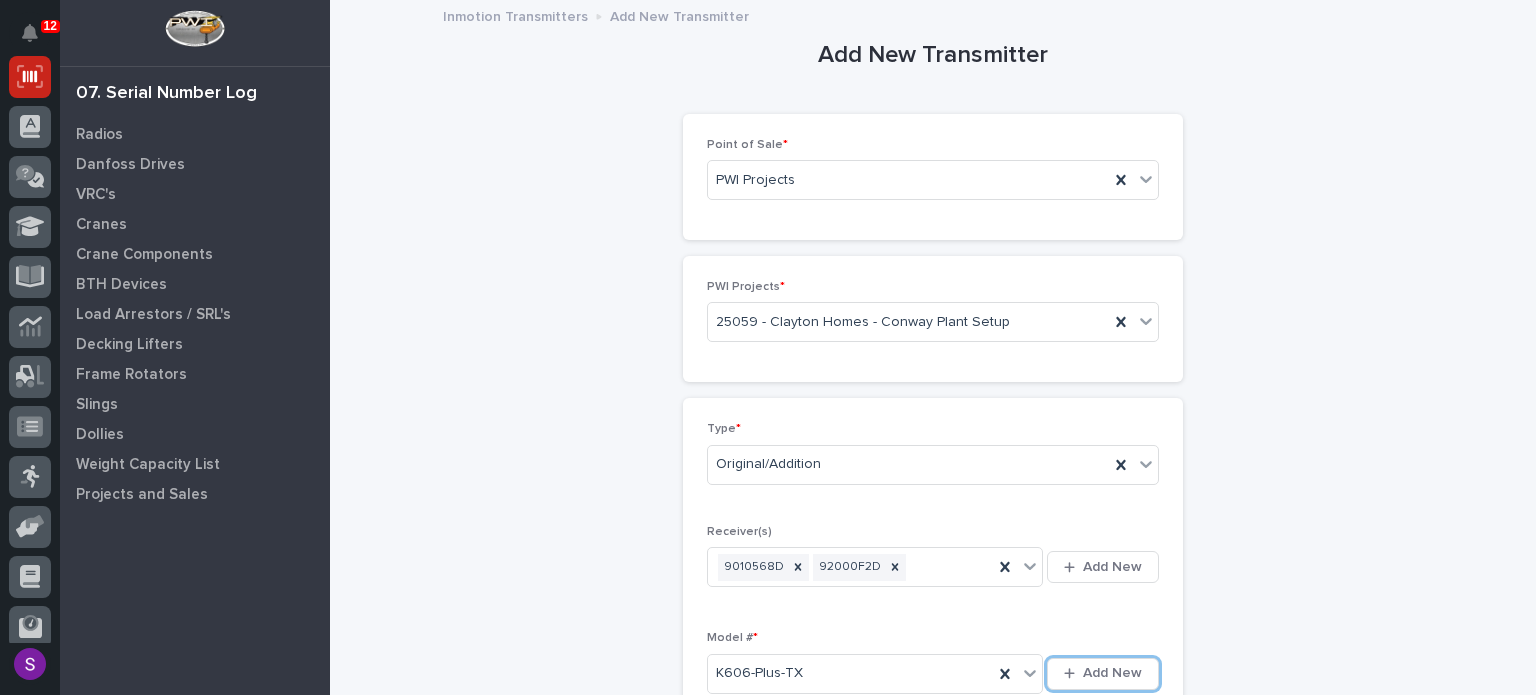 type 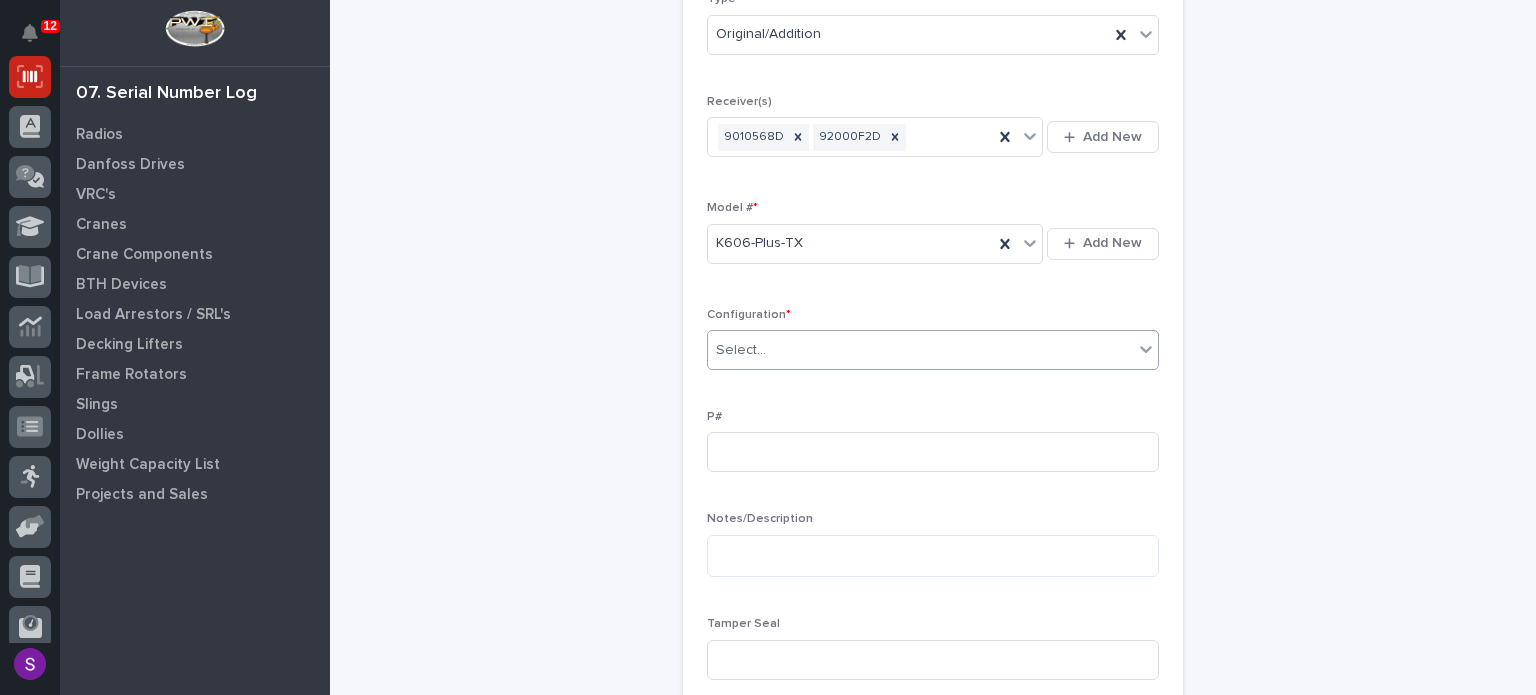 type on "*" 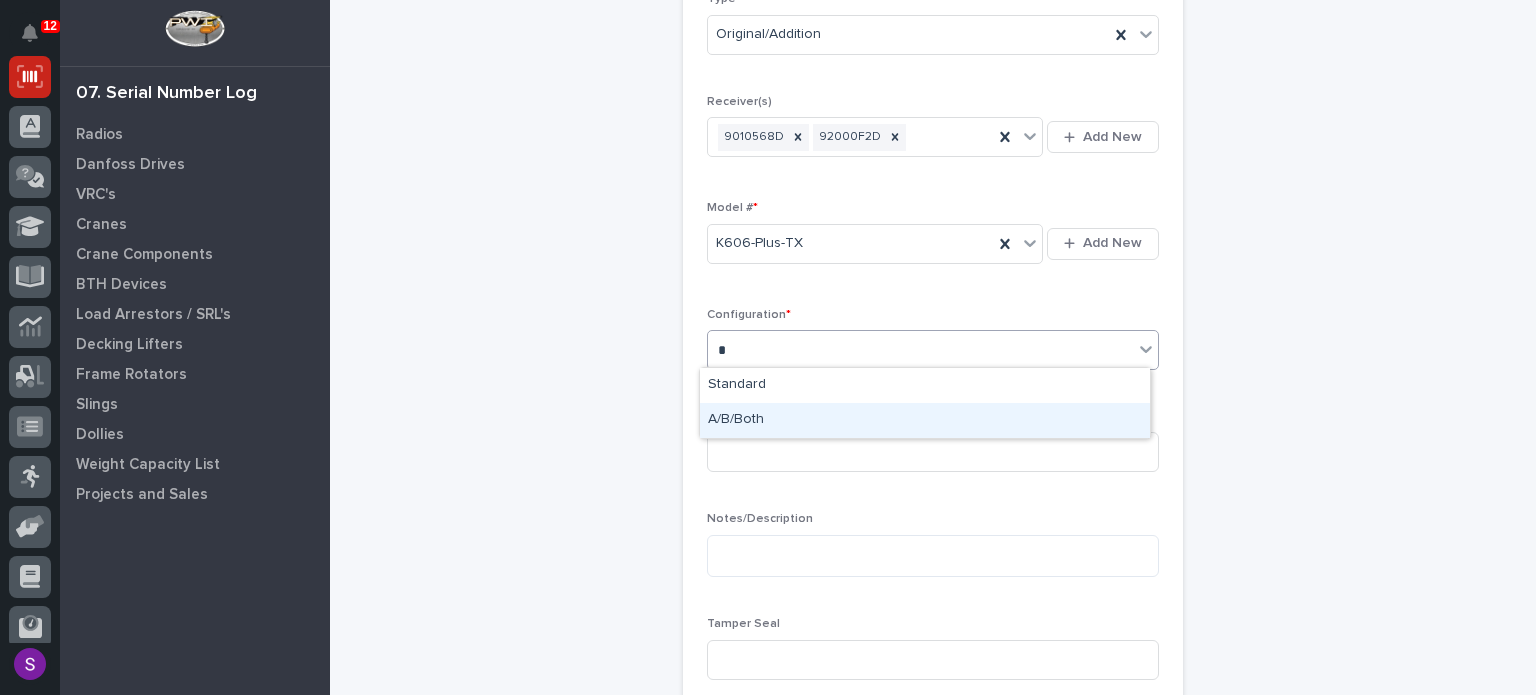type 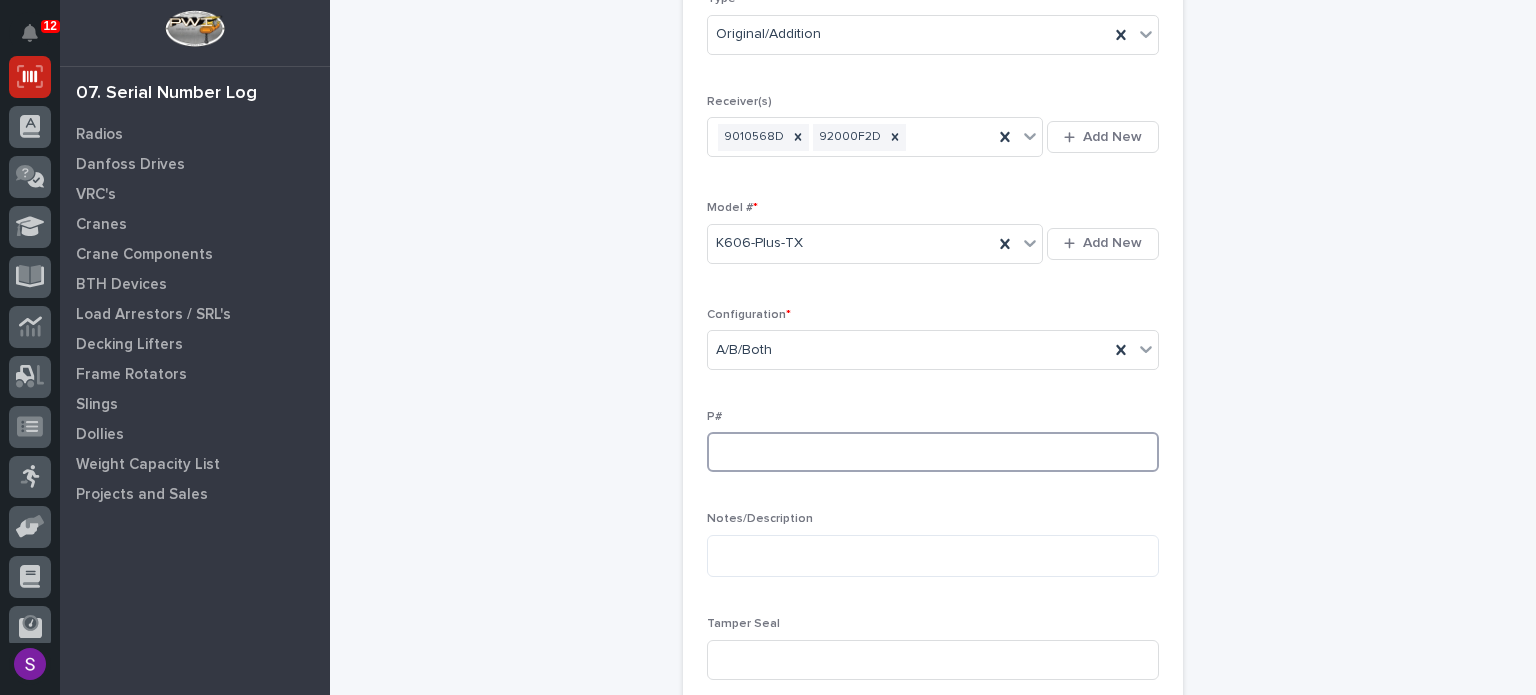 click at bounding box center [933, 452] 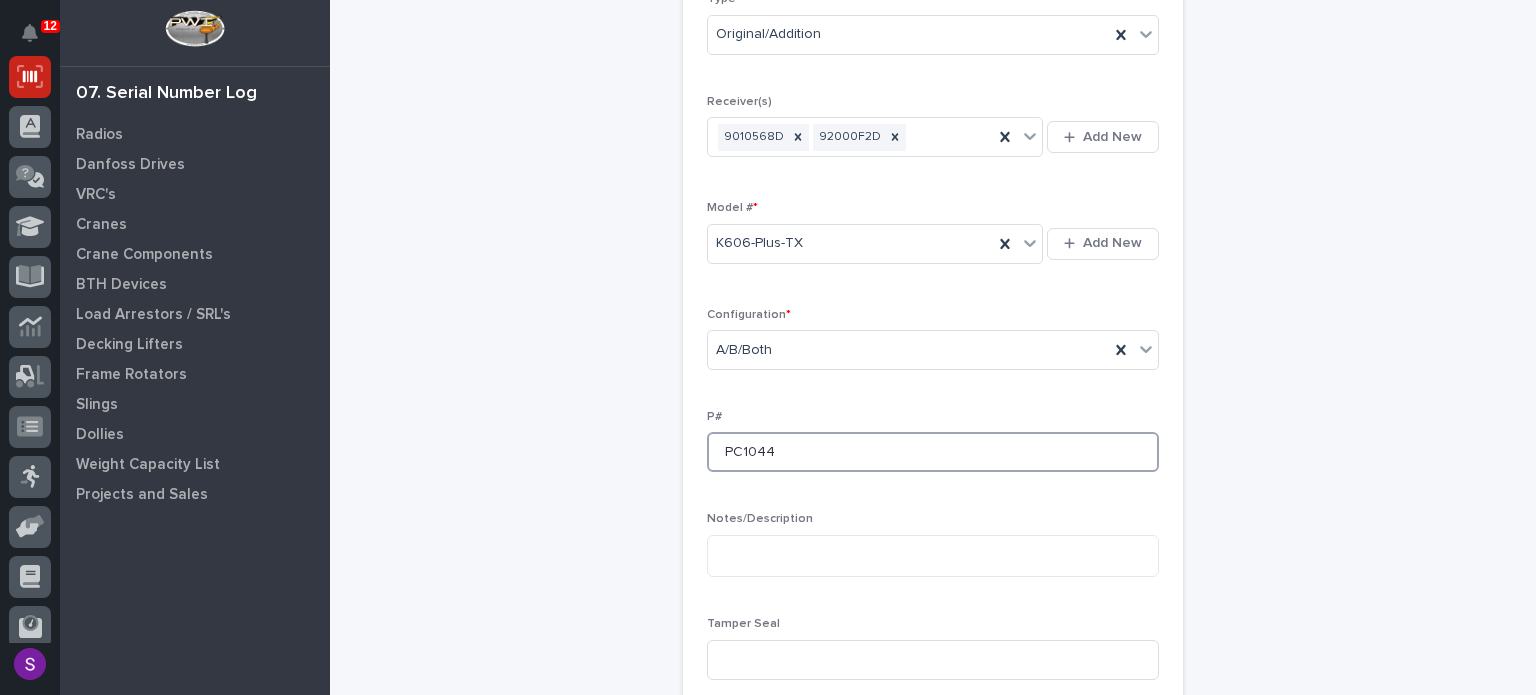 type on "PC1044" 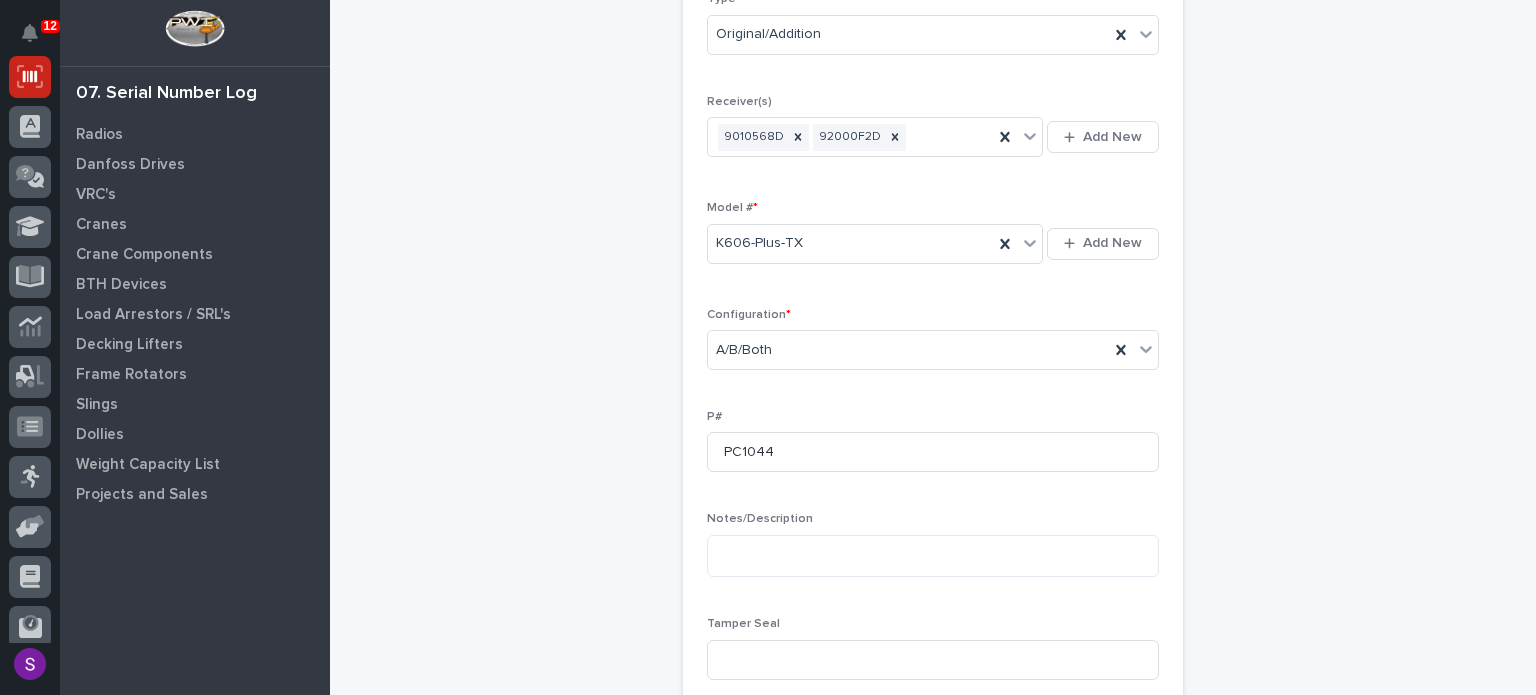 type 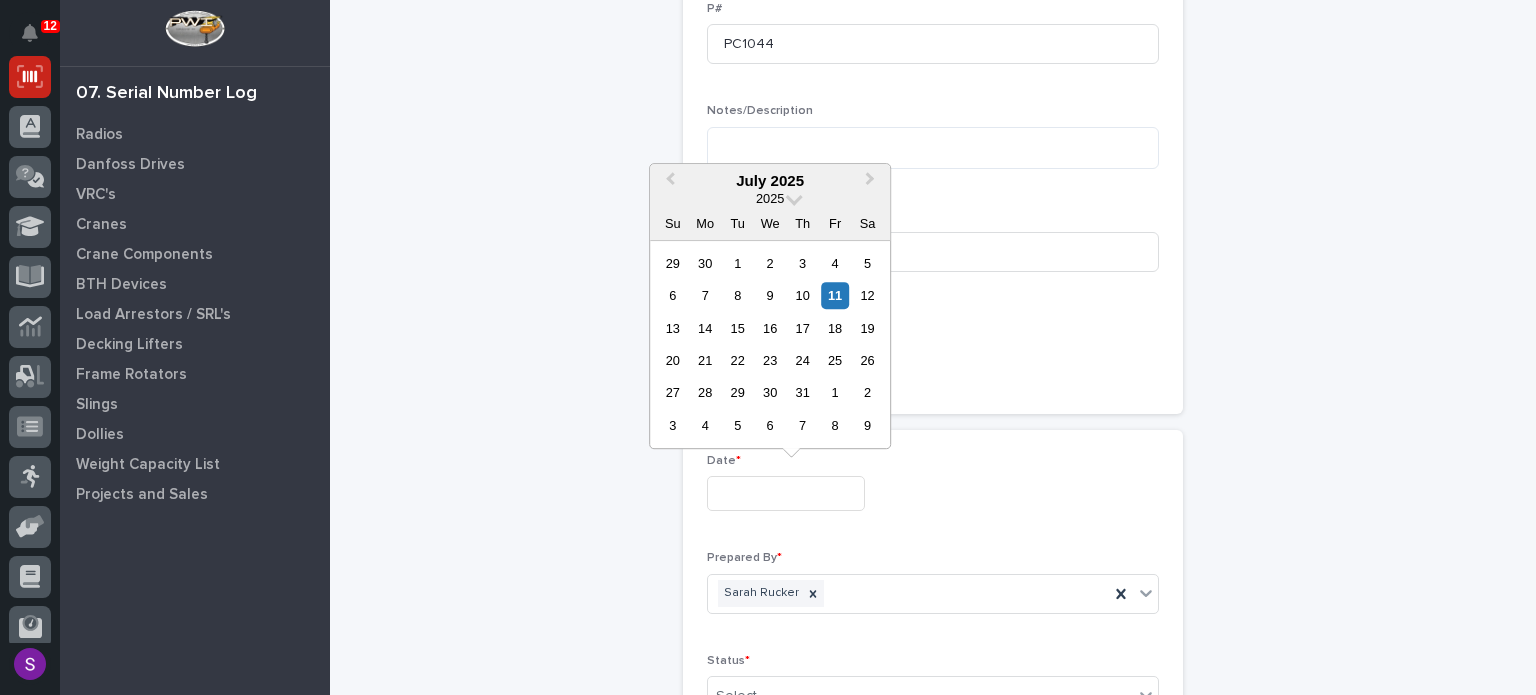 type on "**********" 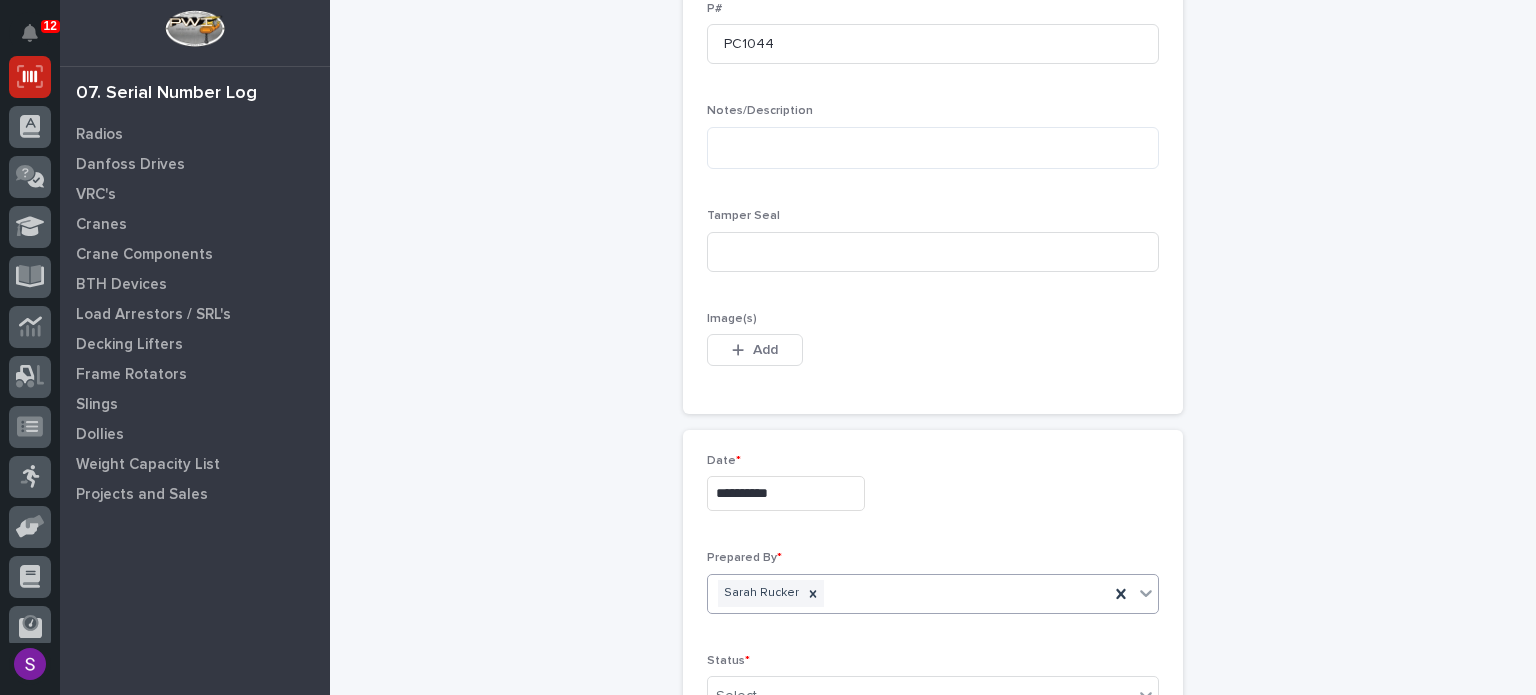 scroll, scrollTop: 844, scrollLeft: 0, axis: vertical 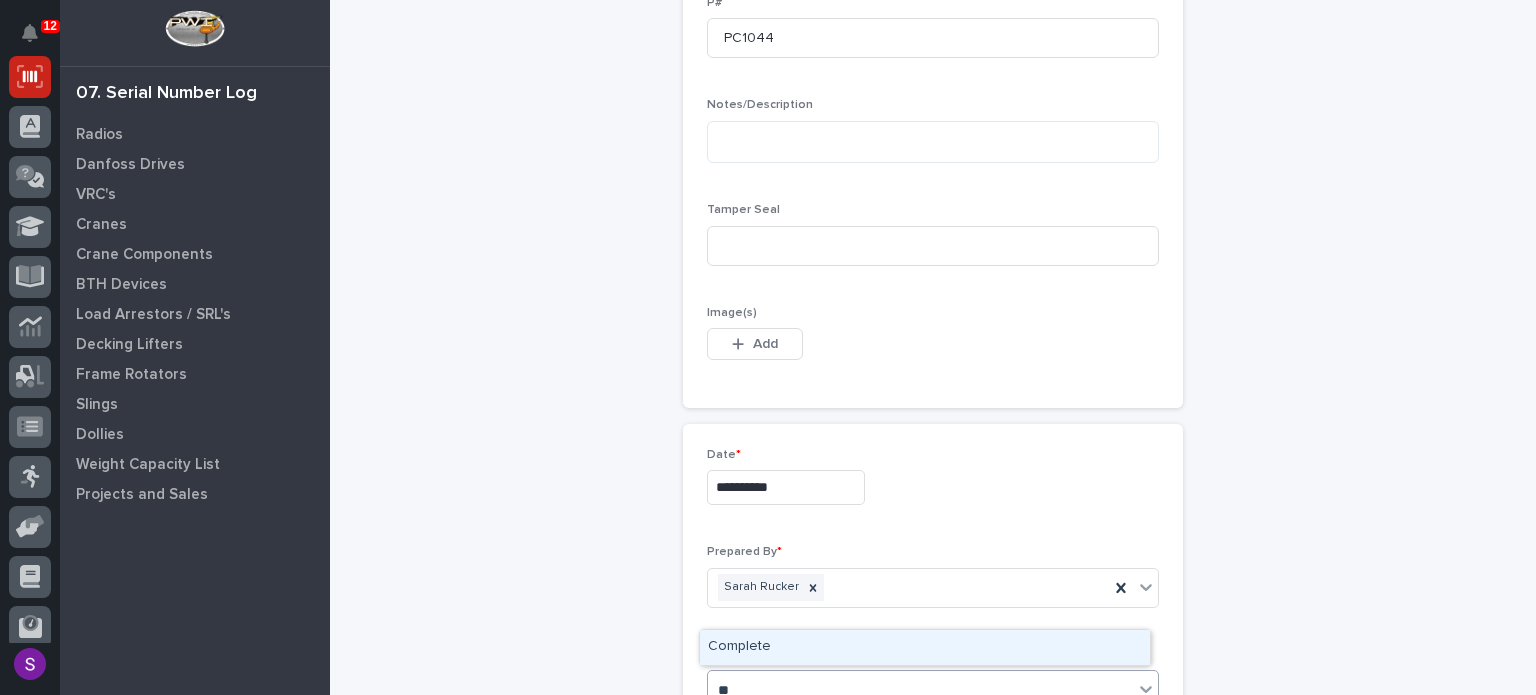 type on "***" 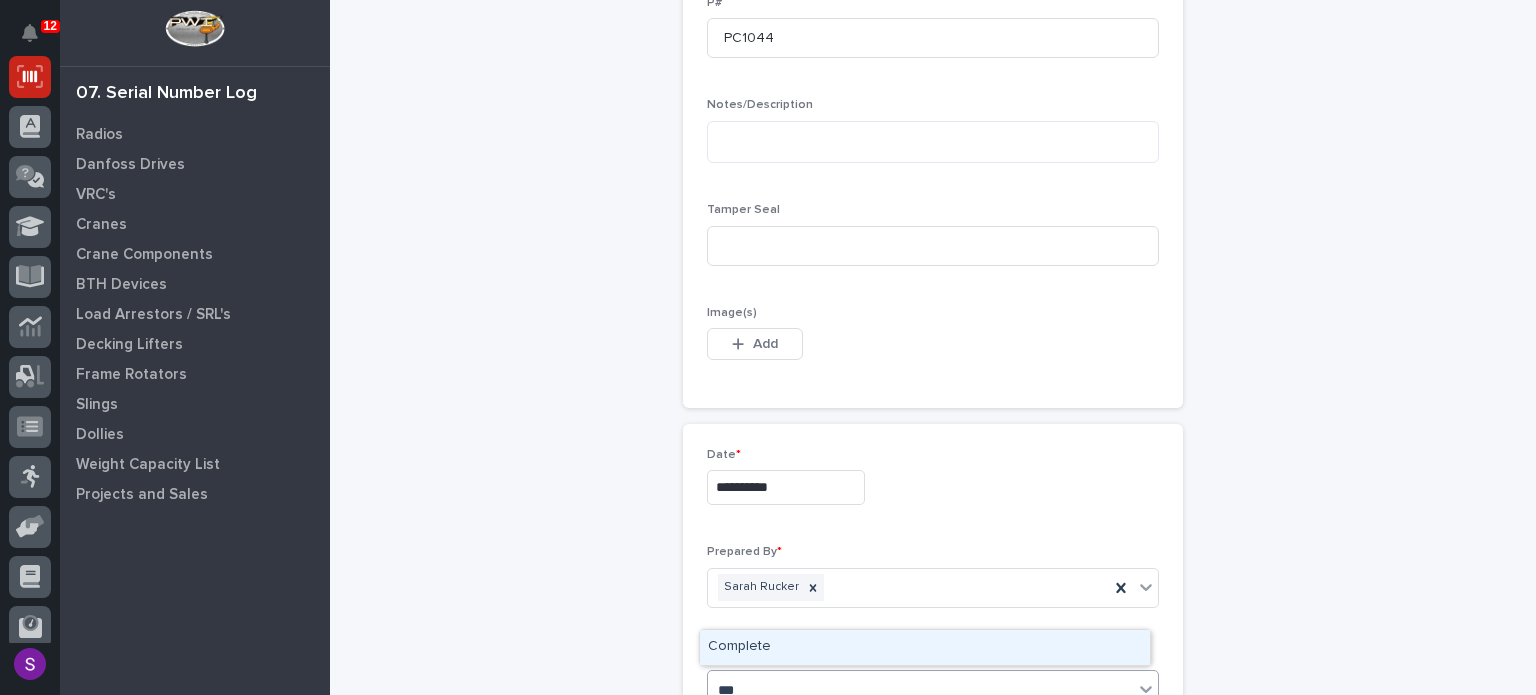 type 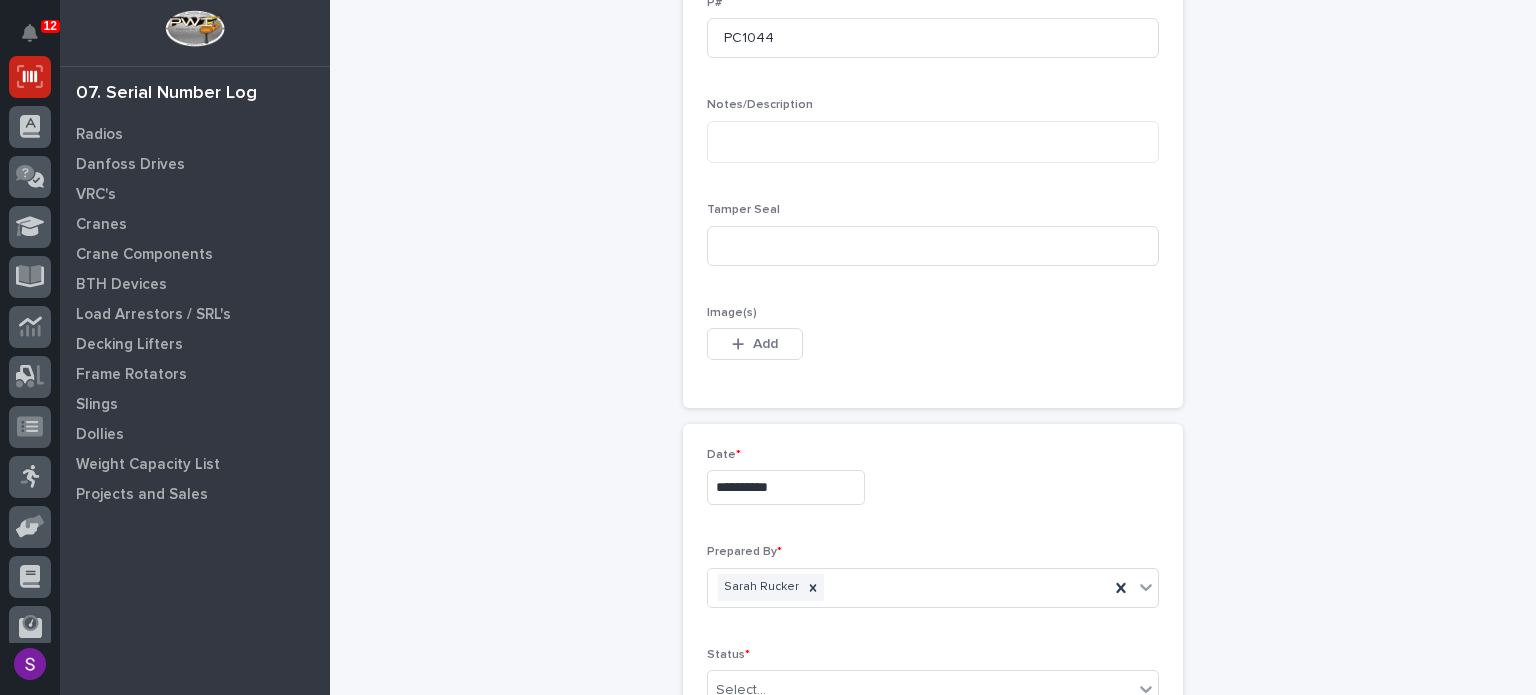 type 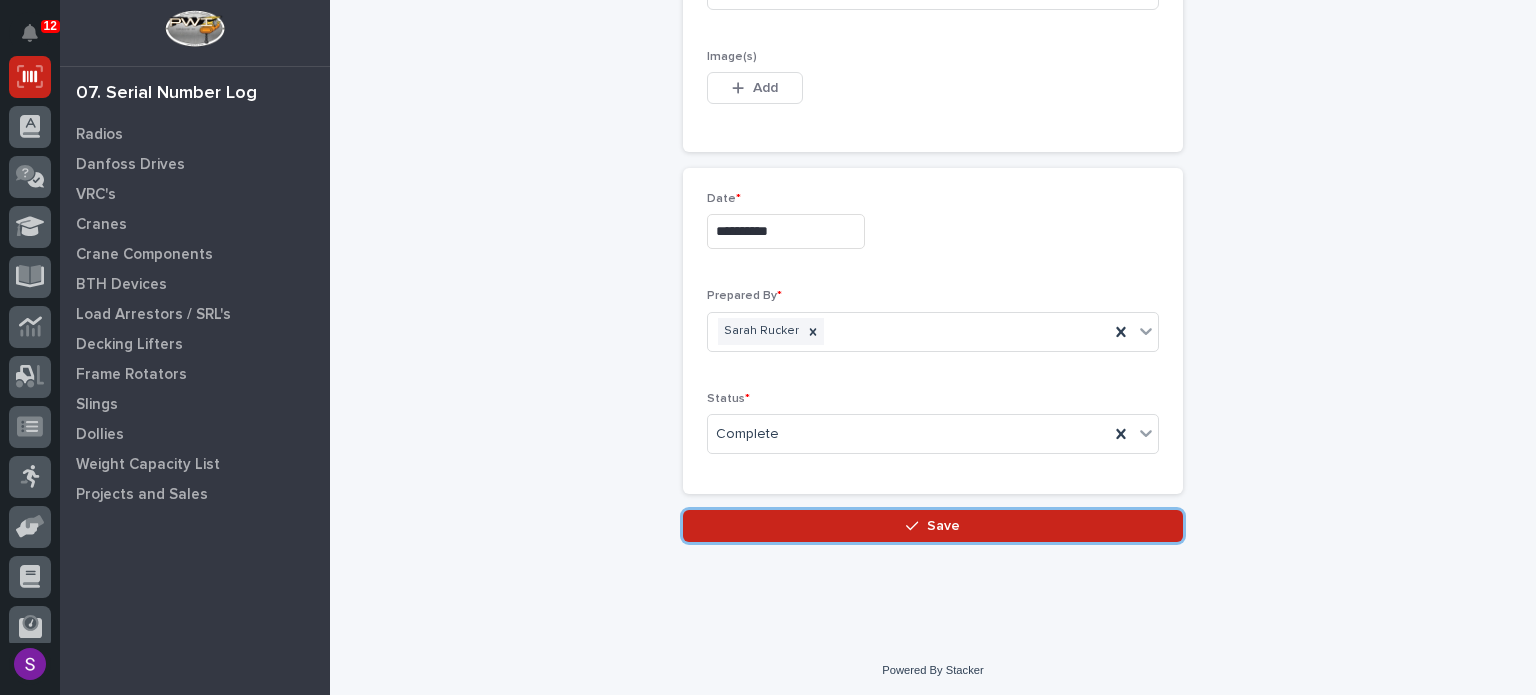 click on "Save" at bounding box center [933, 526] 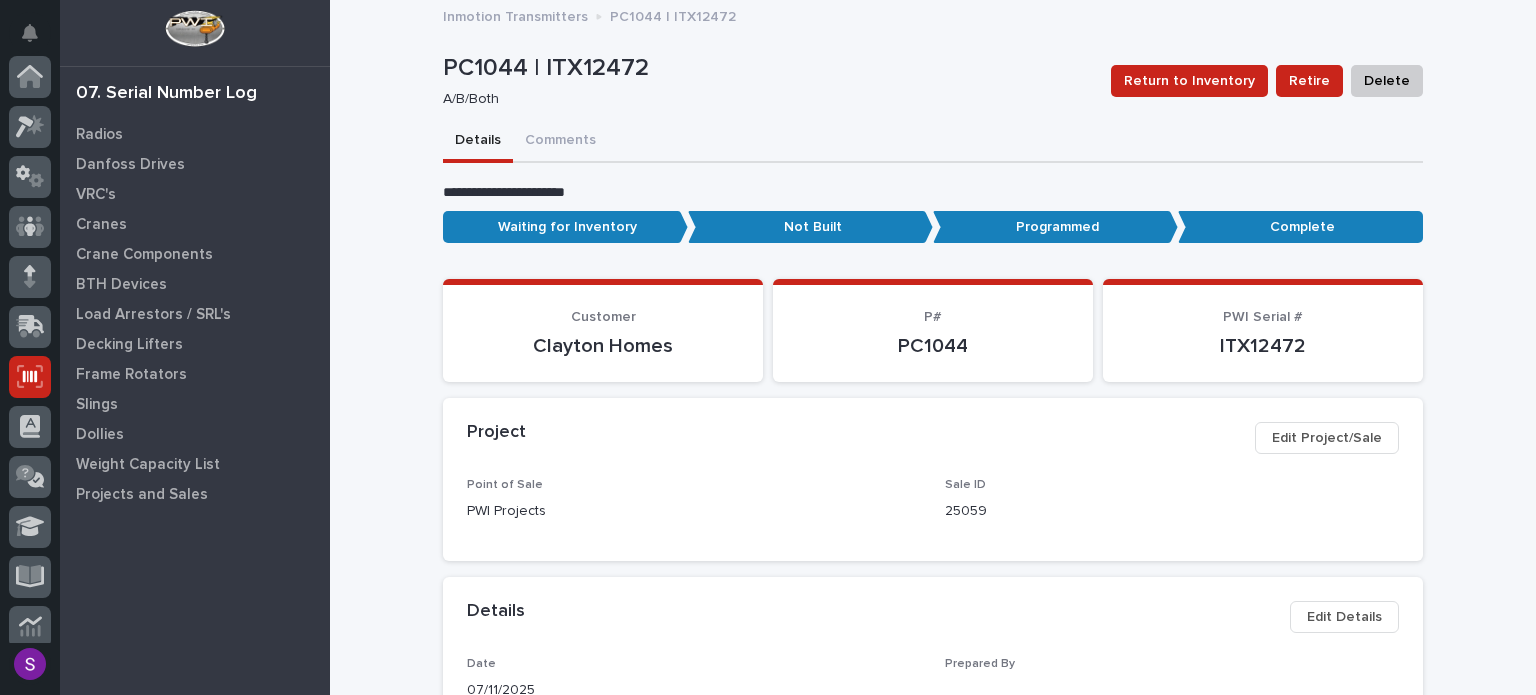 scroll, scrollTop: 300, scrollLeft: 0, axis: vertical 